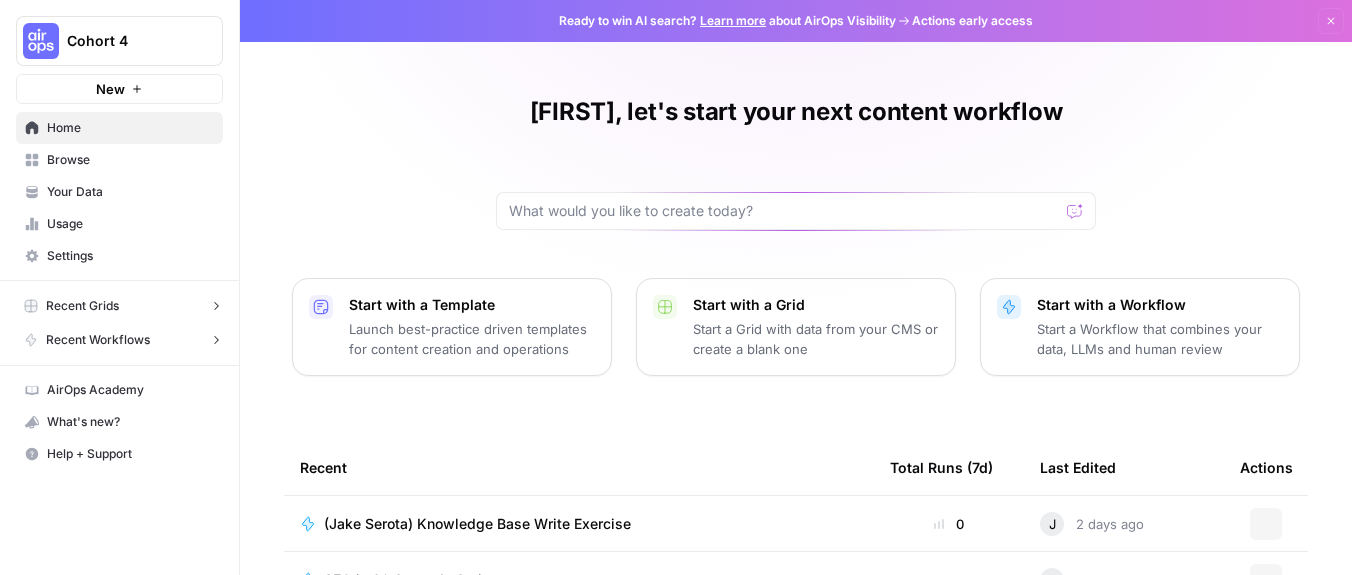 scroll, scrollTop: 0, scrollLeft: 0, axis: both 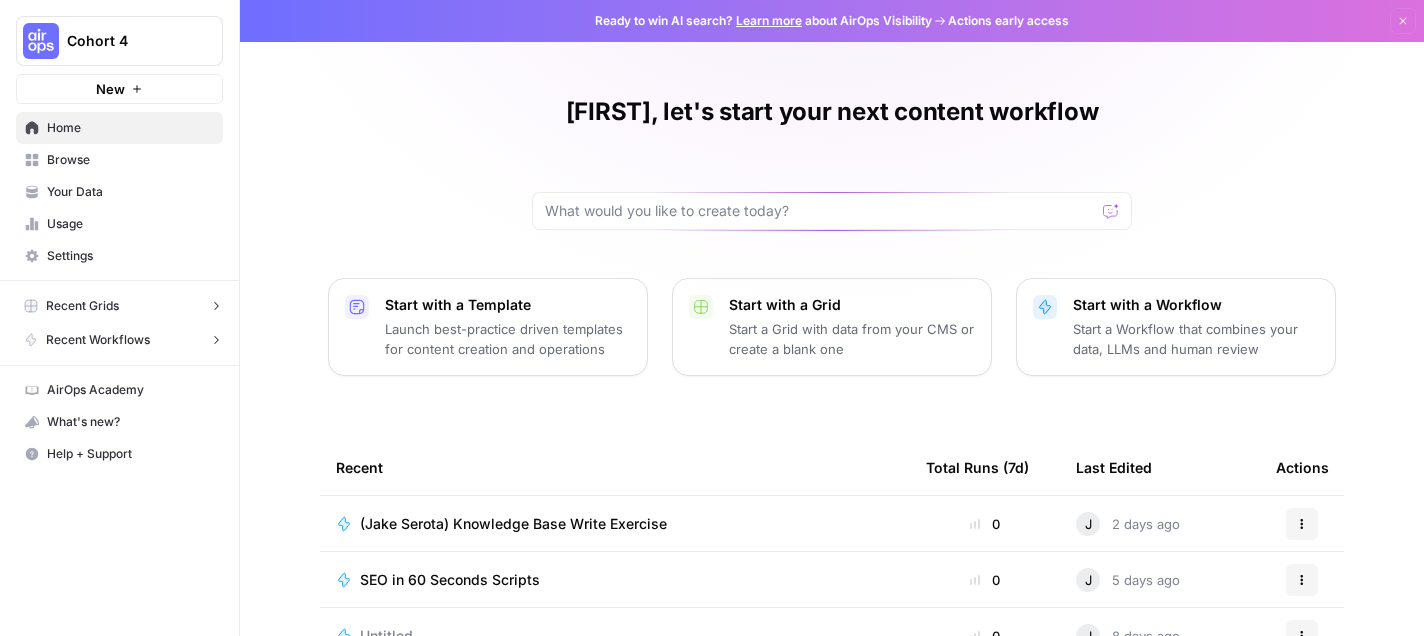 click on "Browse" at bounding box center [130, 160] 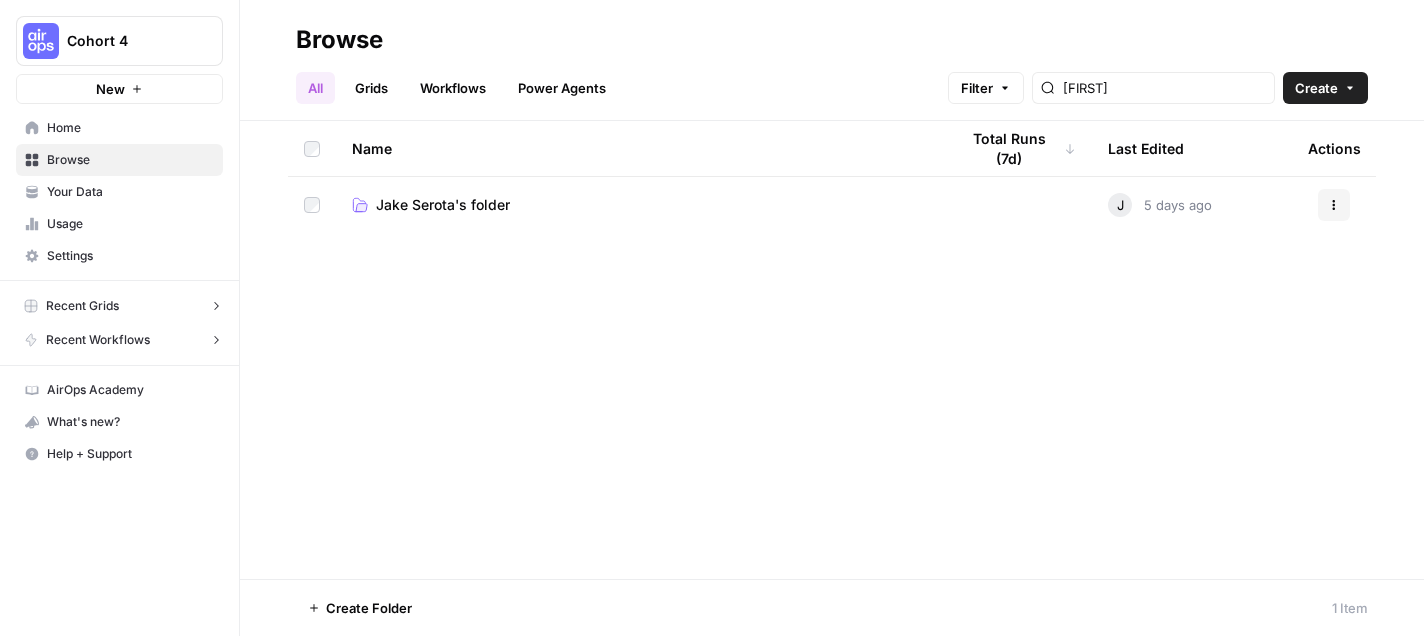 click on "Jake Serota's folder" at bounding box center [443, 205] 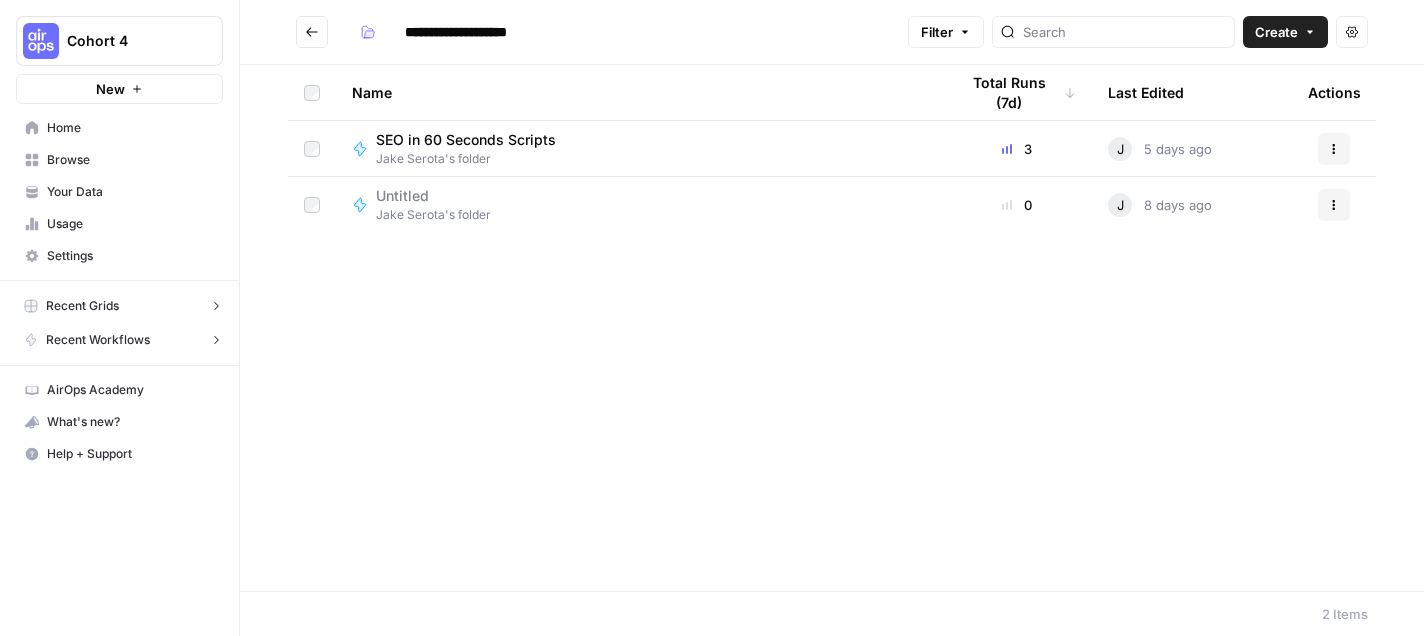 click on "Create" at bounding box center [1276, 32] 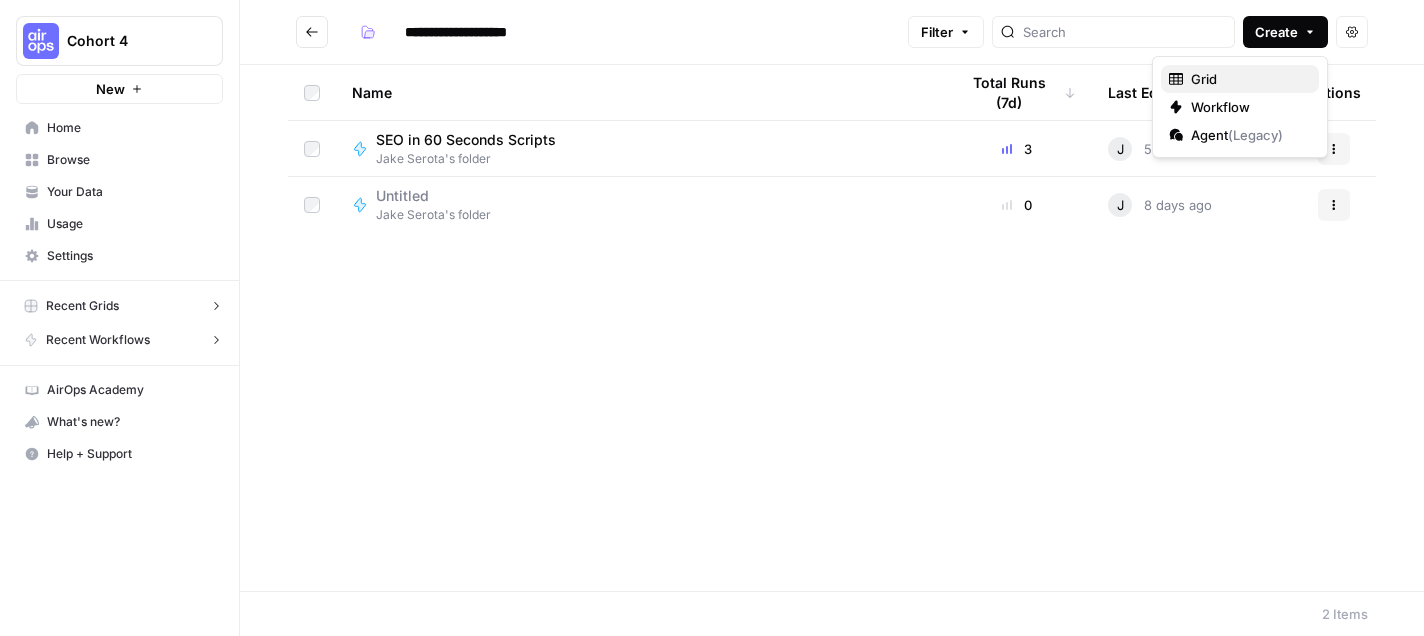 click on "Grid" at bounding box center [1247, 79] 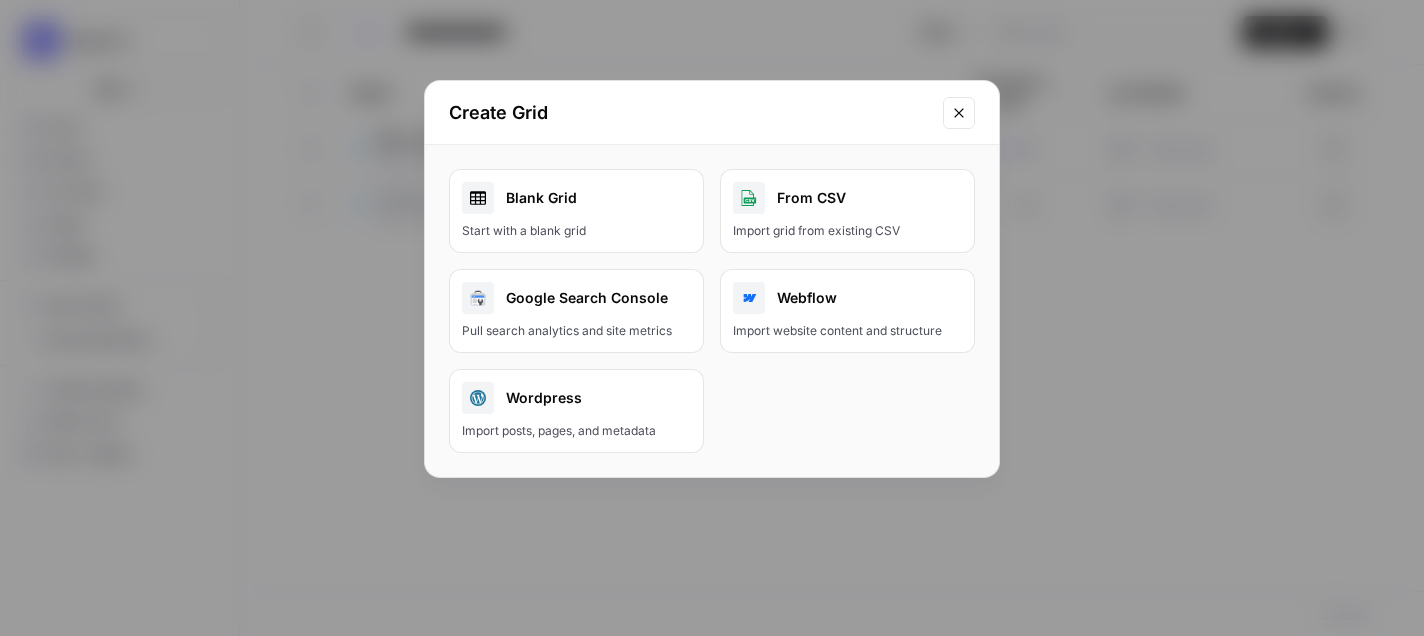click on "Pull search analytics and site metrics" at bounding box center [576, 331] 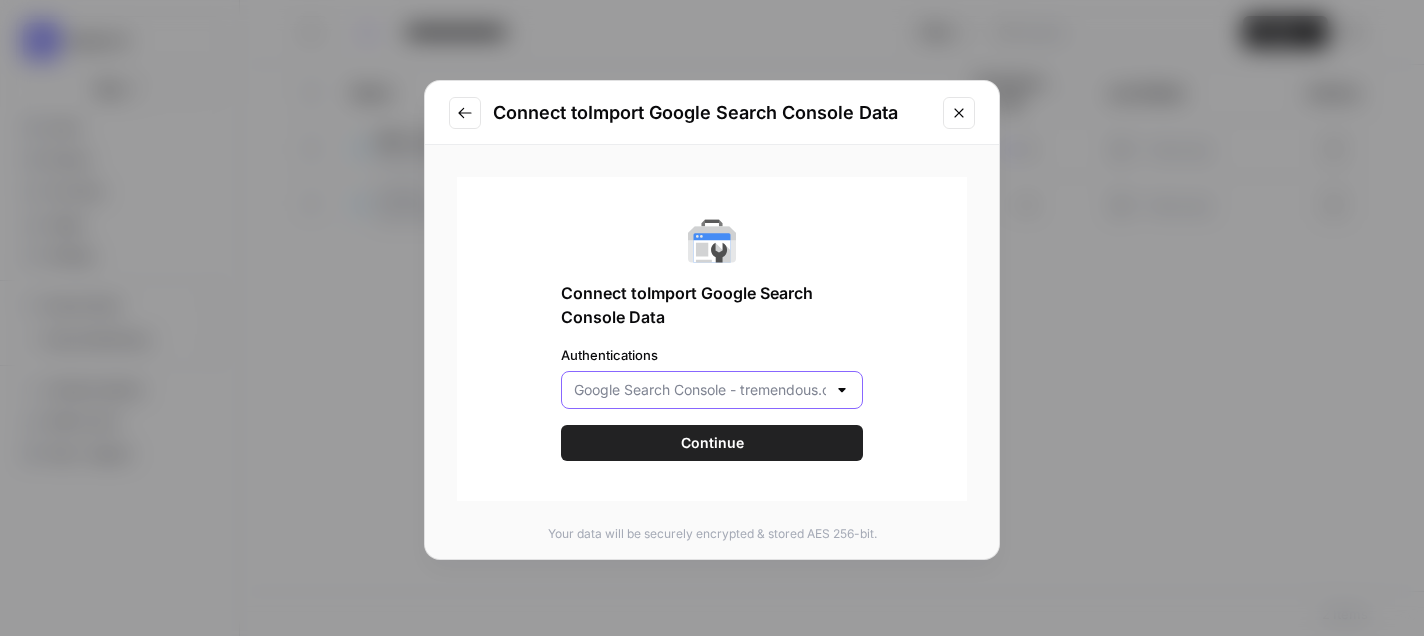 click on "Authentications" at bounding box center [700, 390] 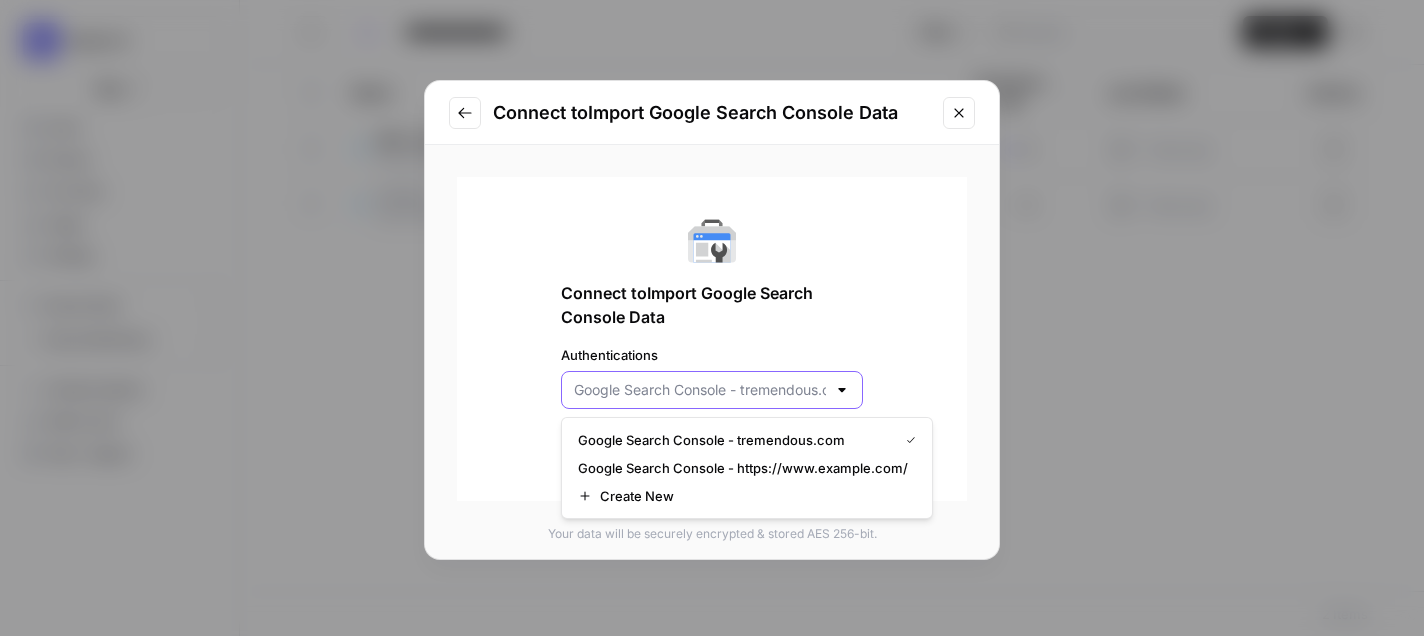 scroll, scrollTop: 36, scrollLeft: 0, axis: vertical 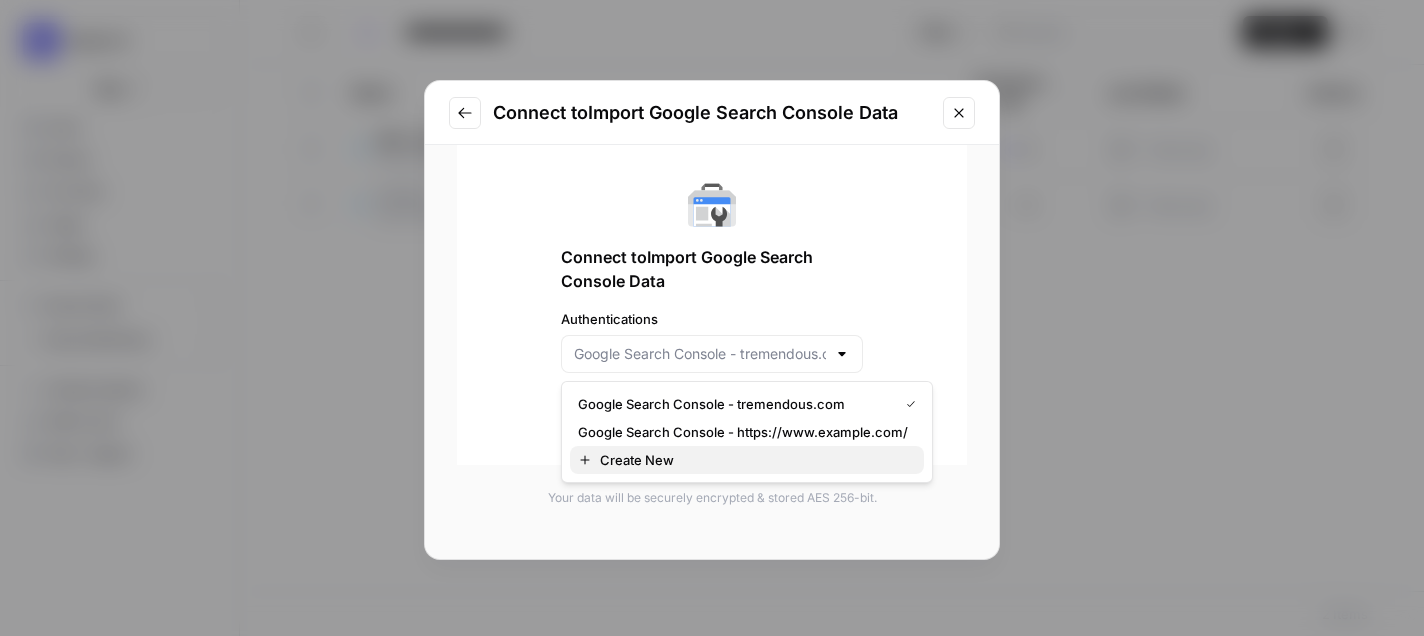 click on "Create New" at bounding box center (754, 460) 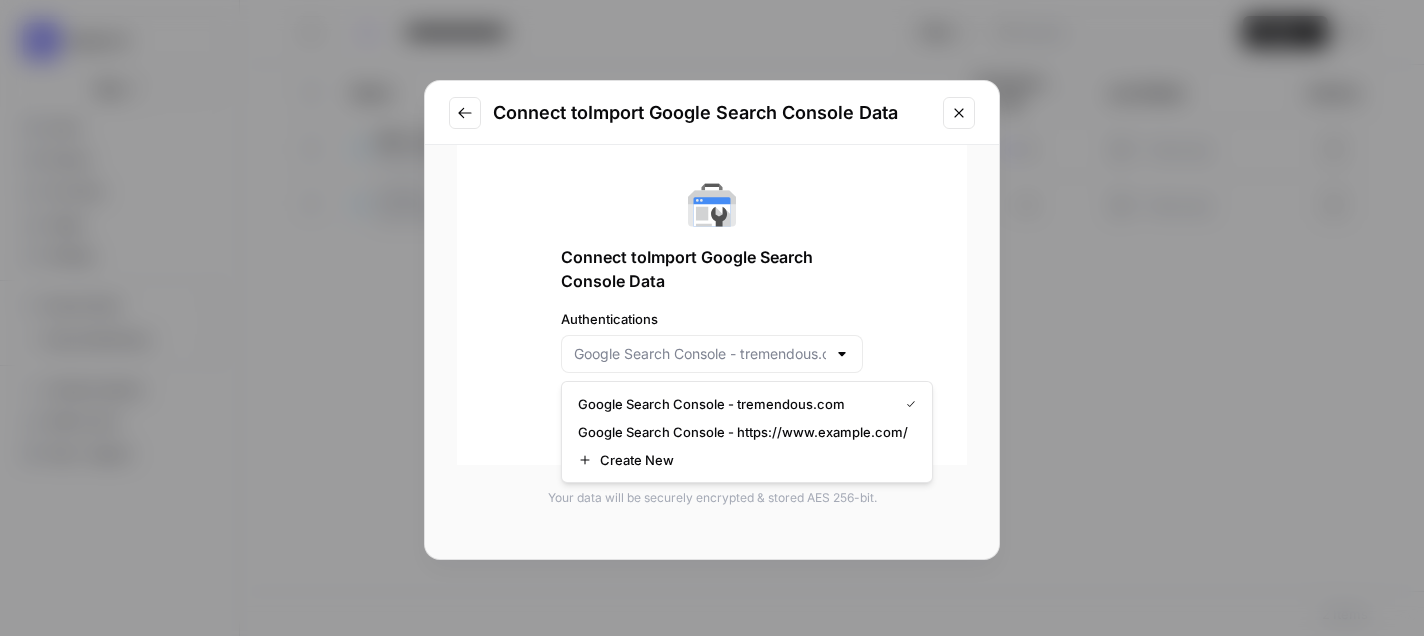 type on "Create New" 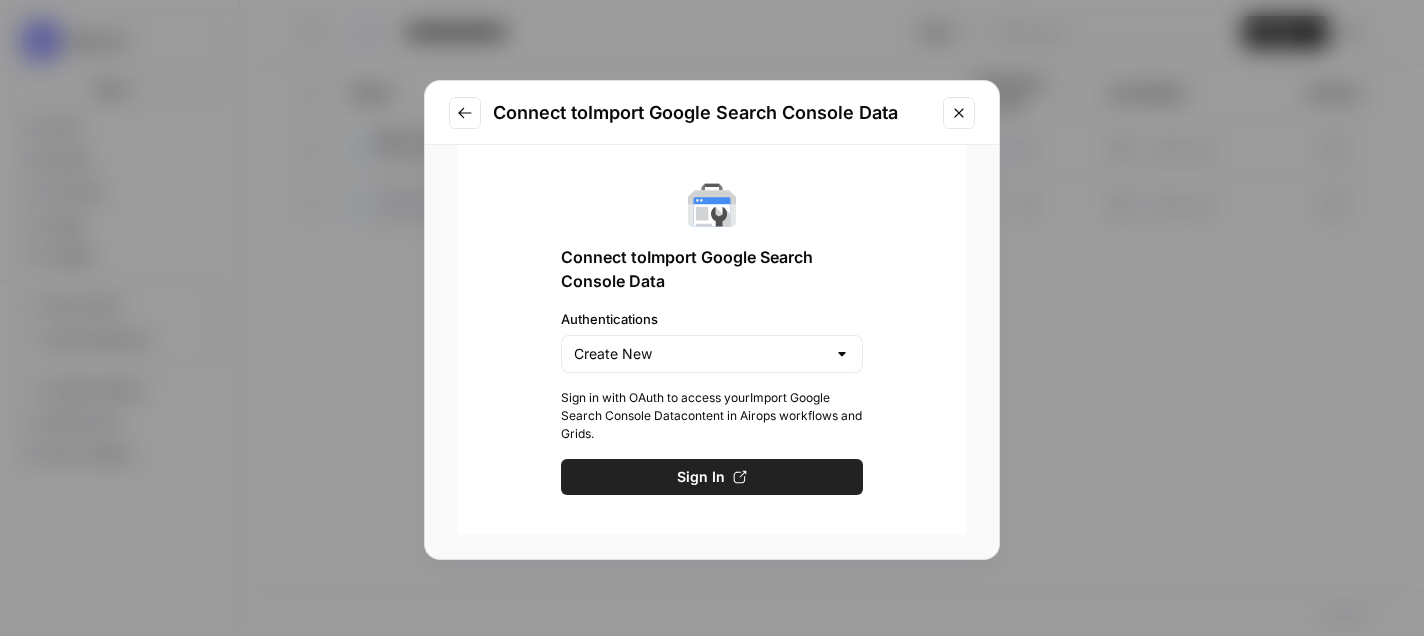 scroll, scrollTop: 86, scrollLeft: 0, axis: vertical 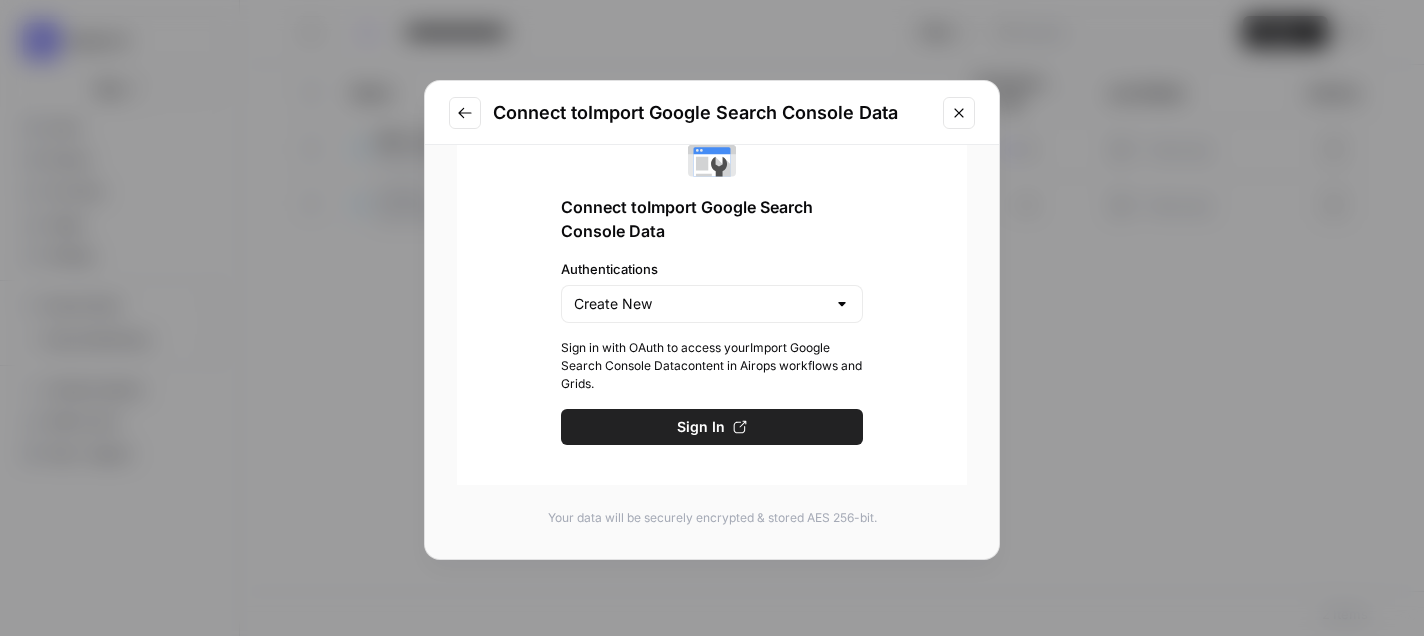 click on "Sign In" at bounding box center [712, 427] 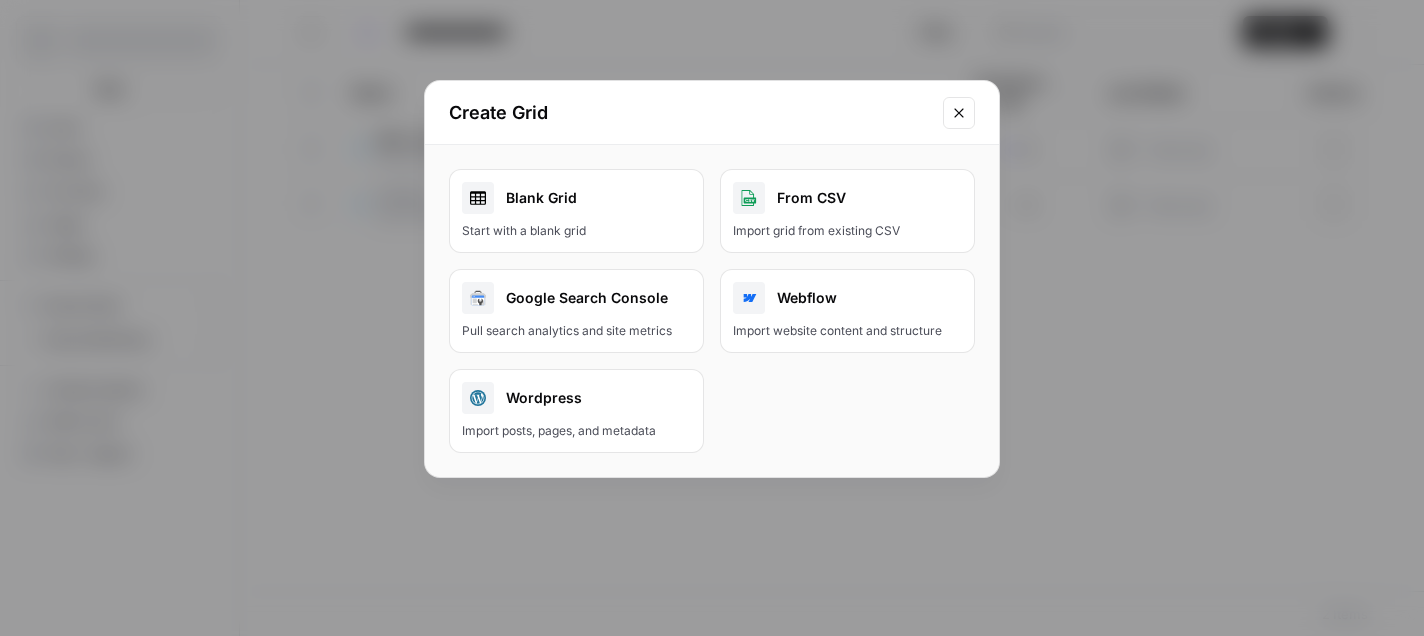 scroll, scrollTop: 0, scrollLeft: 0, axis: both 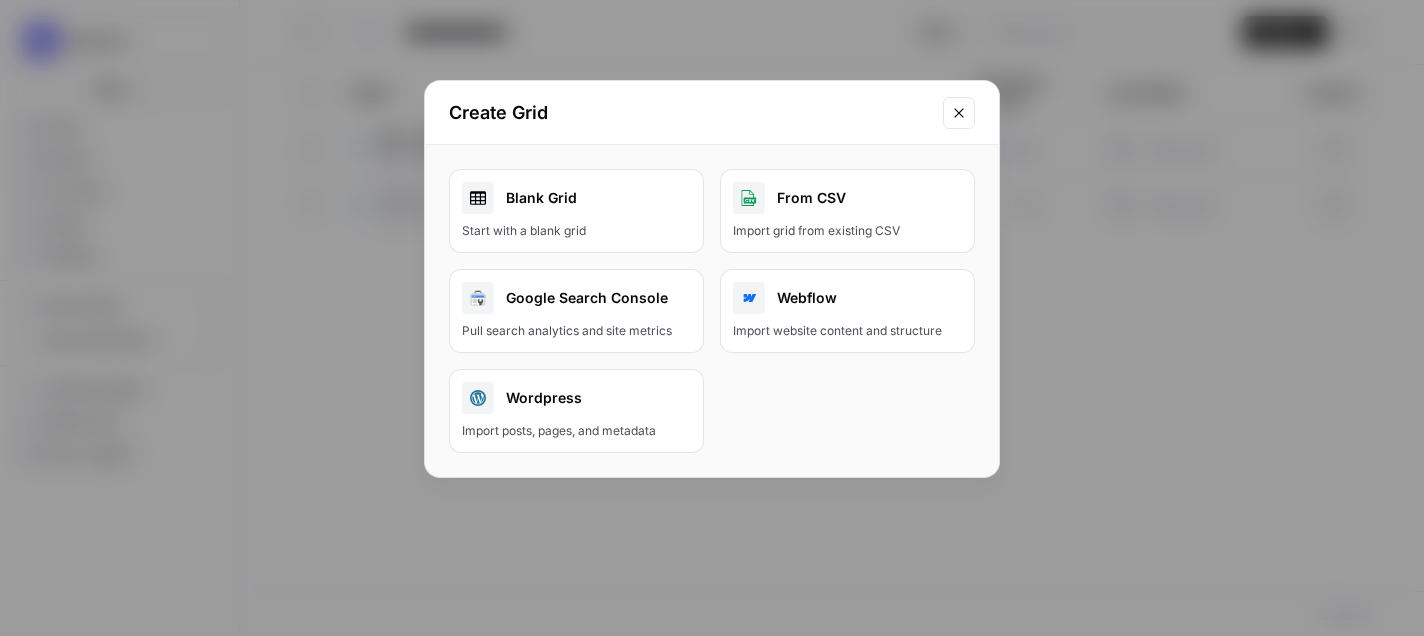click on "Google Search Console" at bounding box center (576, 298) 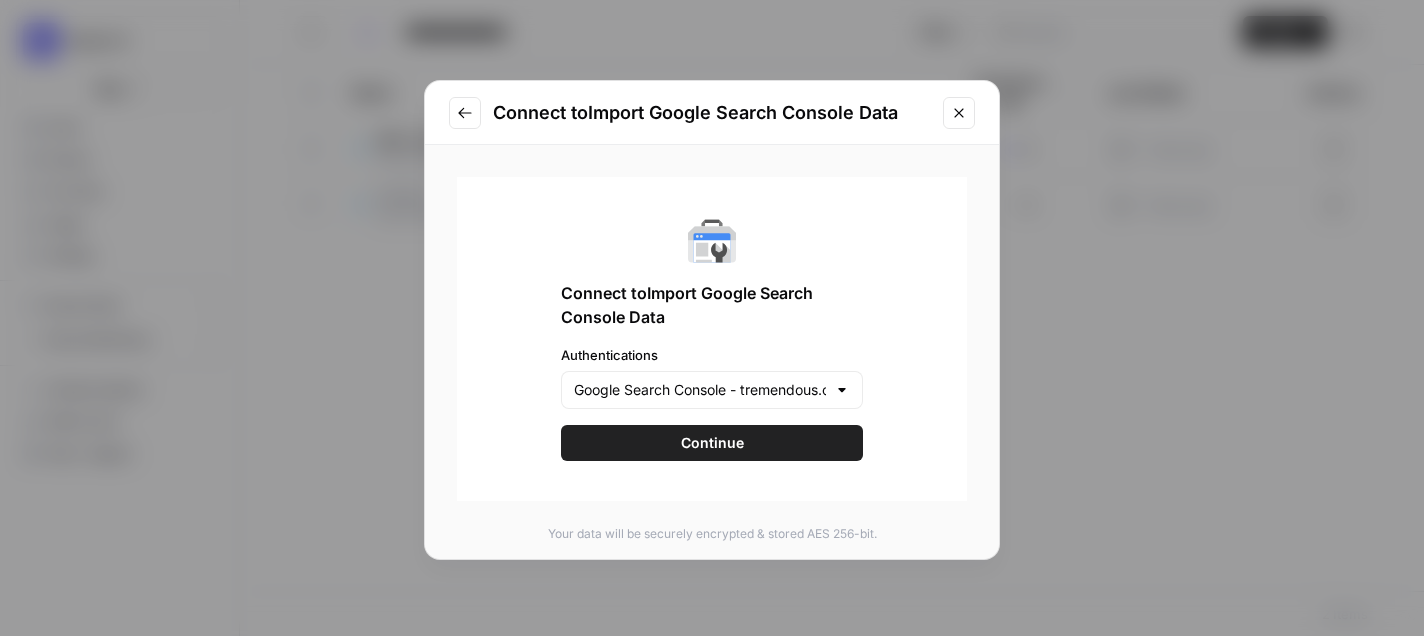 click on "Google Search Console - tremendous.com" at bounding box center (712, 390) 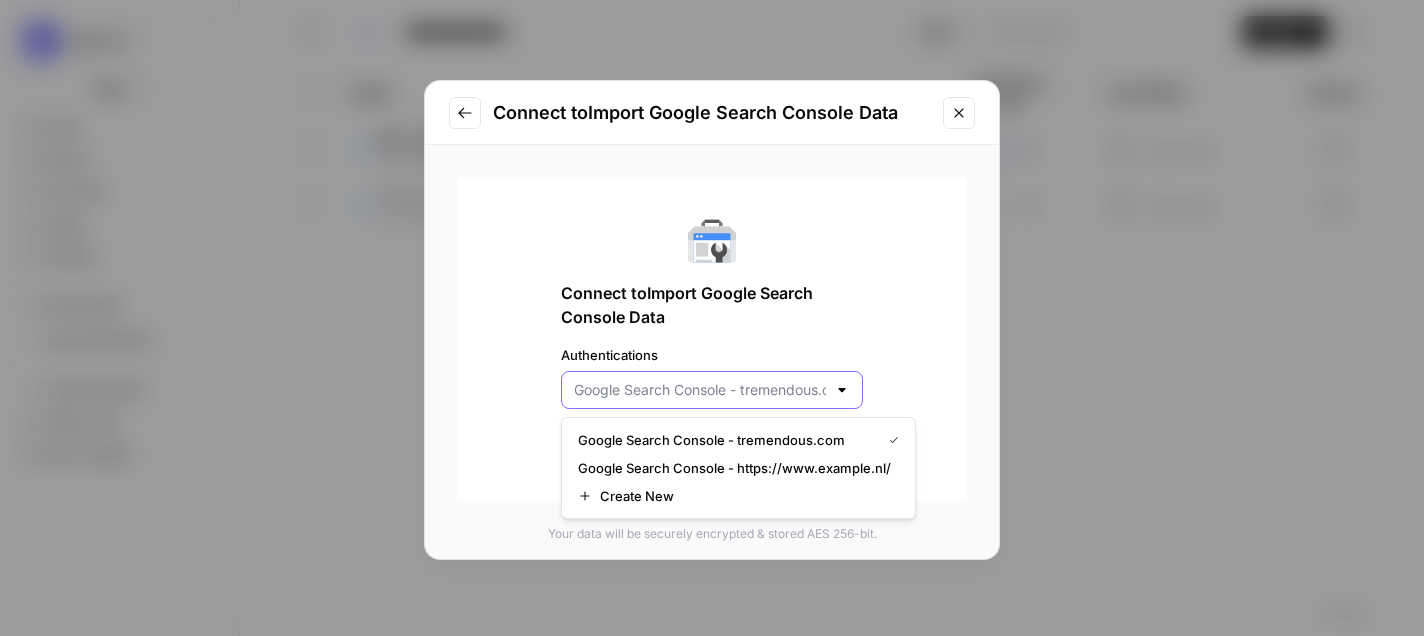 scroll, scrollTop: 0, scrollLeft: 0, axis: both 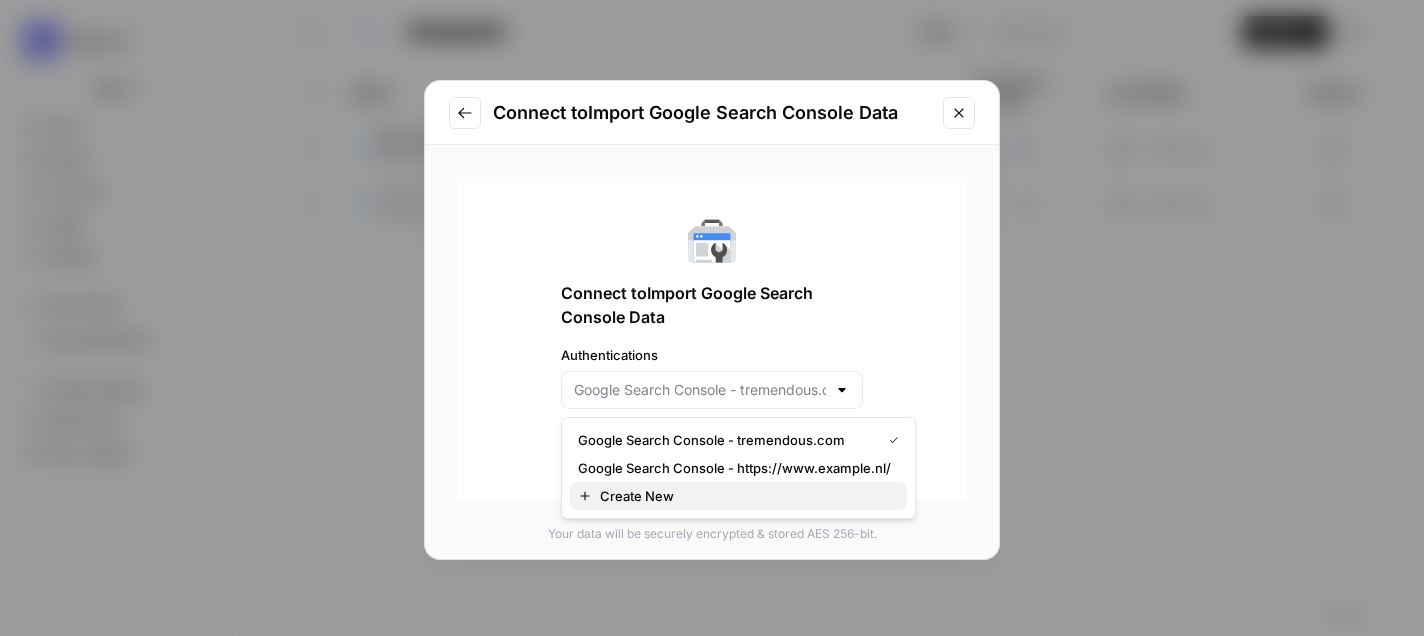 click on "Create New" at bounding box center [745, 496] 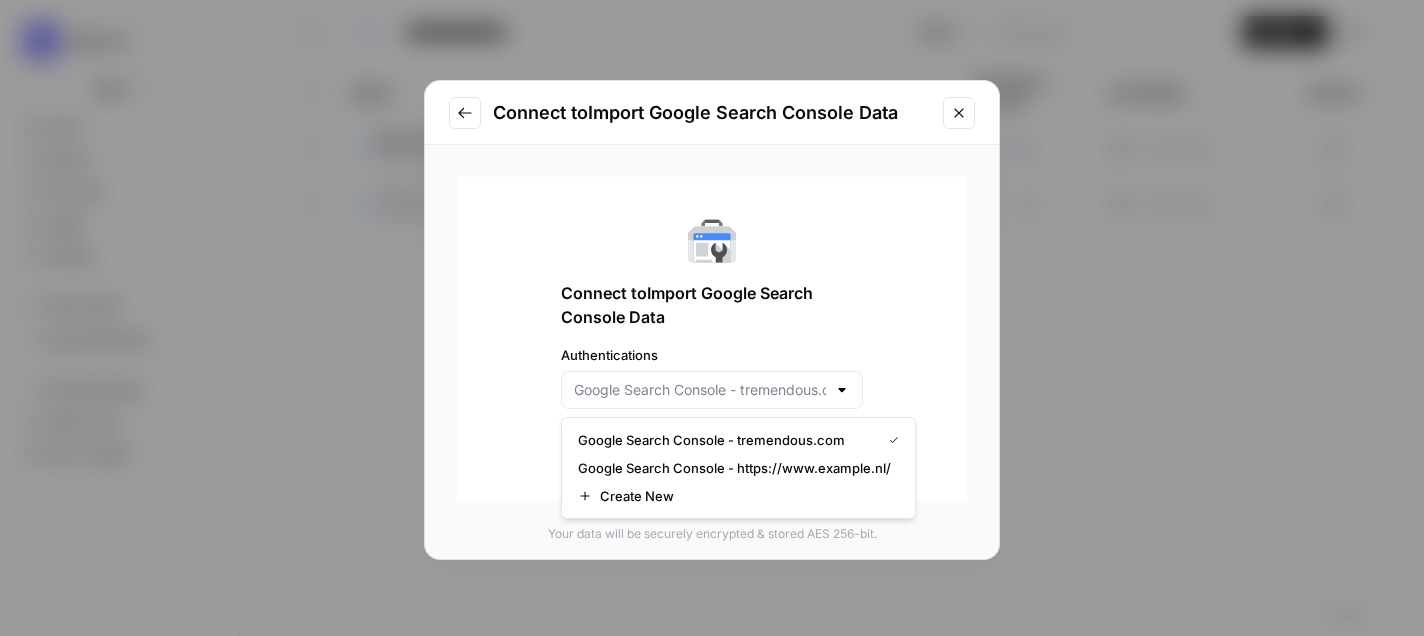 type on "Create New" 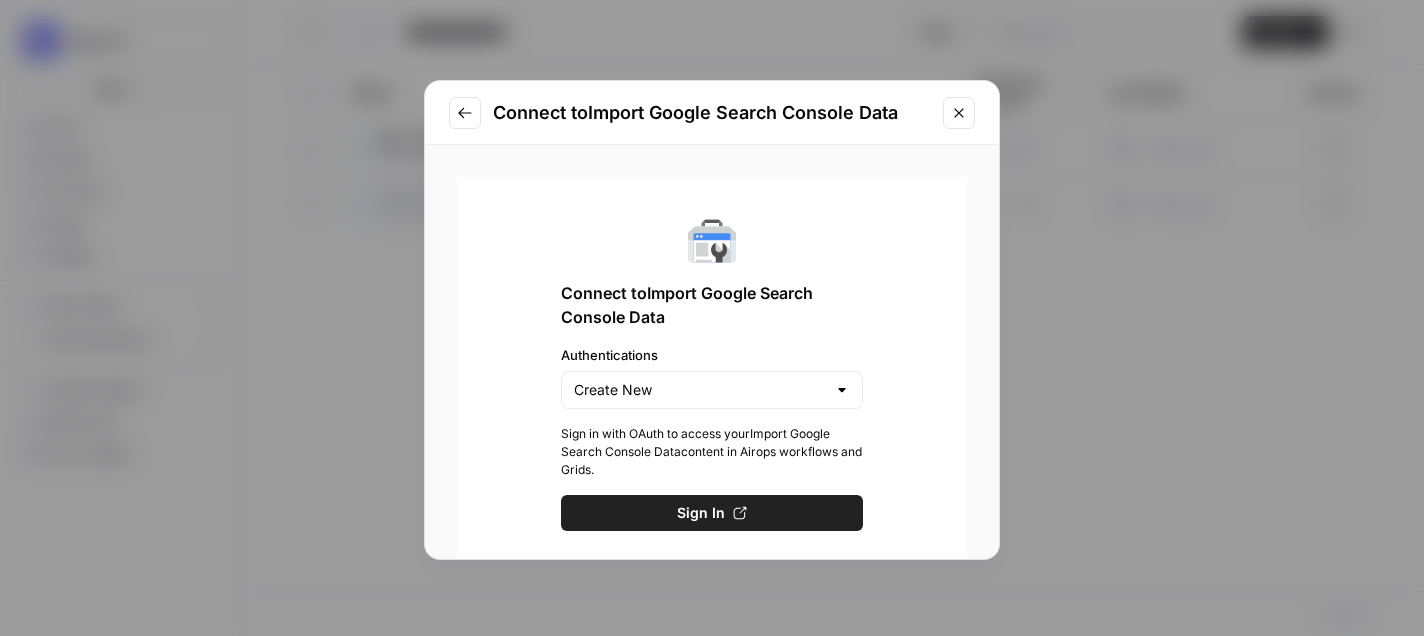 click on "Sign In" at bounding box center [712, 513] 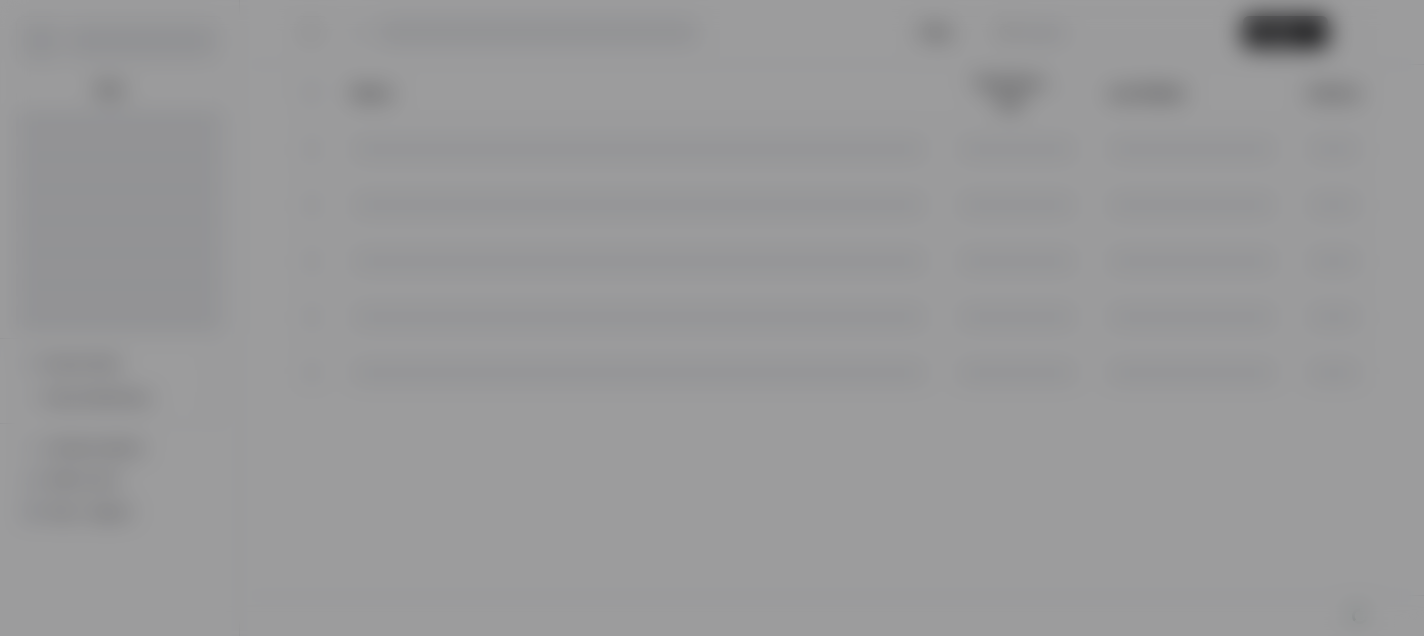 scroll, scrollTop: 0, scrollLeft: 0, axis: both 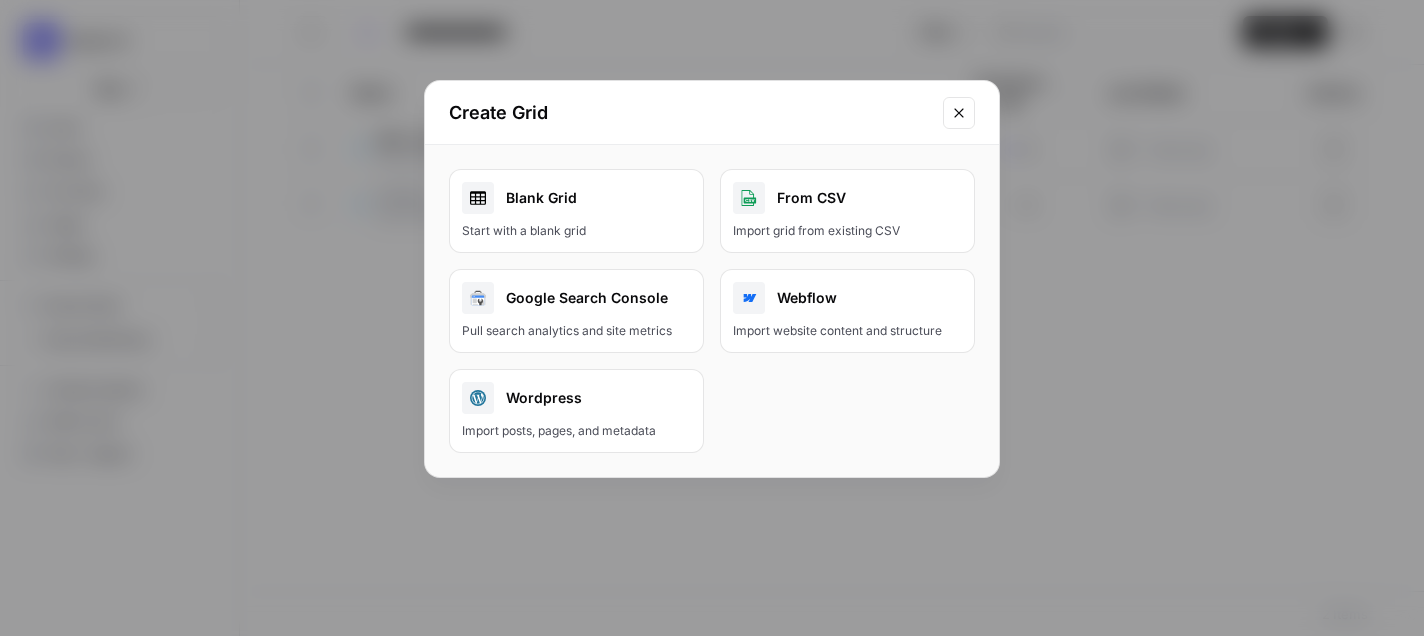 click at bounding box center [959, 113] 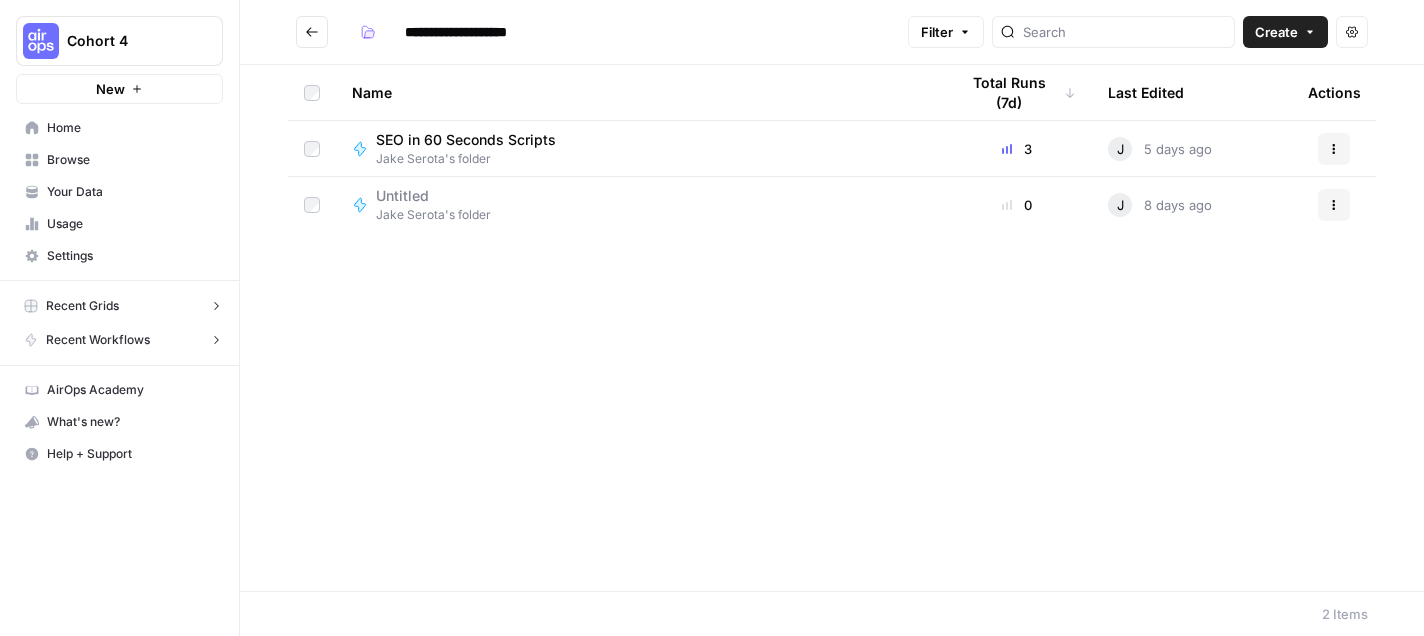 click on "Create" at bounding box center (1276, 32) 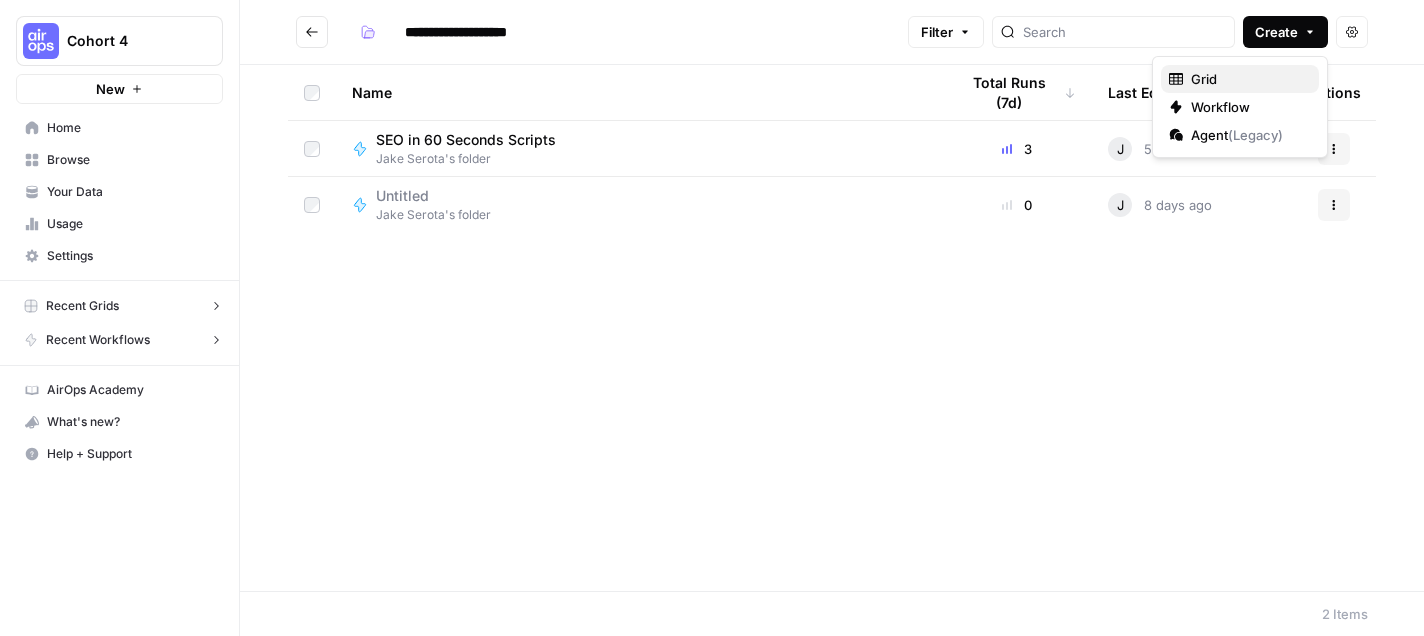 click on "Grid" at bounding box center [1247, 79] 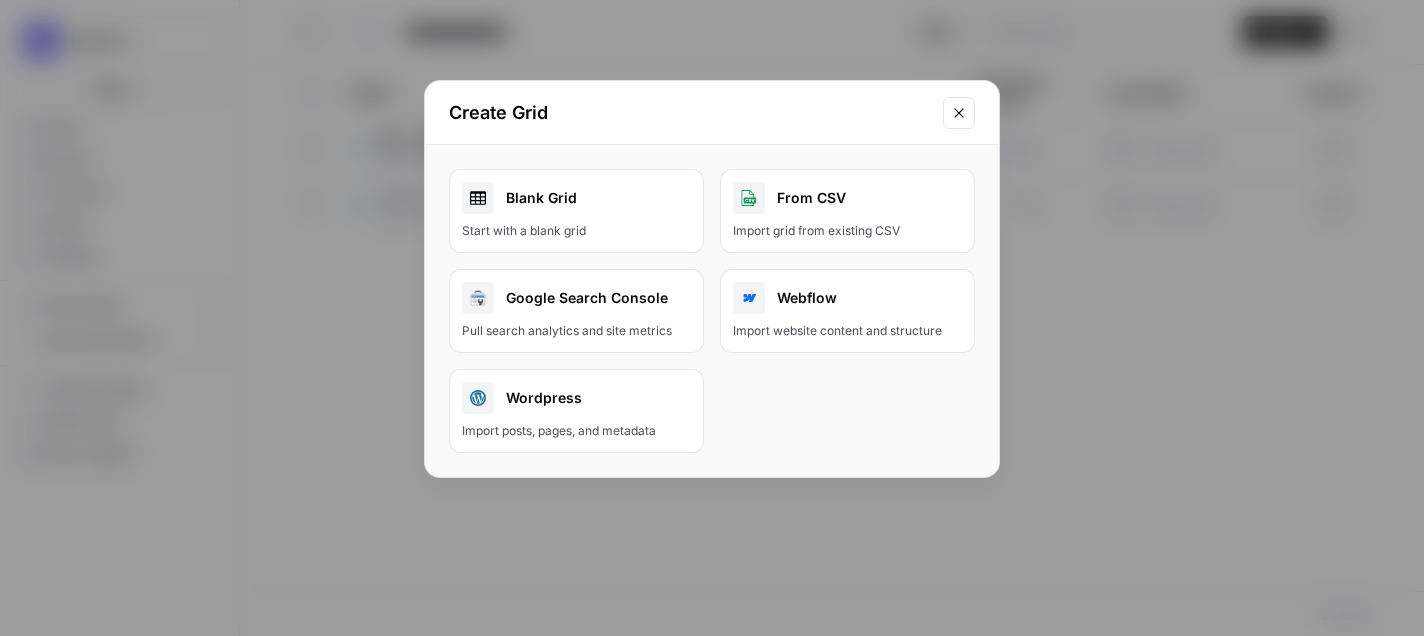click on "Google Search Console Pull search analytics and site metrics" at bounding box center [576, 311] 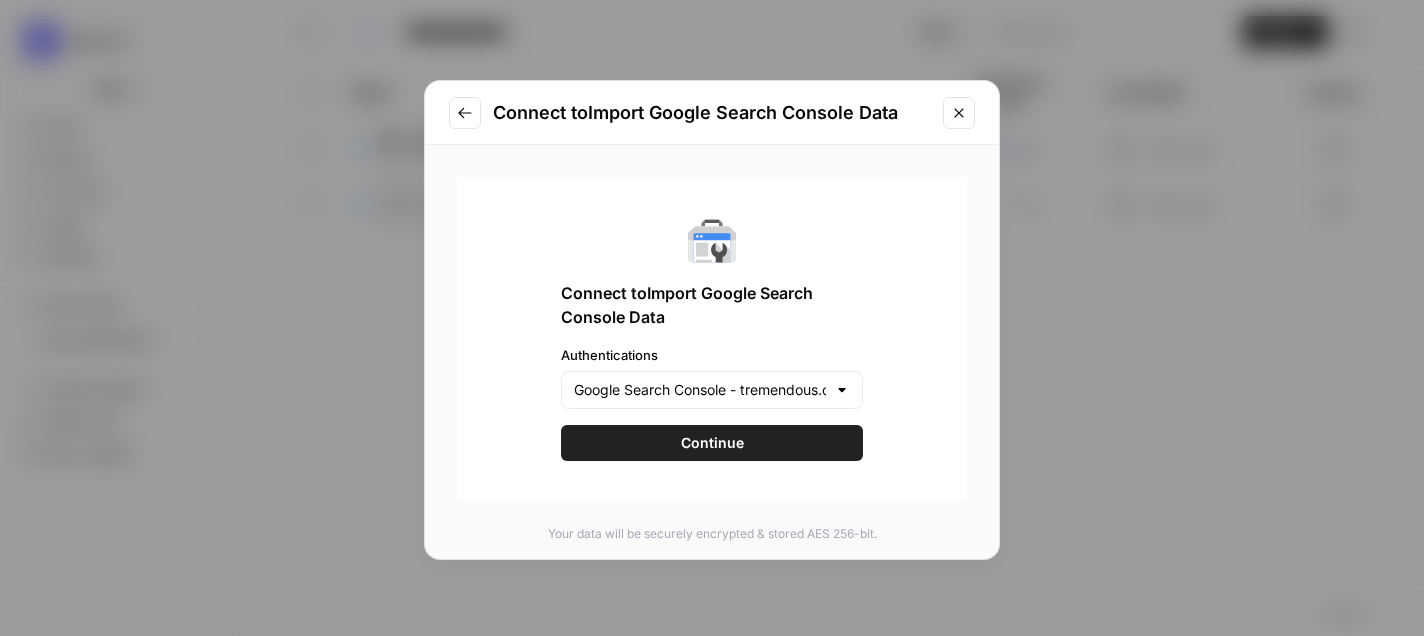 click on "Google Search Console - tremendous.com" at bounding box center [712, 390] 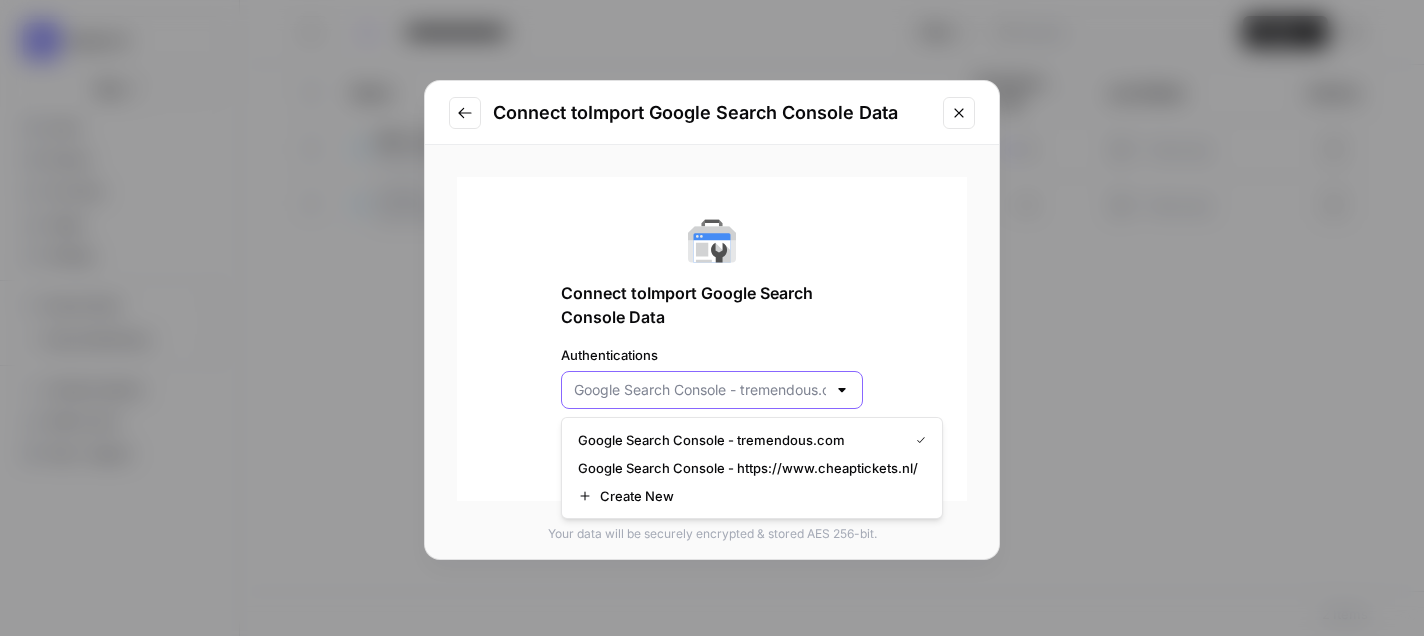 scroll, scrollTop: 0, scrollLeft: 0, axis: both 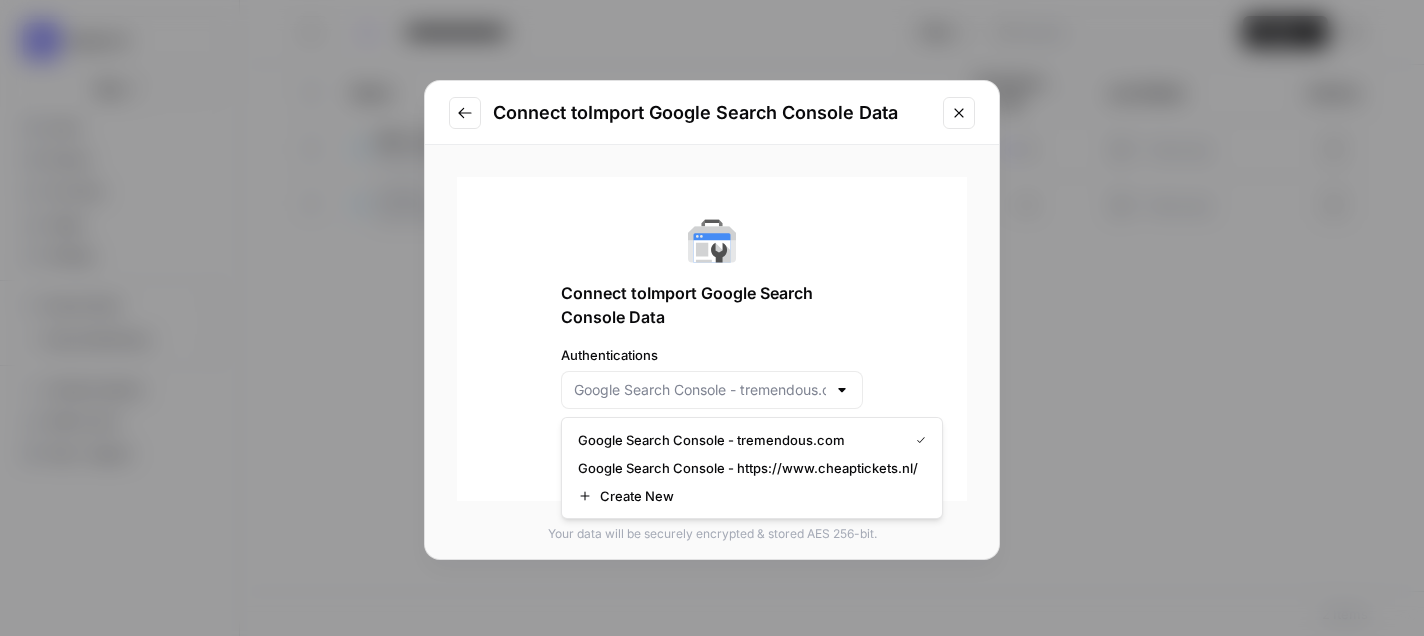 type on "Google Search Console - tremendous.com" 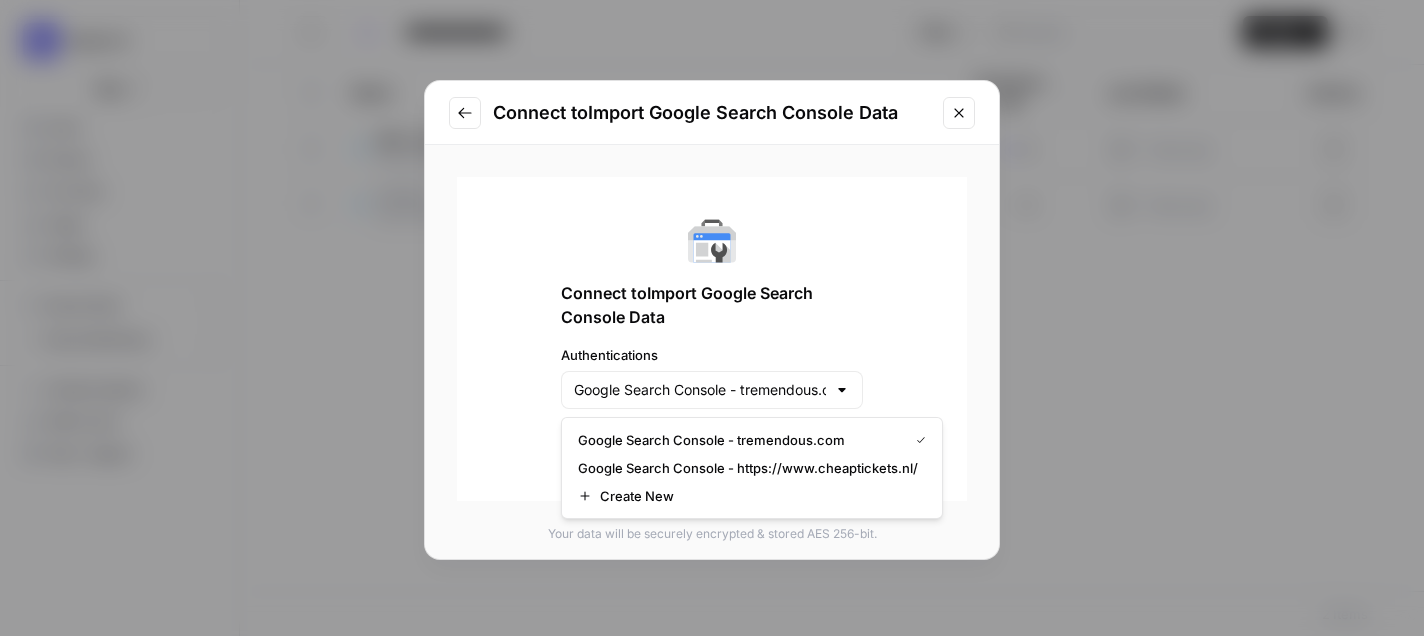 click at bounding box center (959, 113) 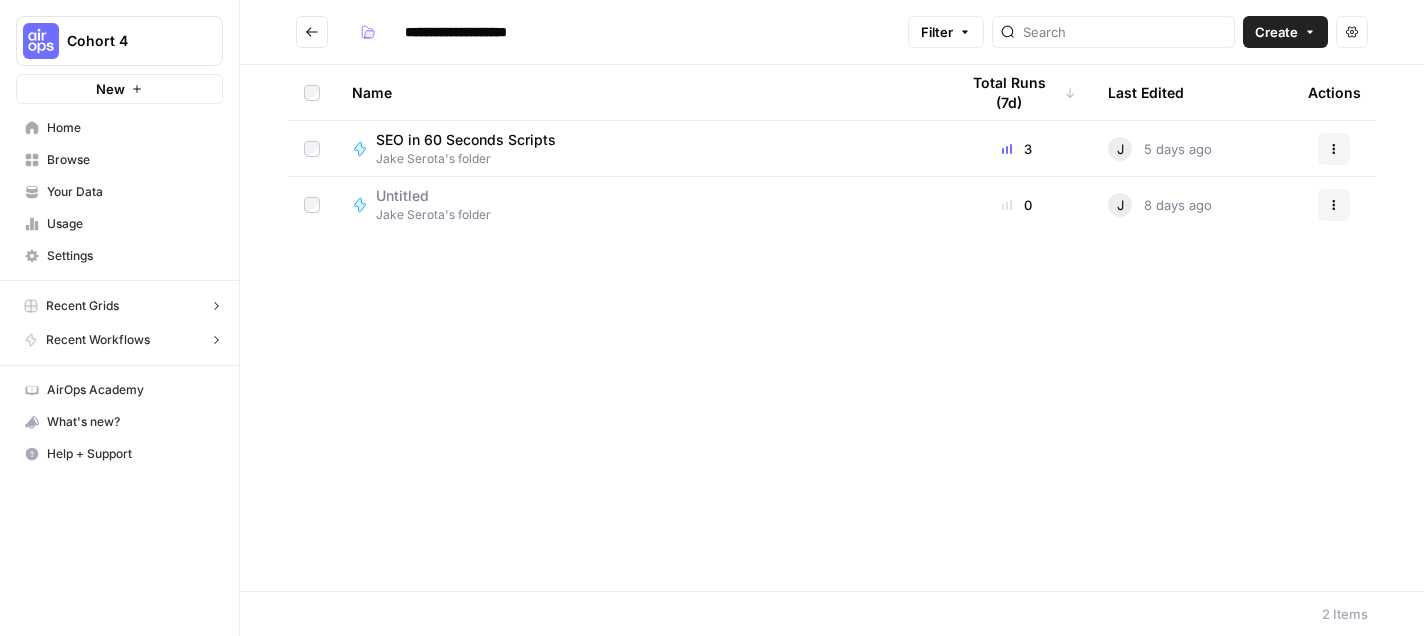 click on "Create" at bounding box center (1276, 32) 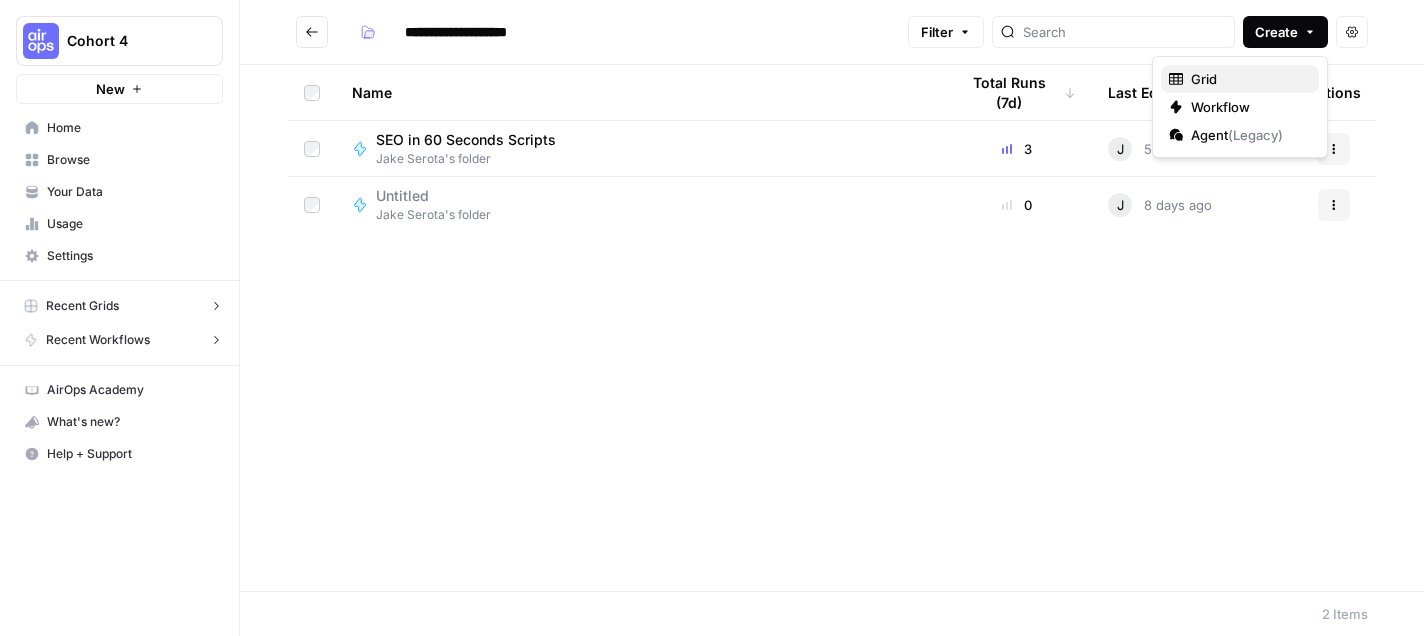 click on "Grid" at bounding box center (1247, 79) 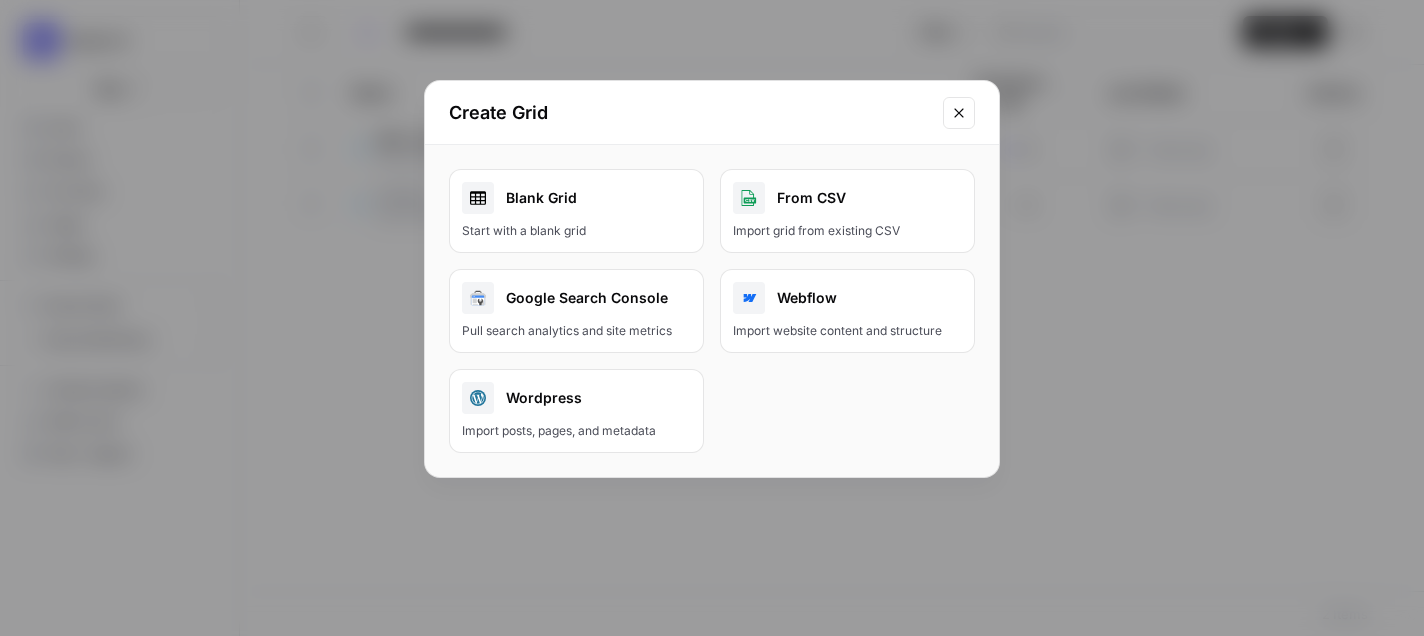 click on "Start with a blank grid" at bounding box center [576, 231] 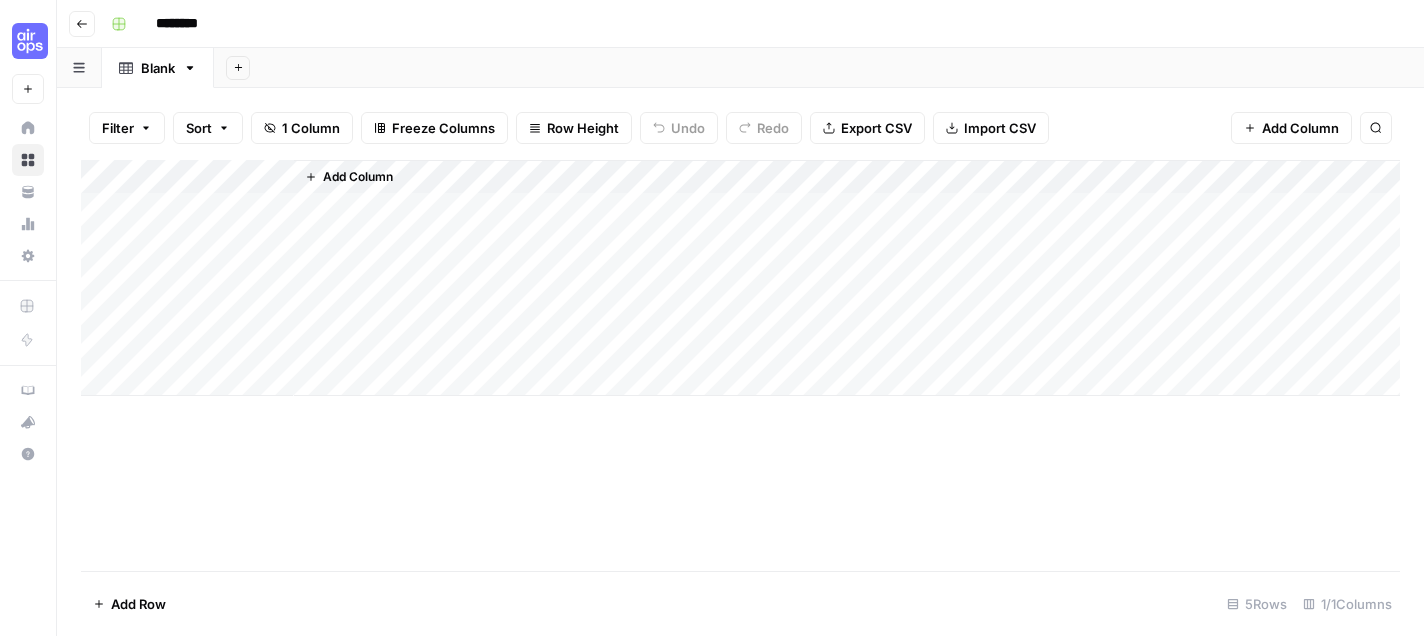 click on "Add Column" at bounding box center [740, 278] 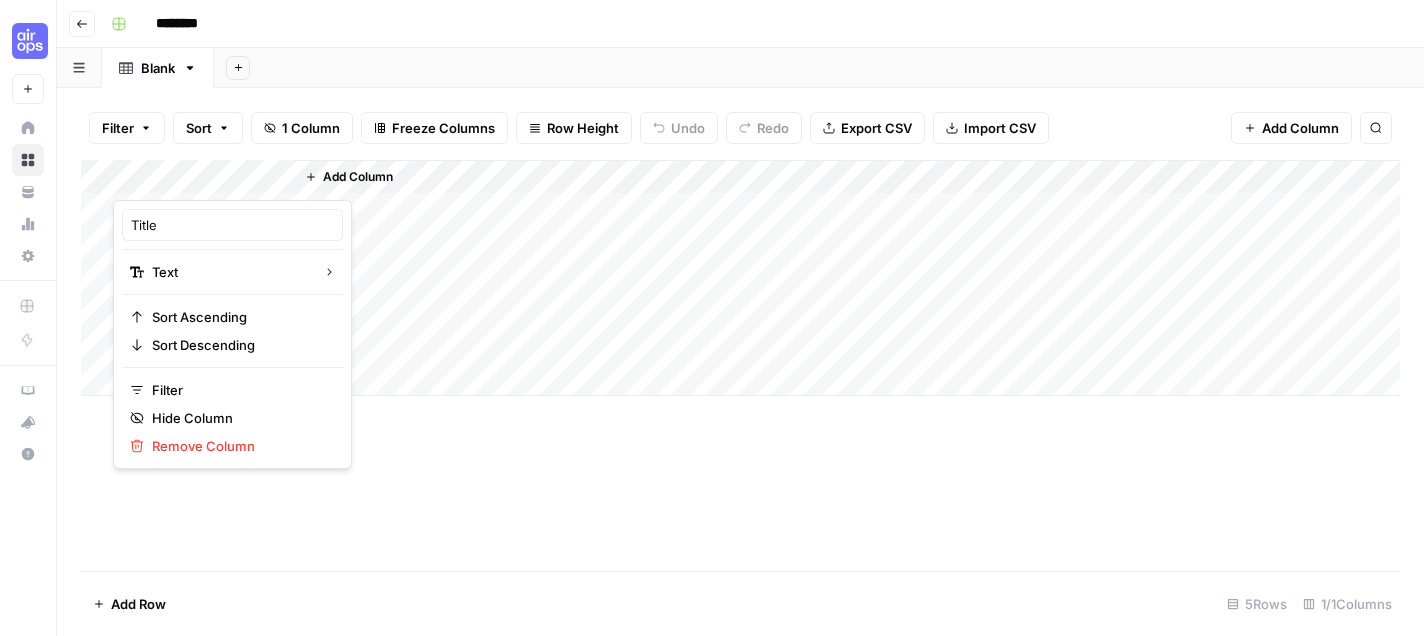 click at bounding box center [203, 180] 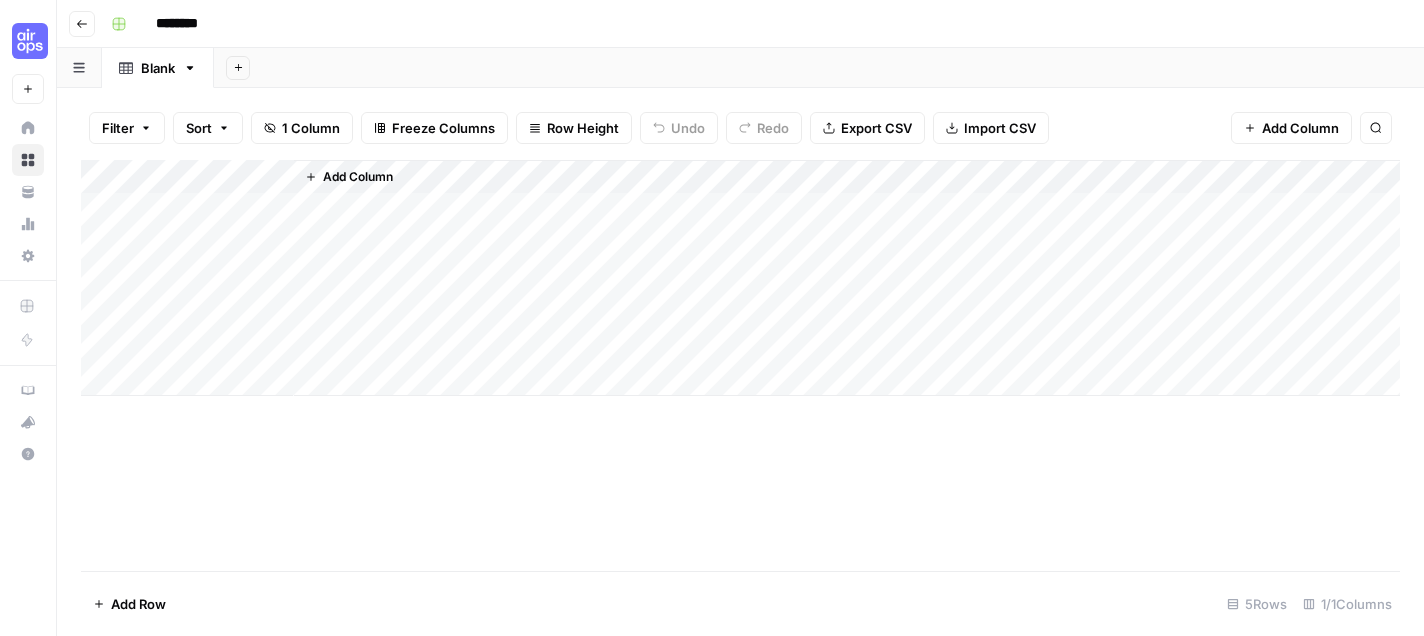 click on "Add Column" at bounding box center [847, 278] 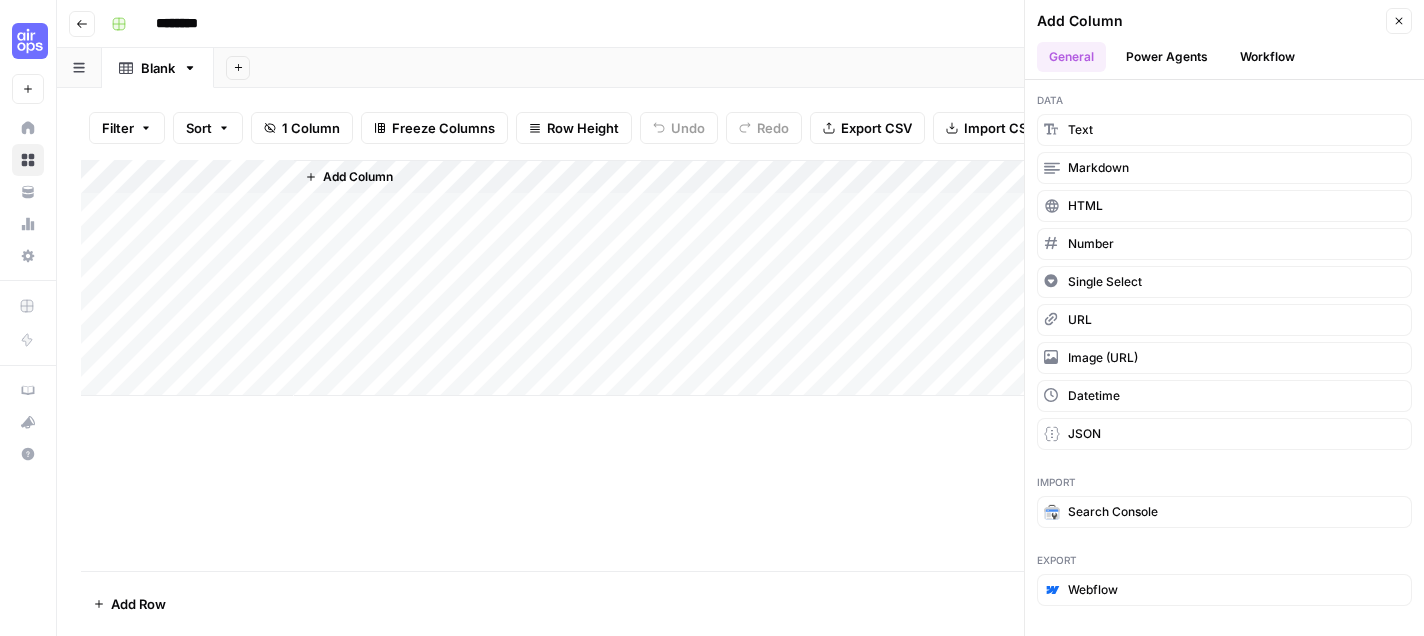 click on "Power Agents" at bounding box center (1167, 57) 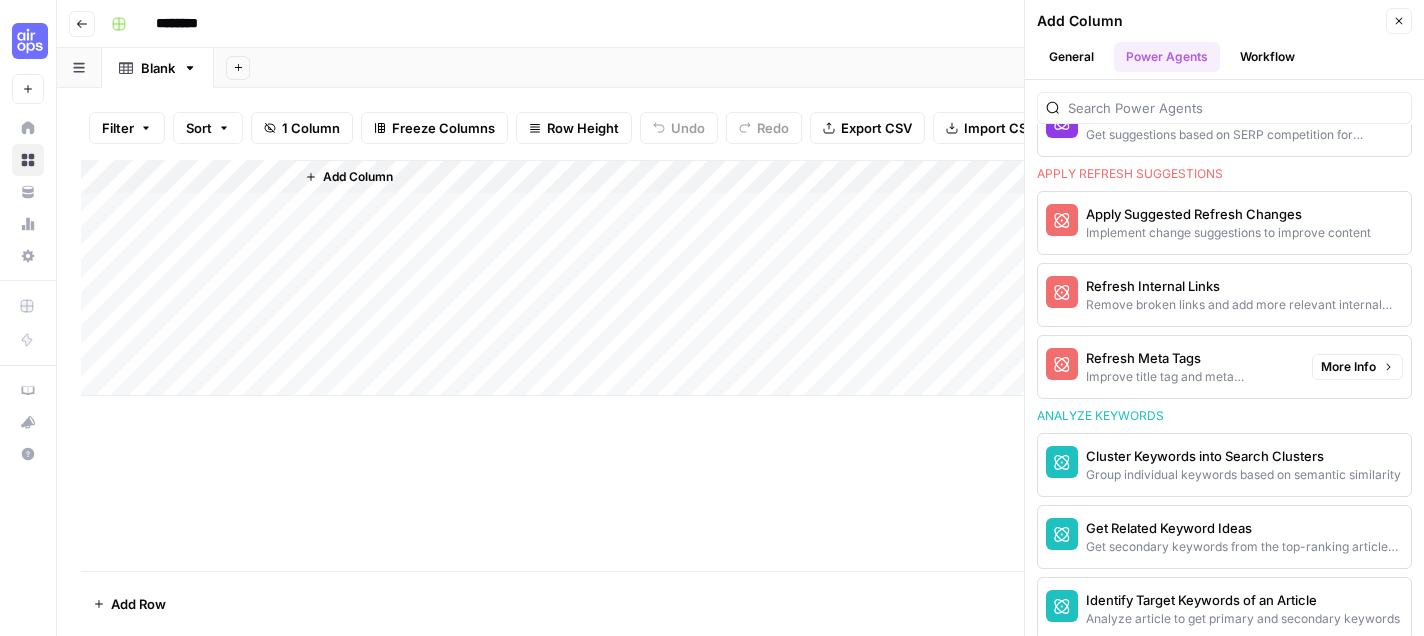 scroll, scrollTop: 1323, scrollLeft: 0, axis: vertical 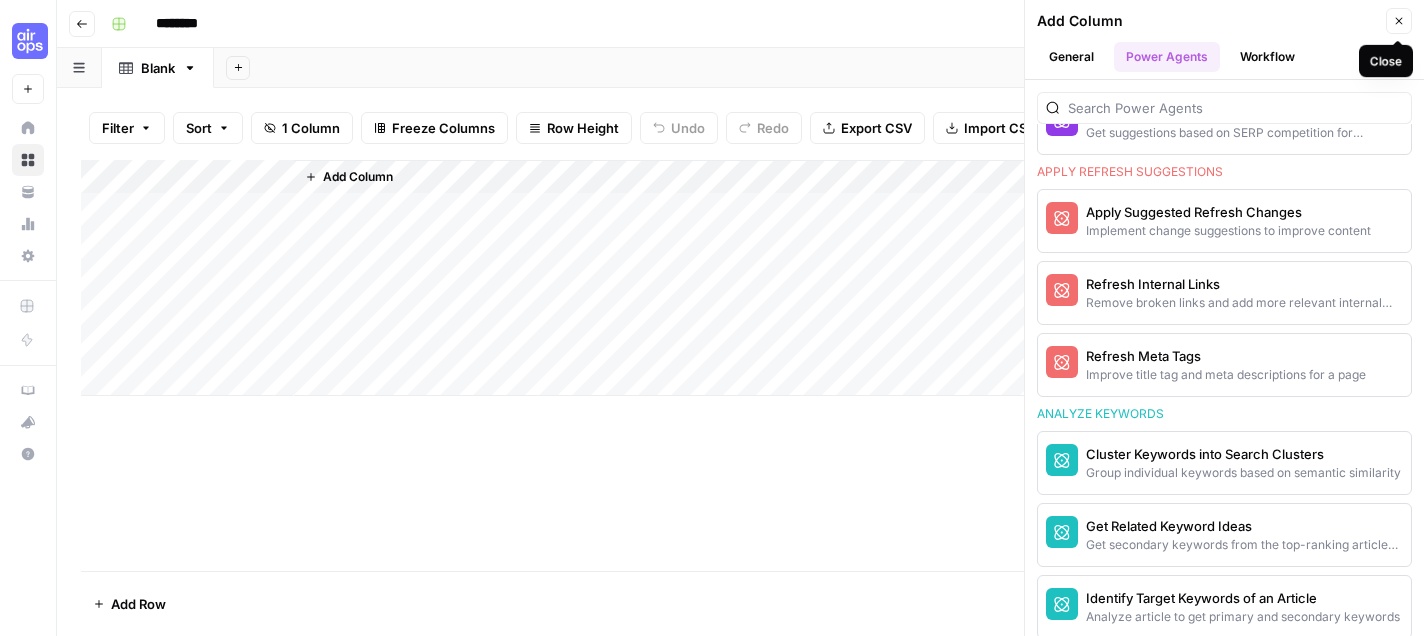 click 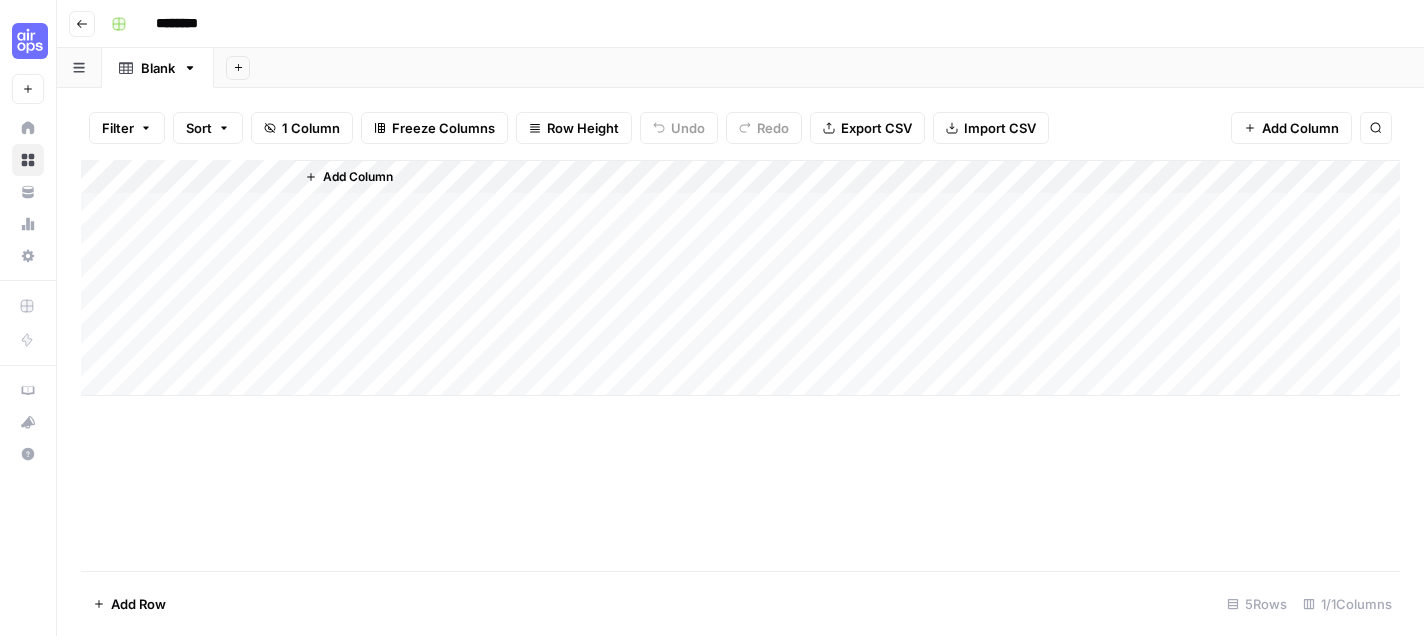 click on "Go back ********" at bounding box center [740, 24] 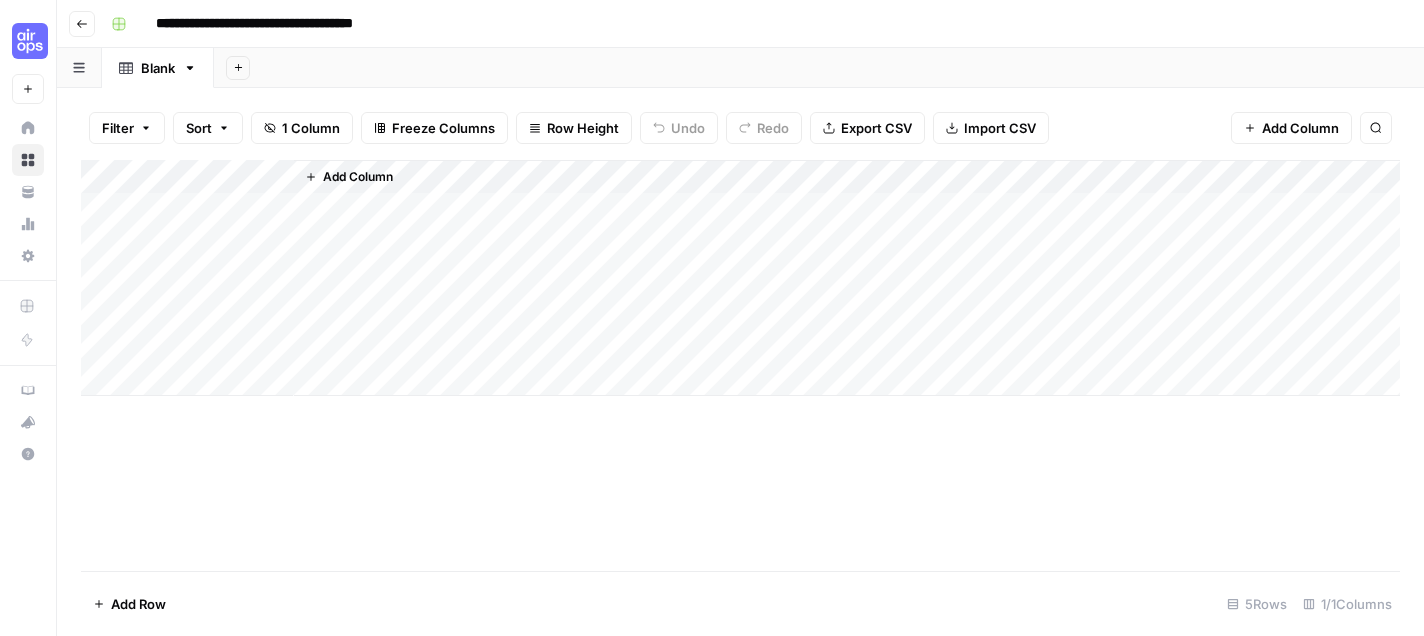 type on "**********" 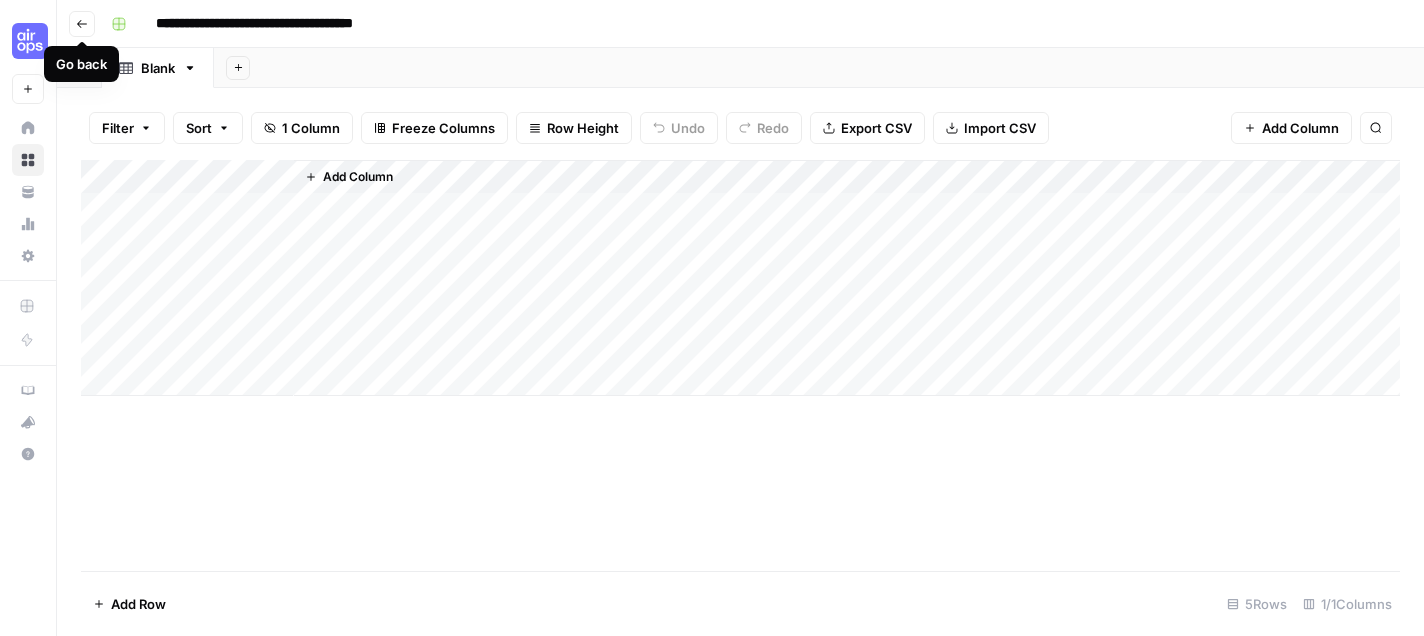 click 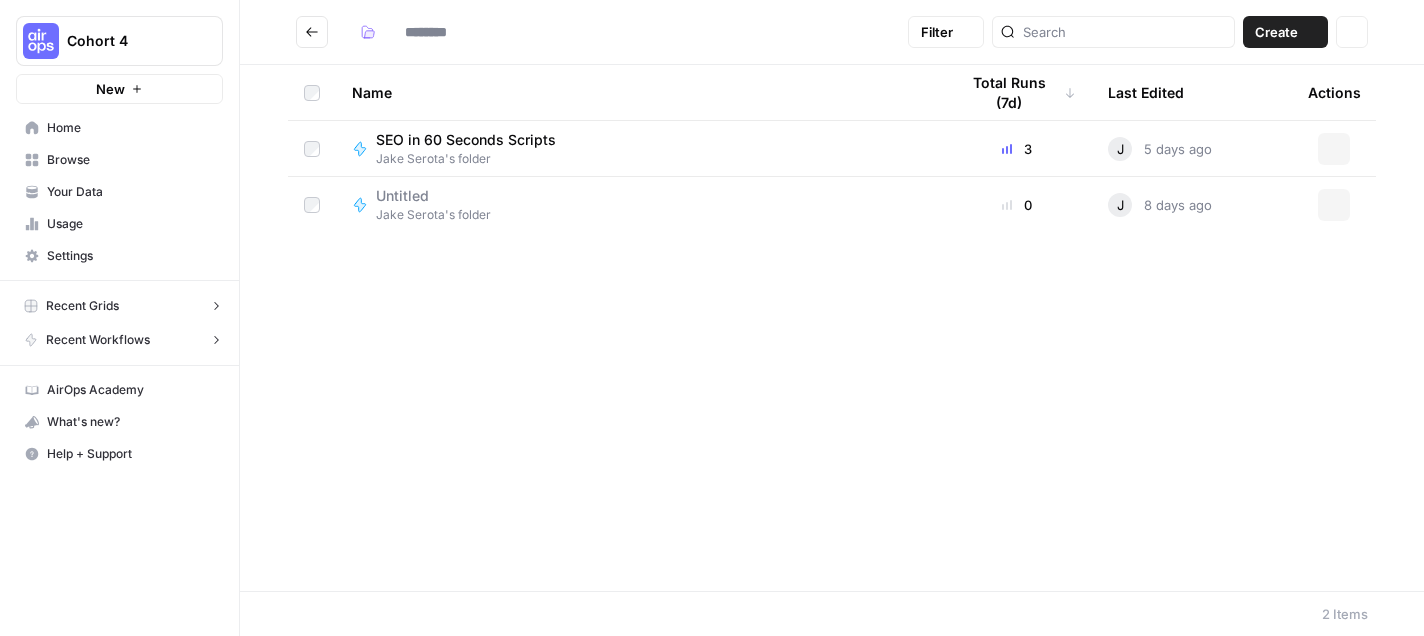 type on "**********" 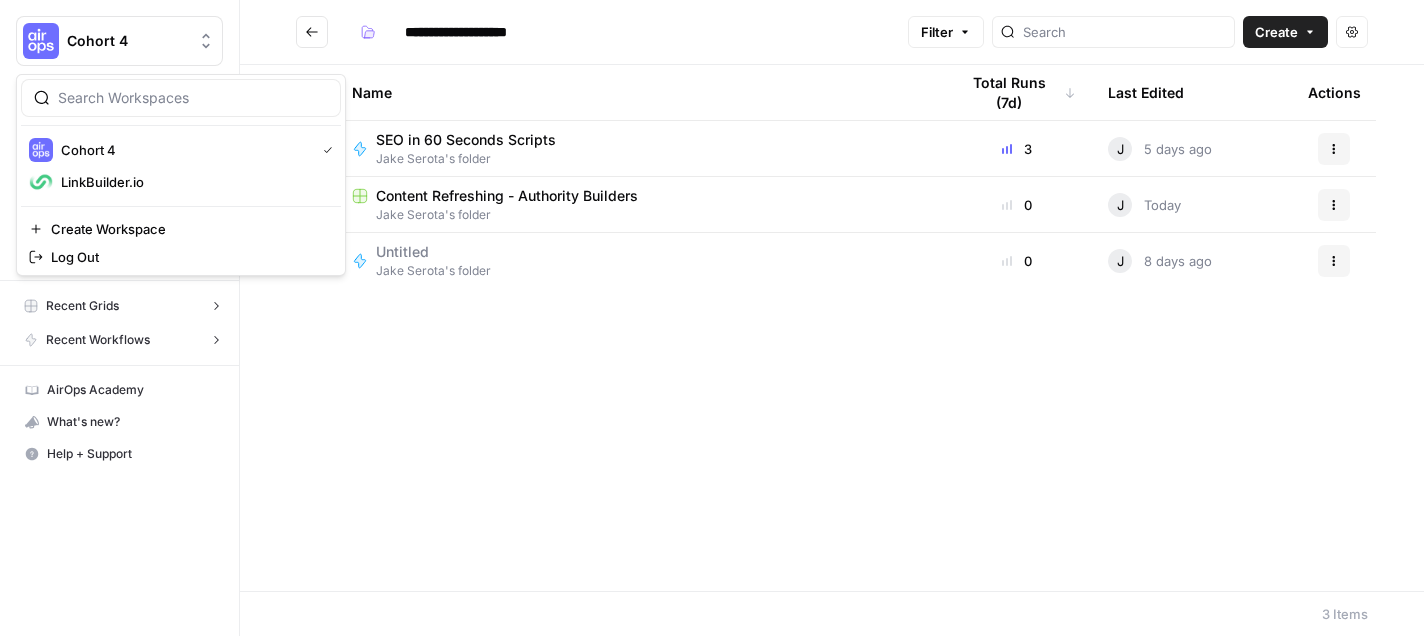 click on "Cohort 4" at bounding box center [127, 41] 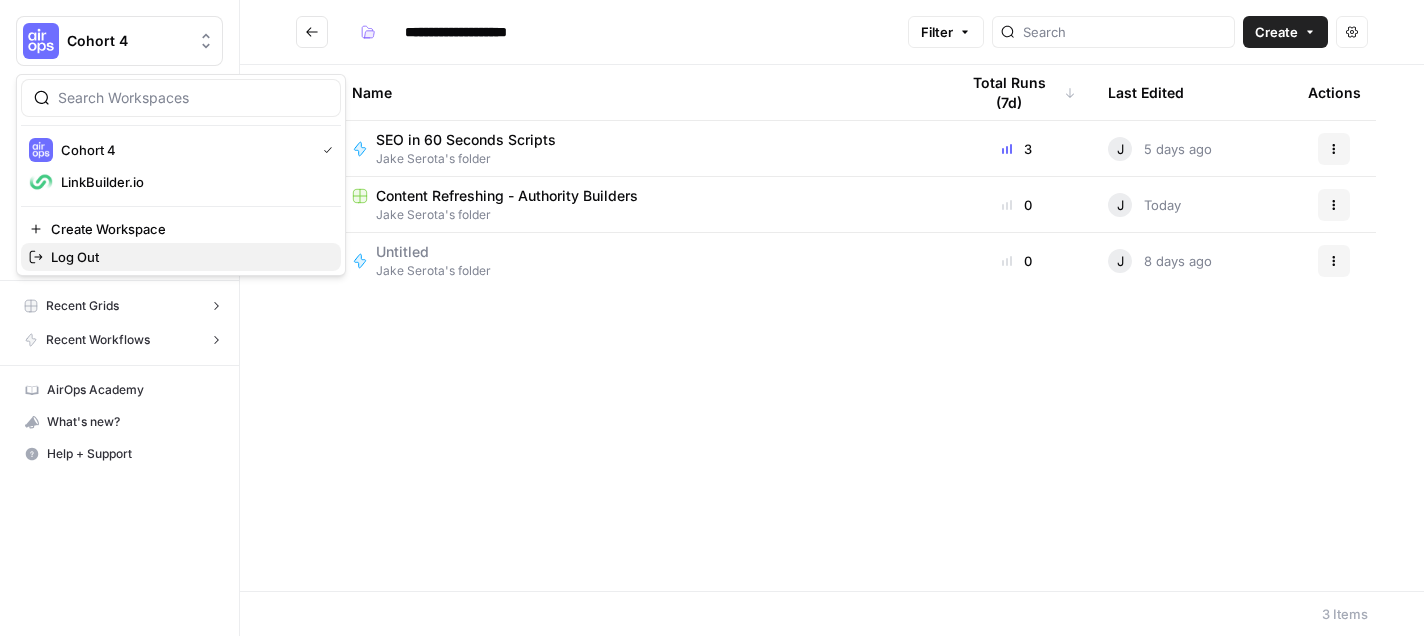click on "Log Out" at bounding box center [188, 257] 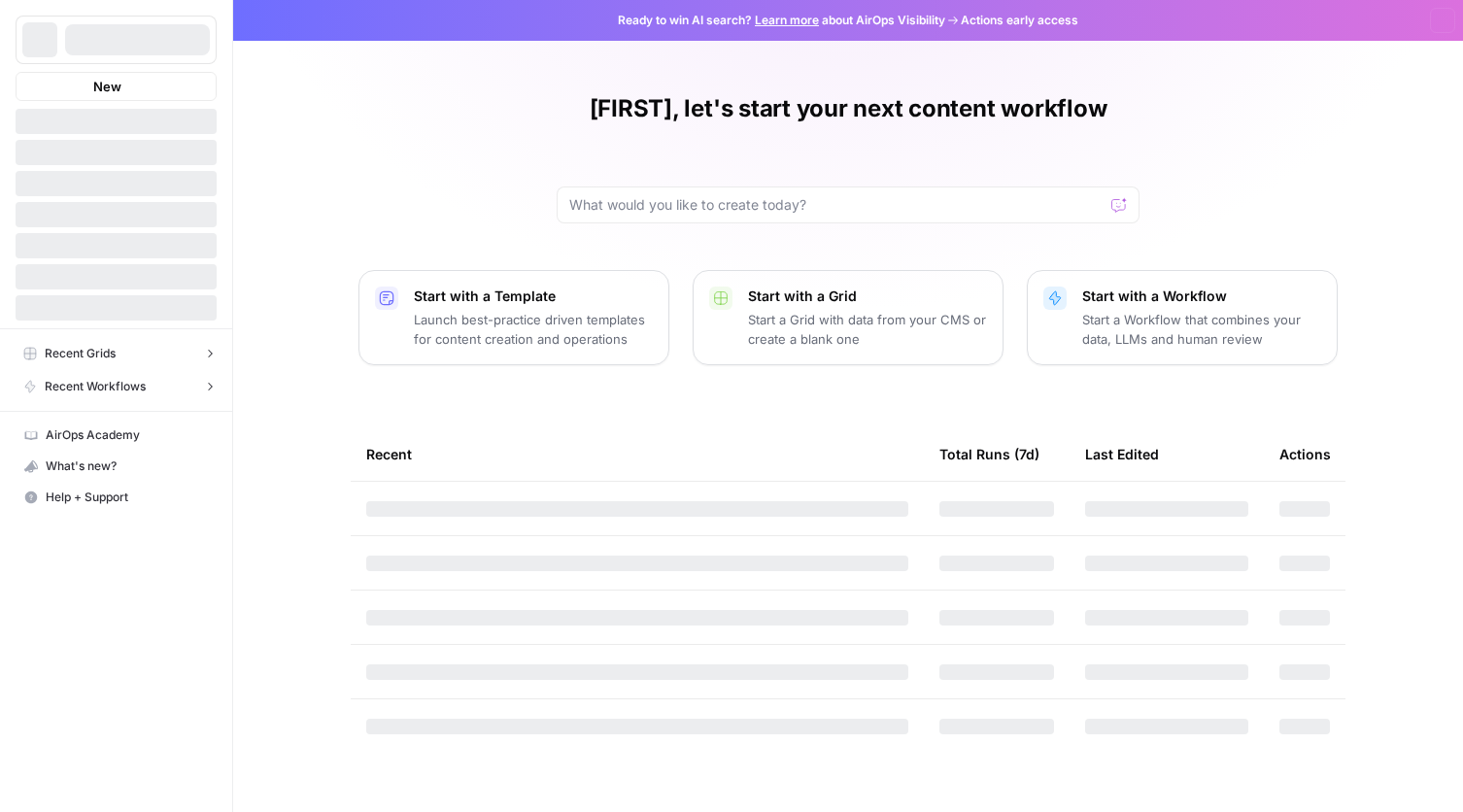scroll, scrollTop: 0, scrollLeft: 0, axis: both 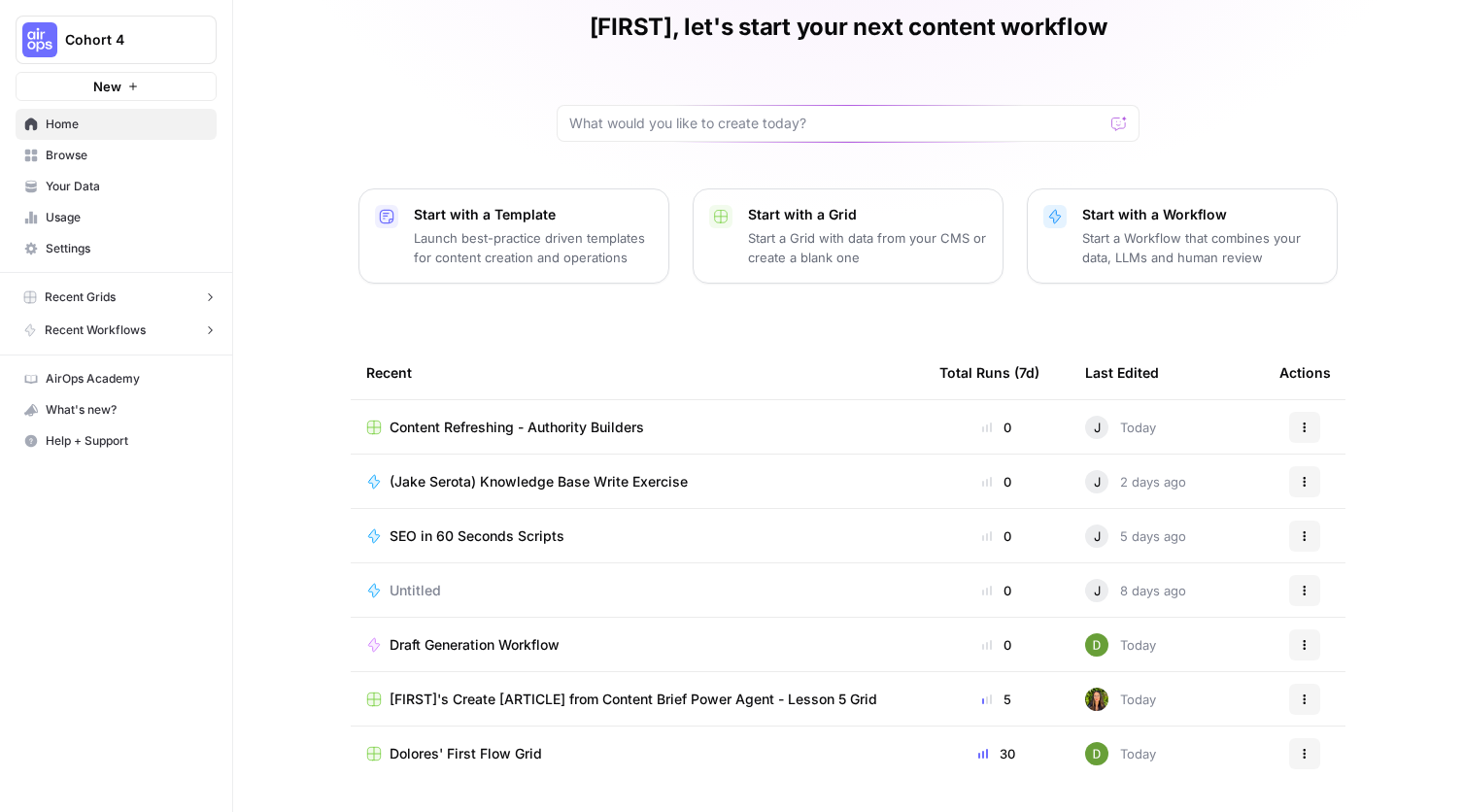 click on "Content Refreshing - Authority Builders" at bounding box center [517, 427] 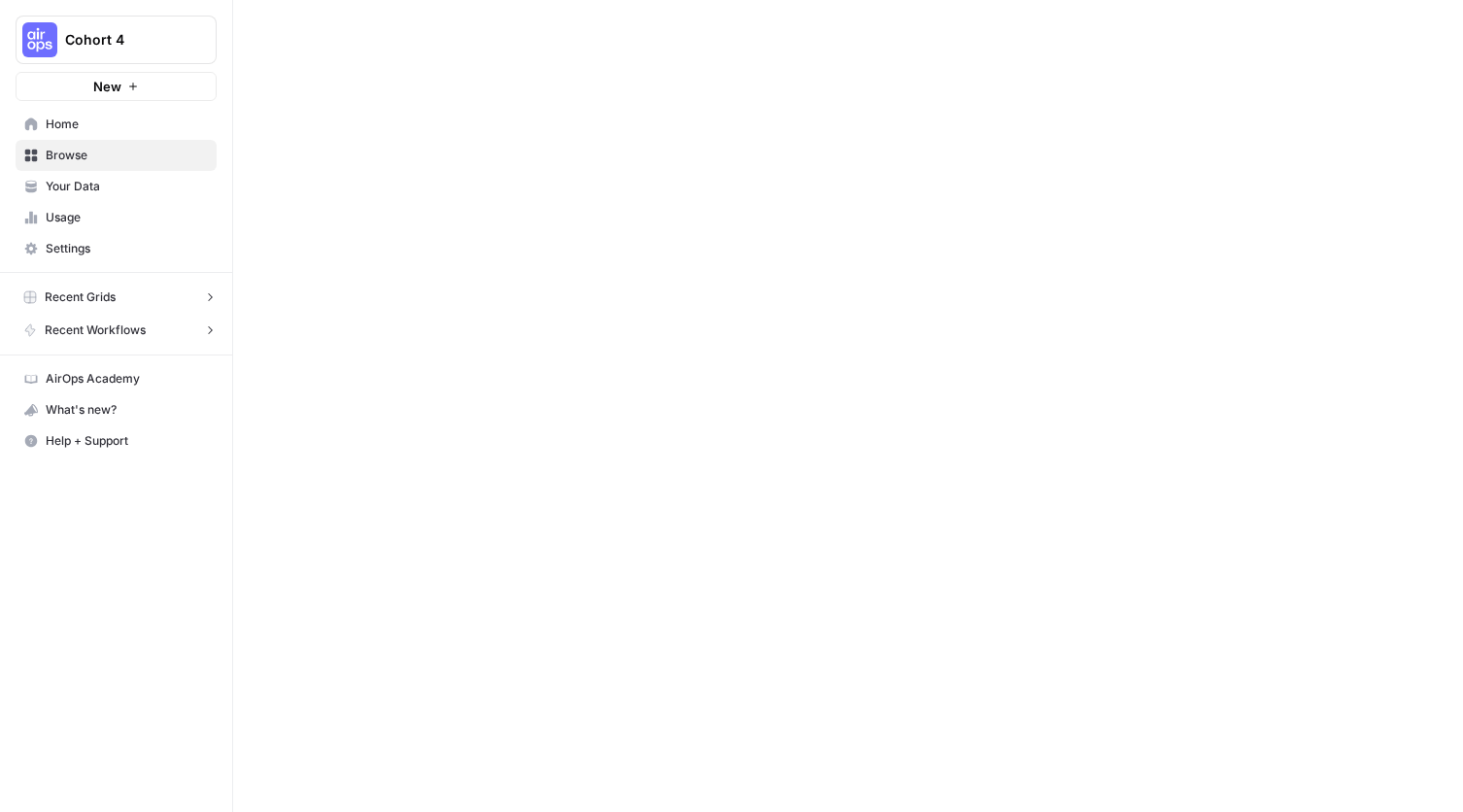 scroll, scrollTop: 0, scrollLeft: 0, axis: both 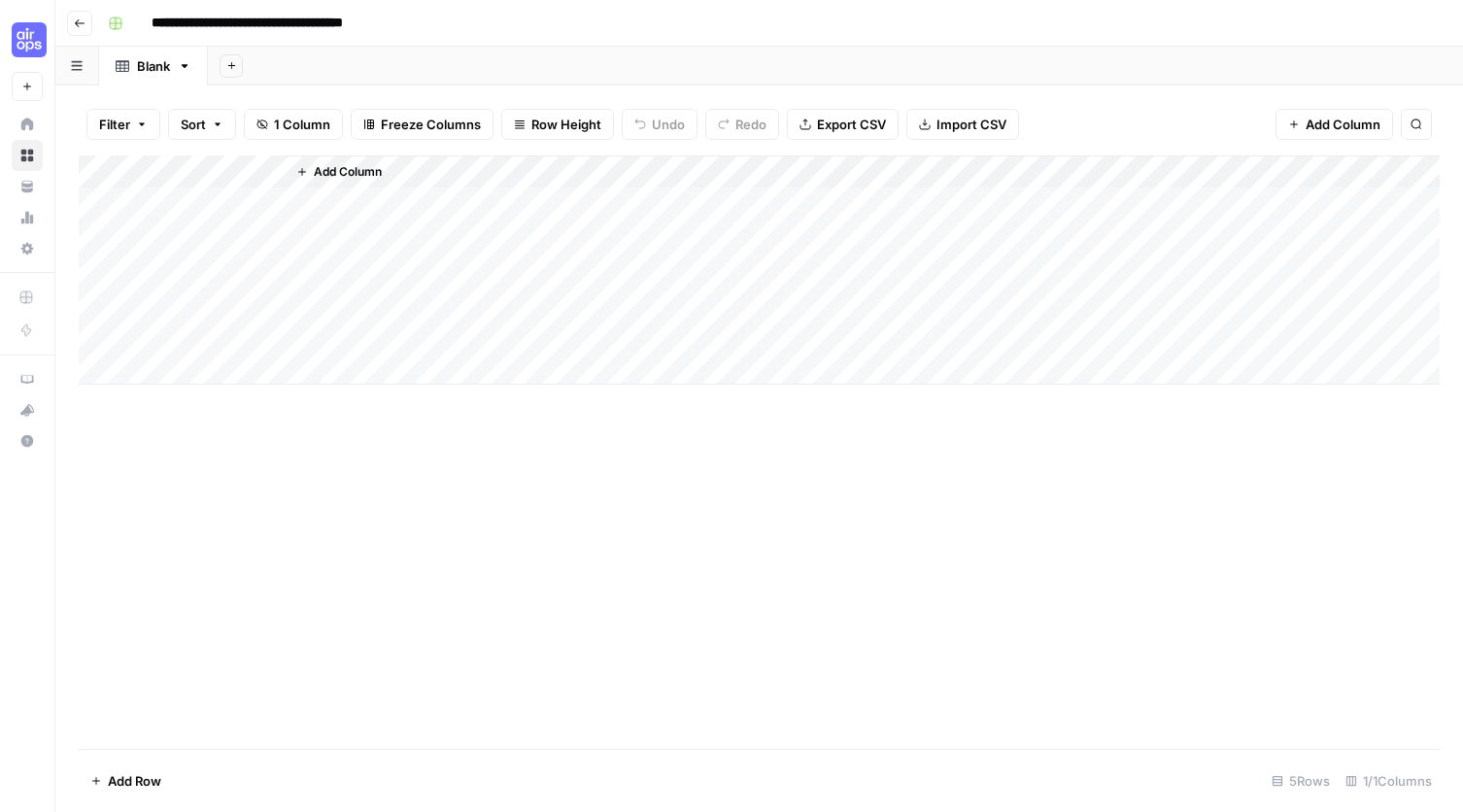 click on "Add Column" at bounding box center (759, 270) 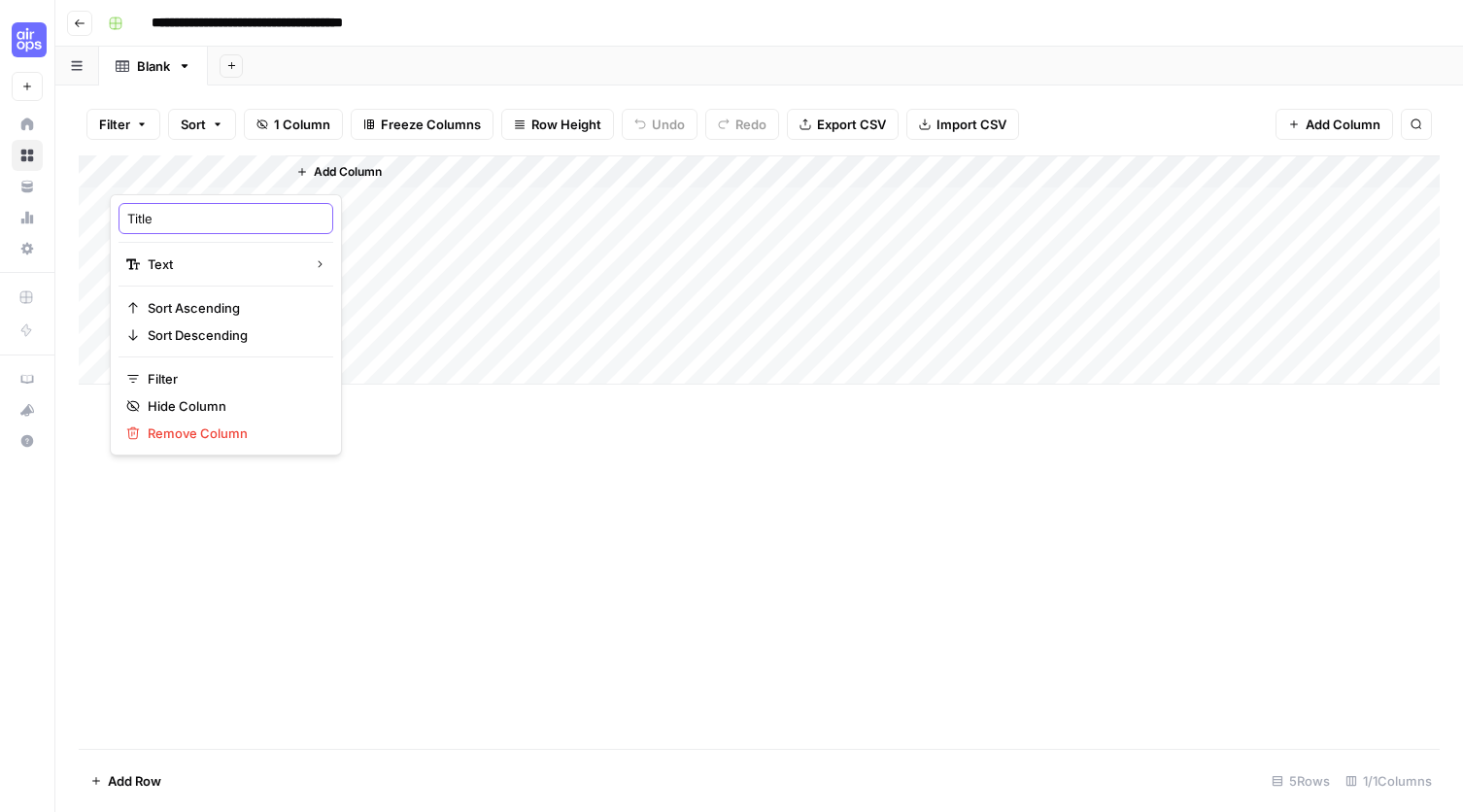 click on "Title" at bounding box center (225, 219) 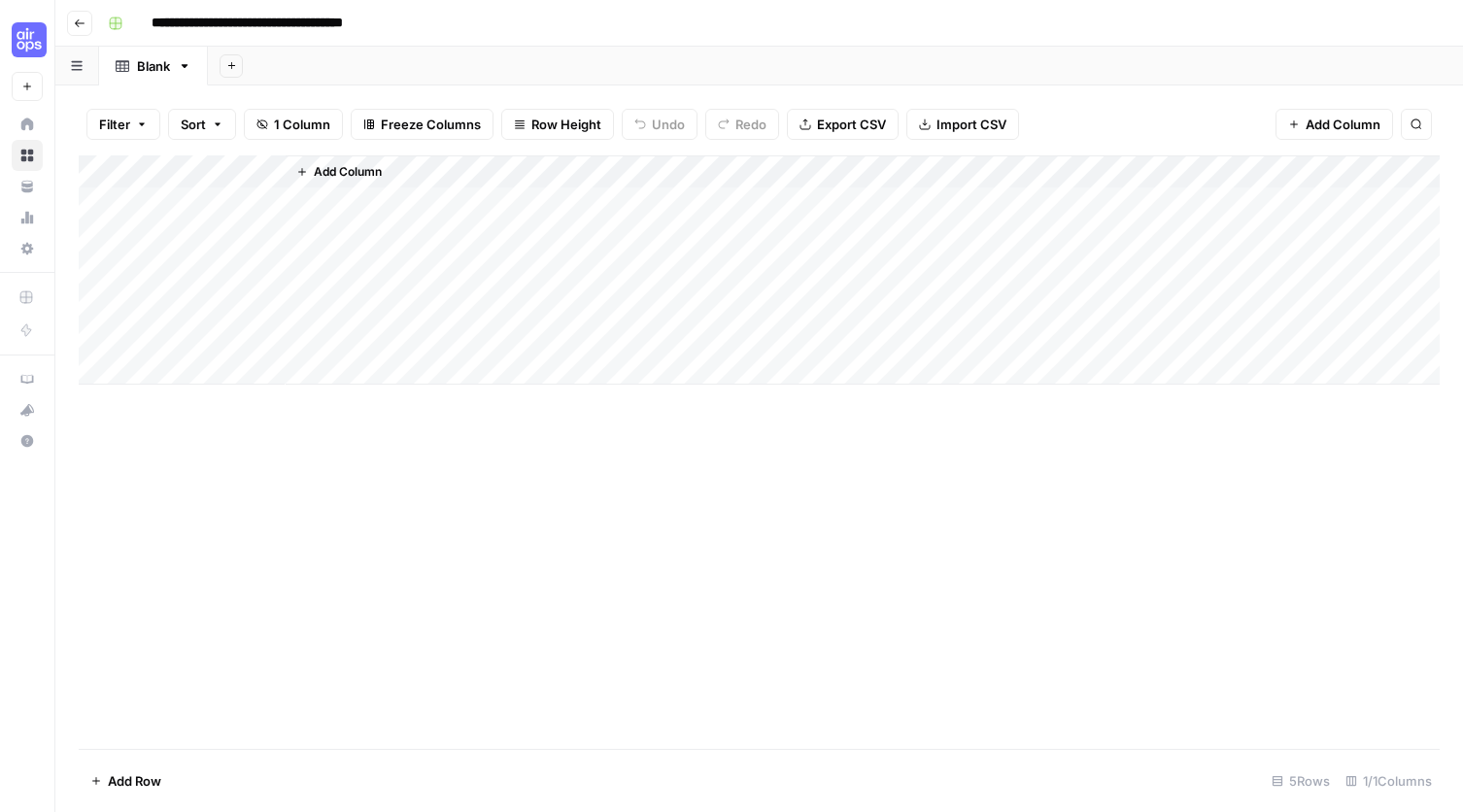 click on "Add Column" at bounding box center [348, 172] 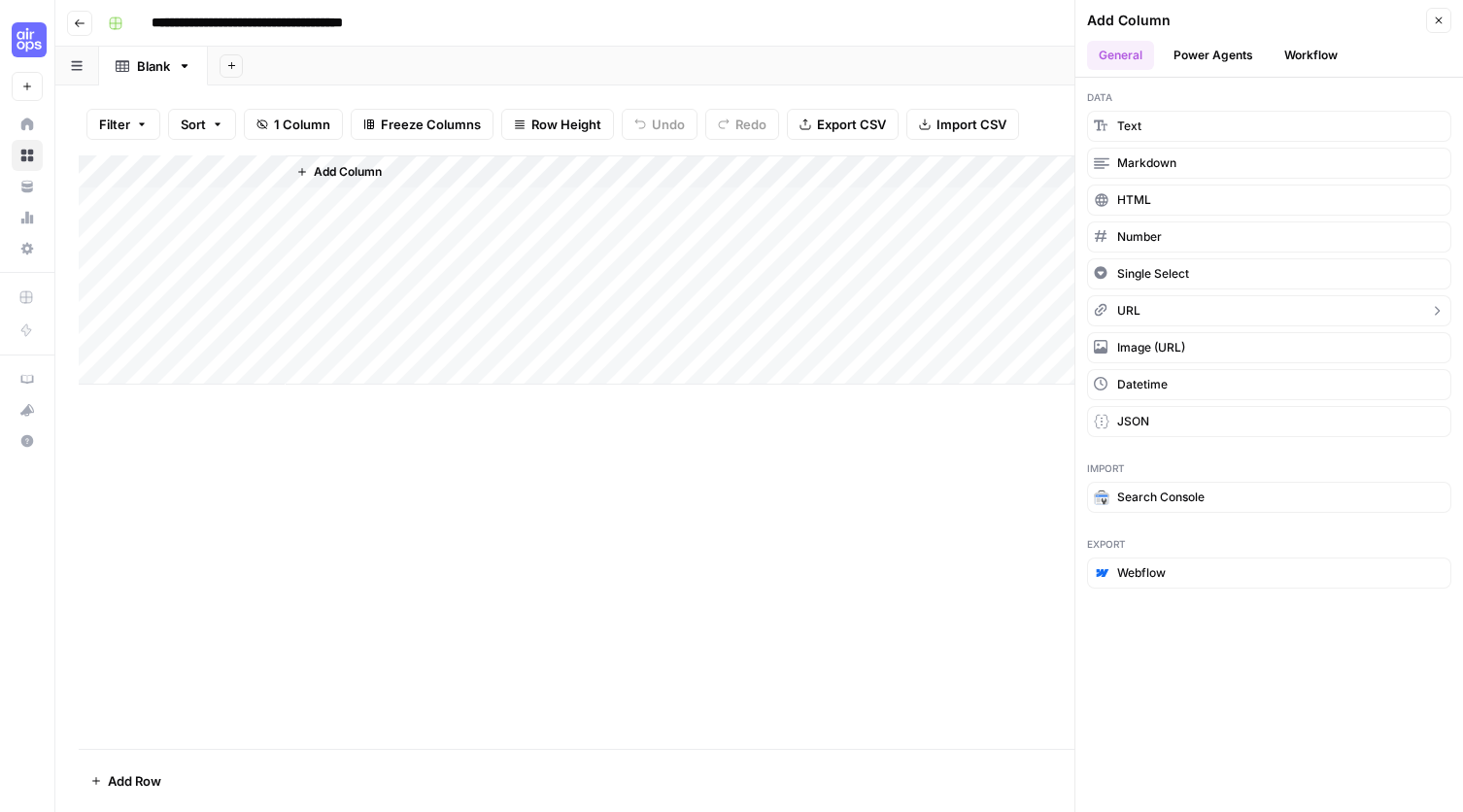 click on "URL" at bounding box center (1269, 311) 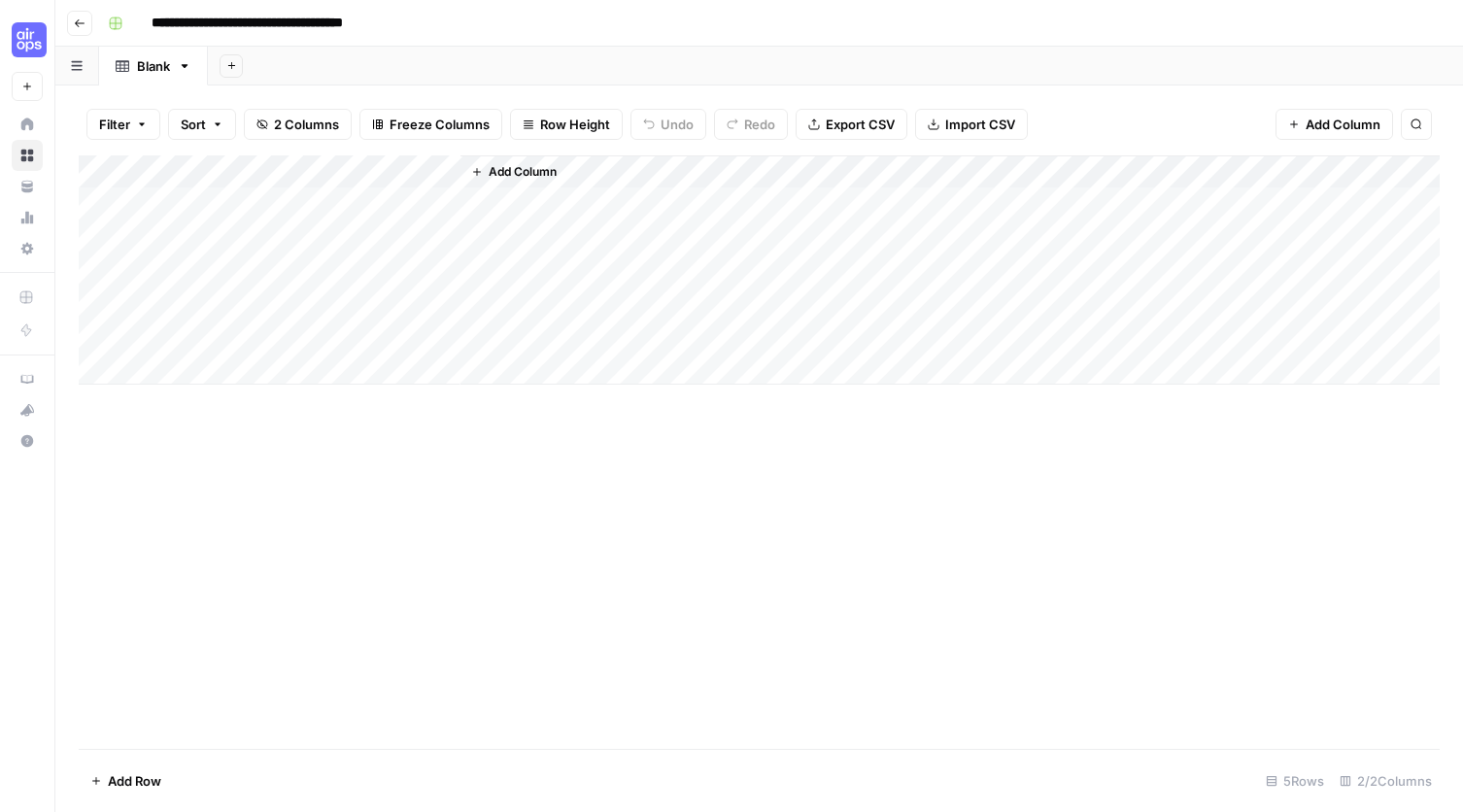 click on "Add Column" at bounding box center [759, 270] 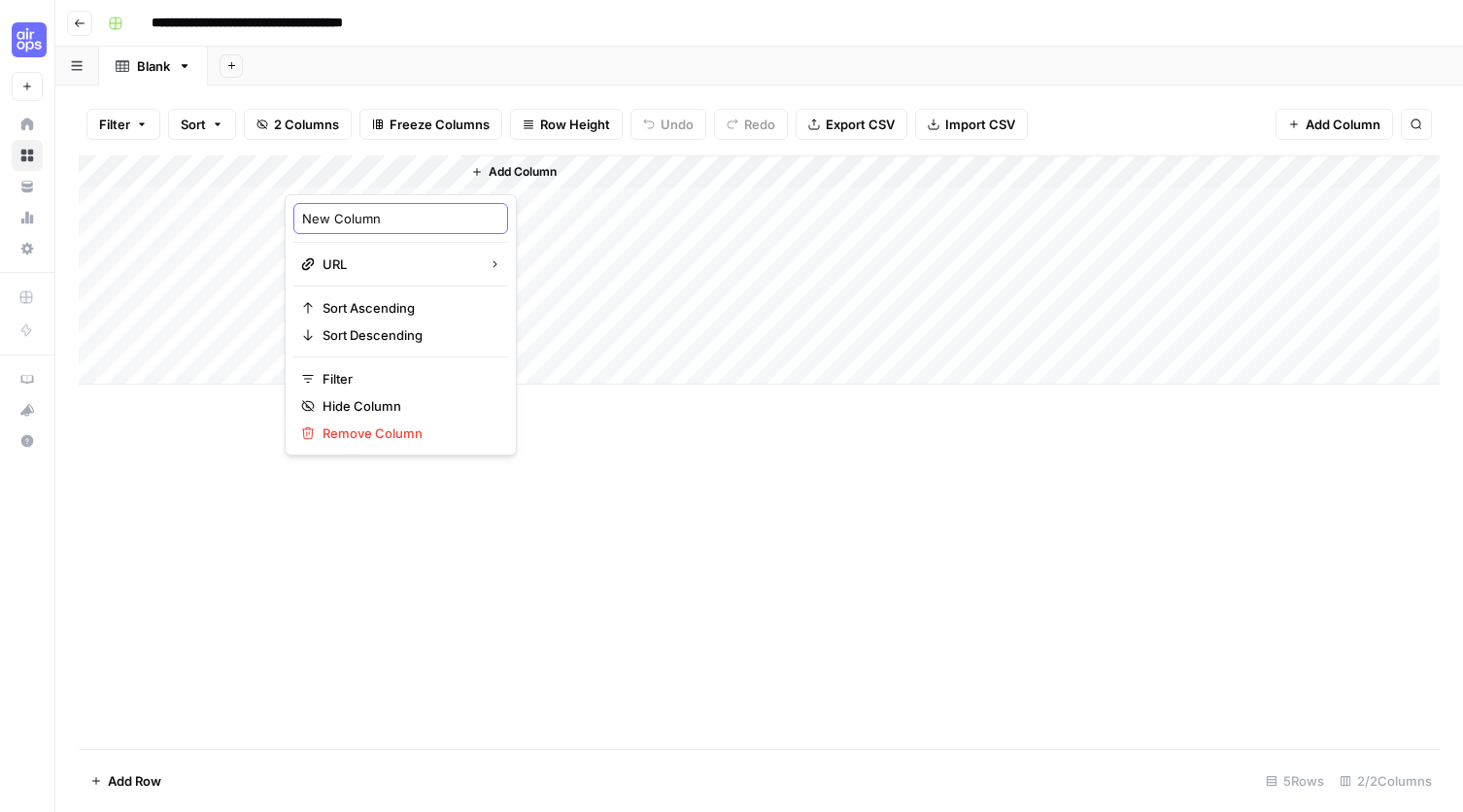 click on "New Column" at bounding box center [400, 219] 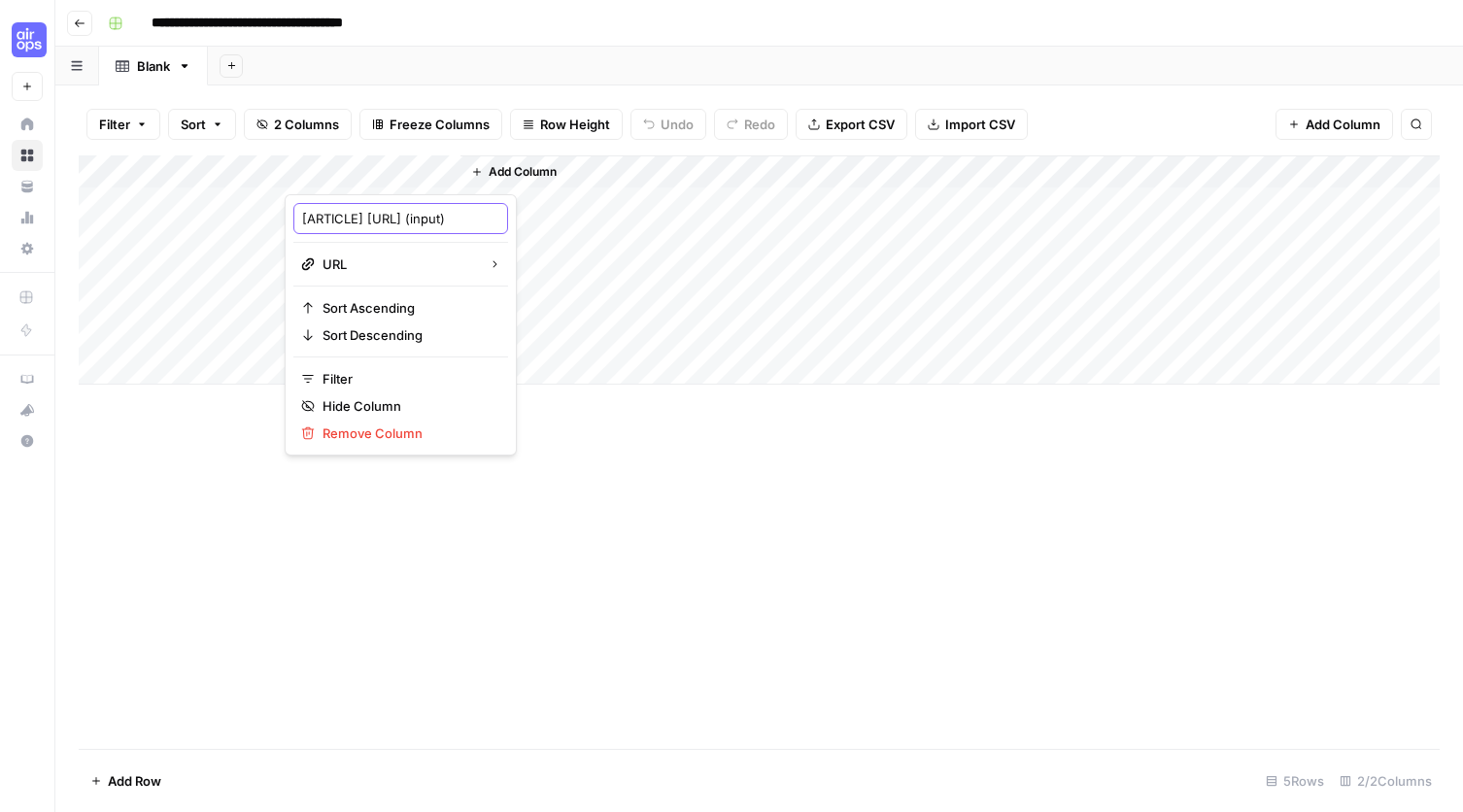 type on "Article URL (input)" 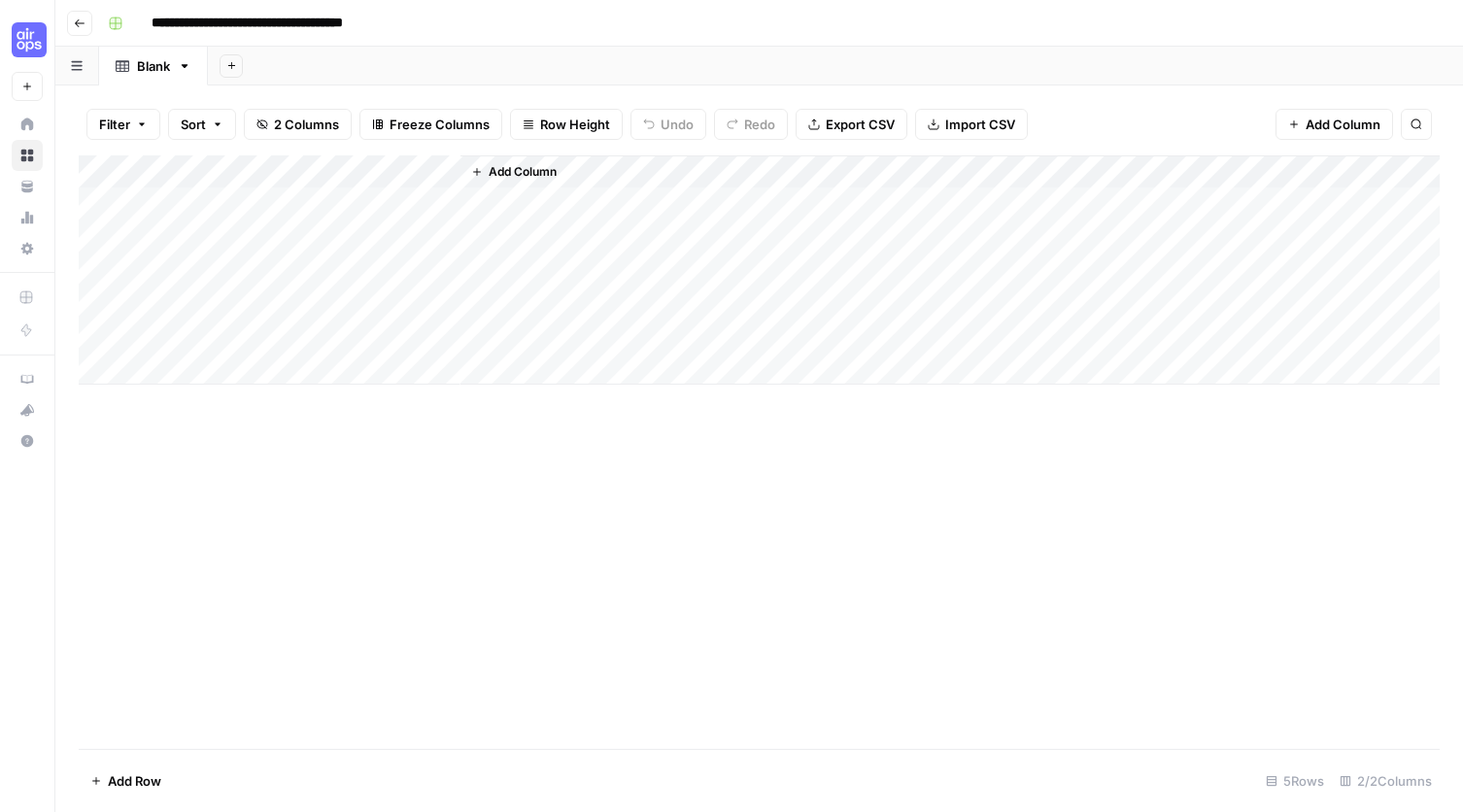 click on "Add Column" at bounding box center [759, 452] 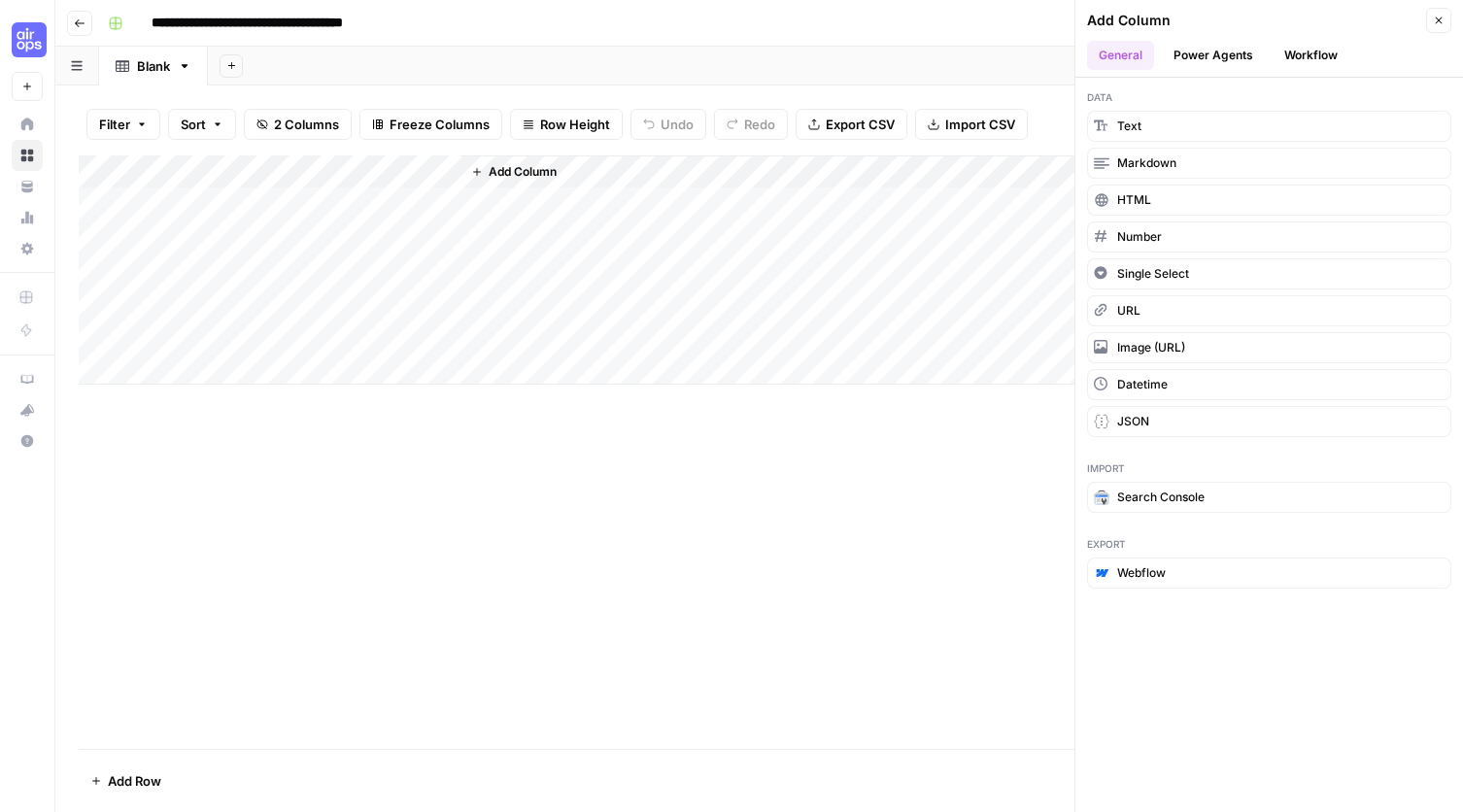 click on "Add Column" at bounding box center (759, 270) 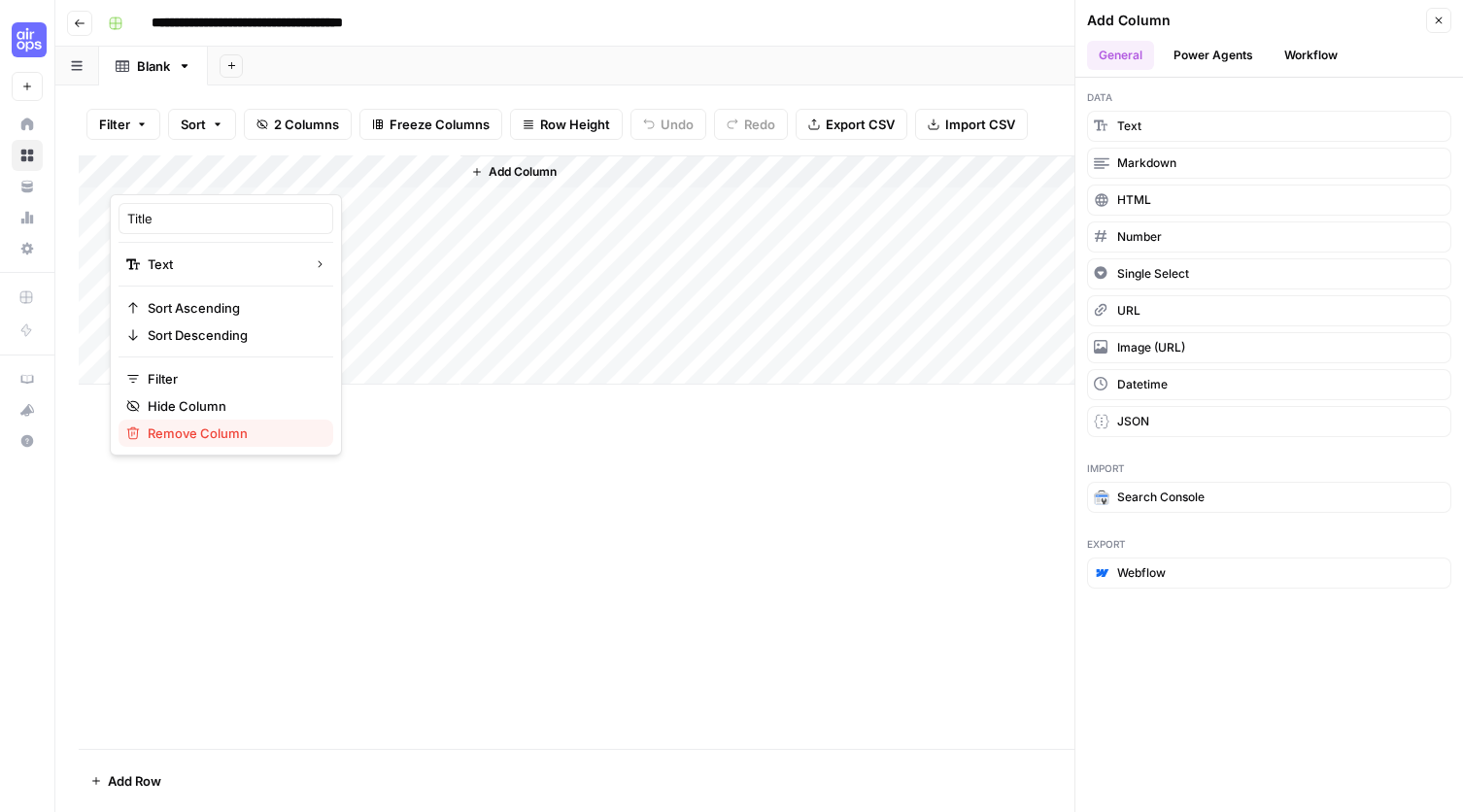 click on "Remove Column" at bounding box center (232, 433) 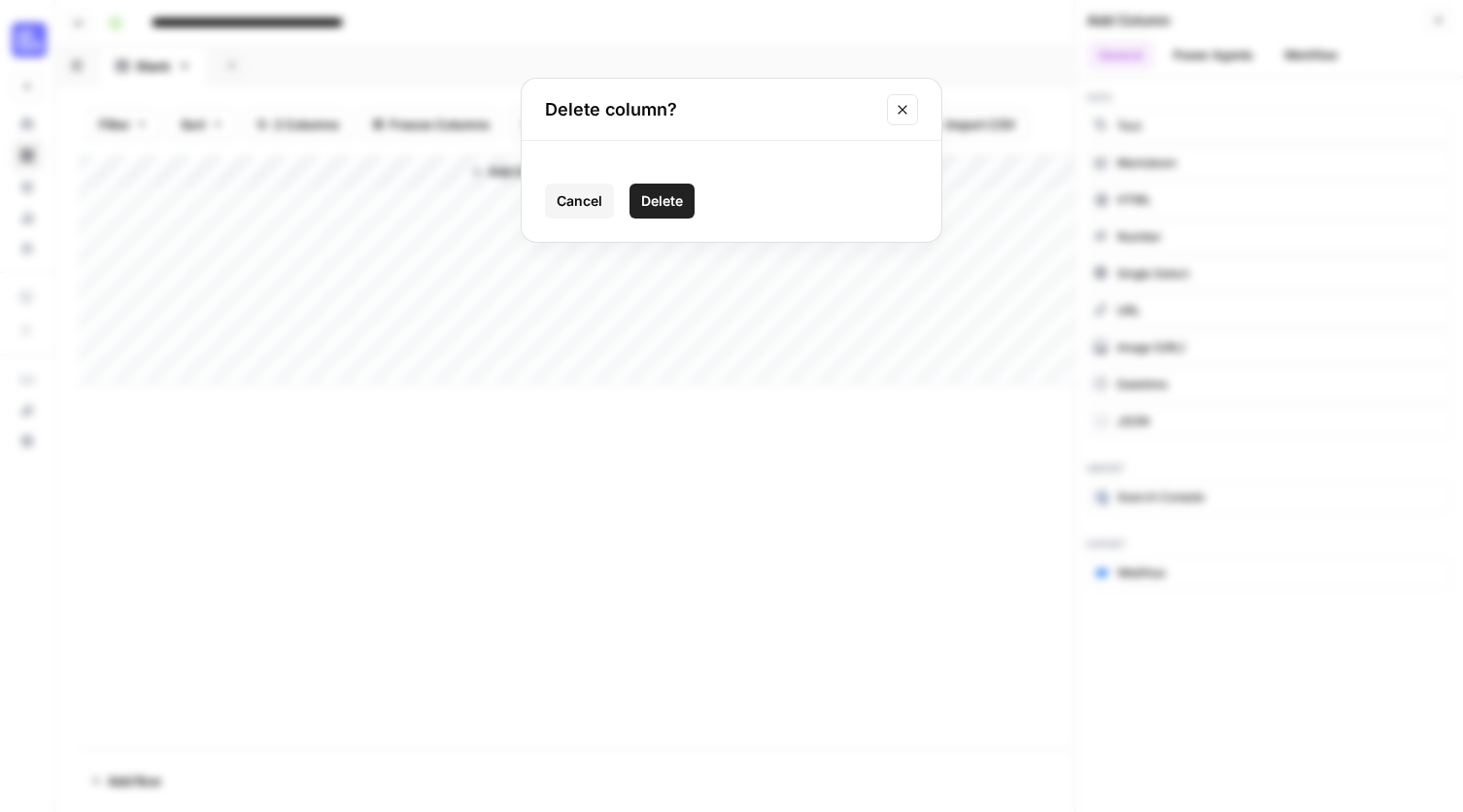 click on "Delete" at bounding box center (662, 201) 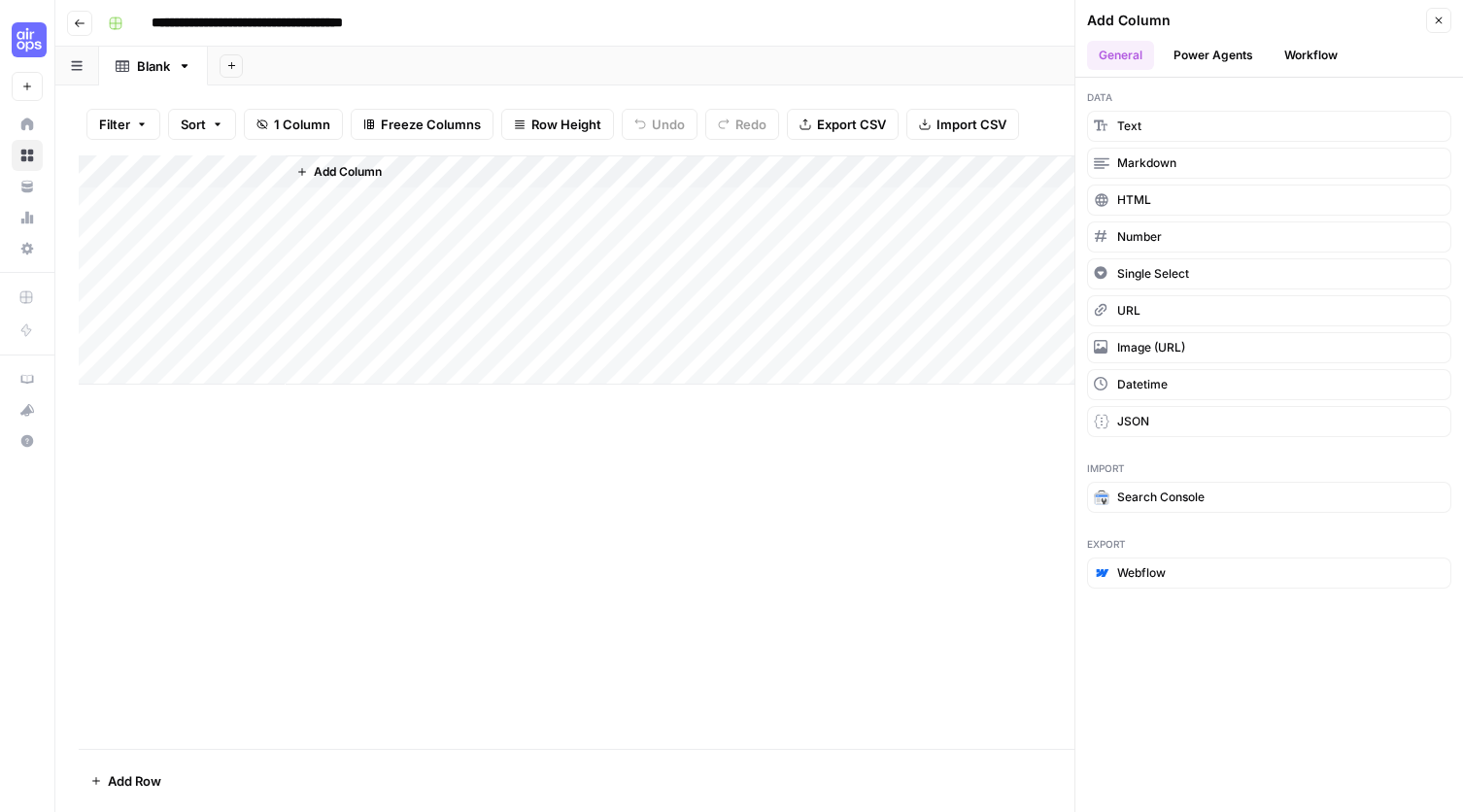 click on "Add Column" at bounding box center [348, 172] 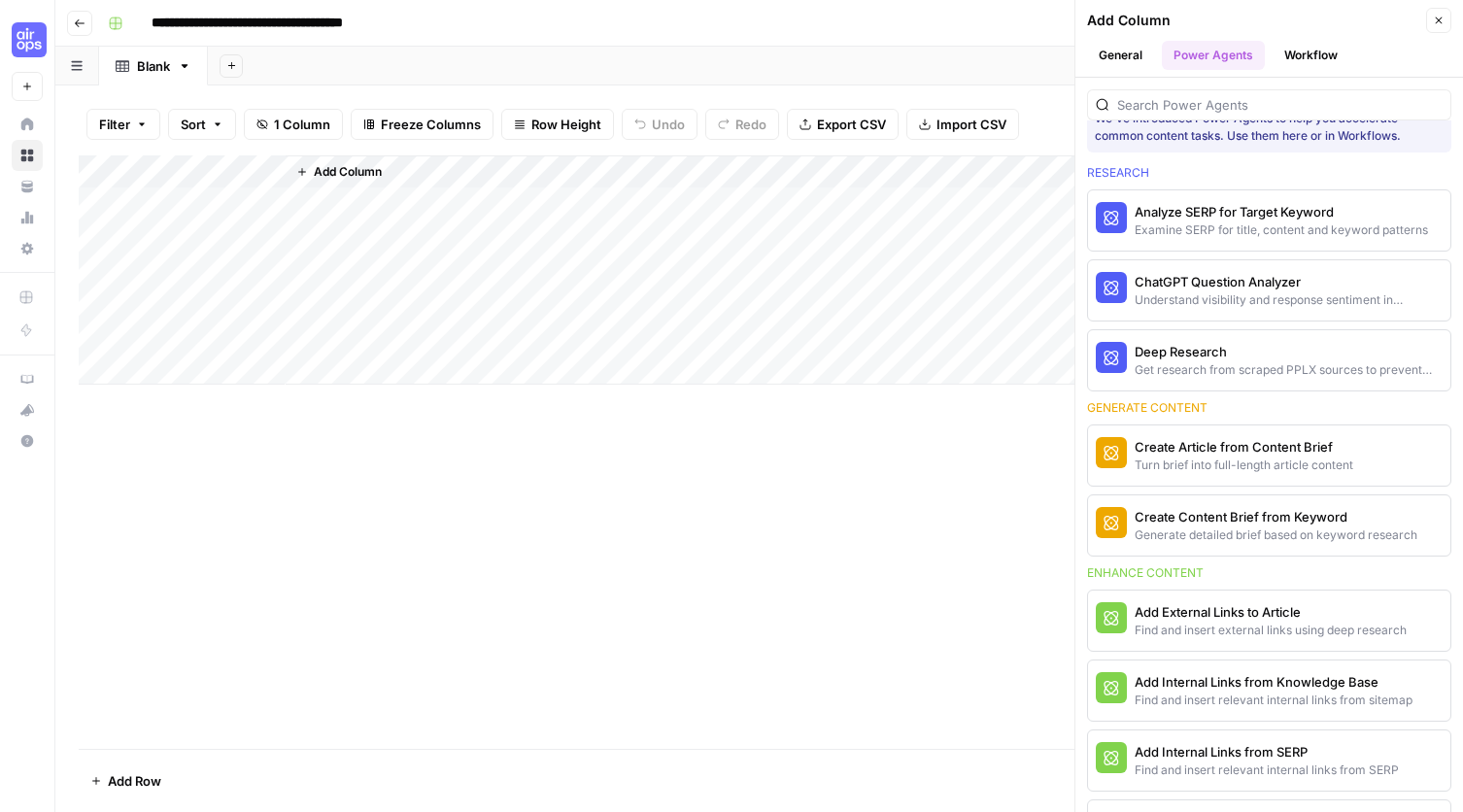 scroll, scrollTop: 0, scrollLeft: 0, axis: both 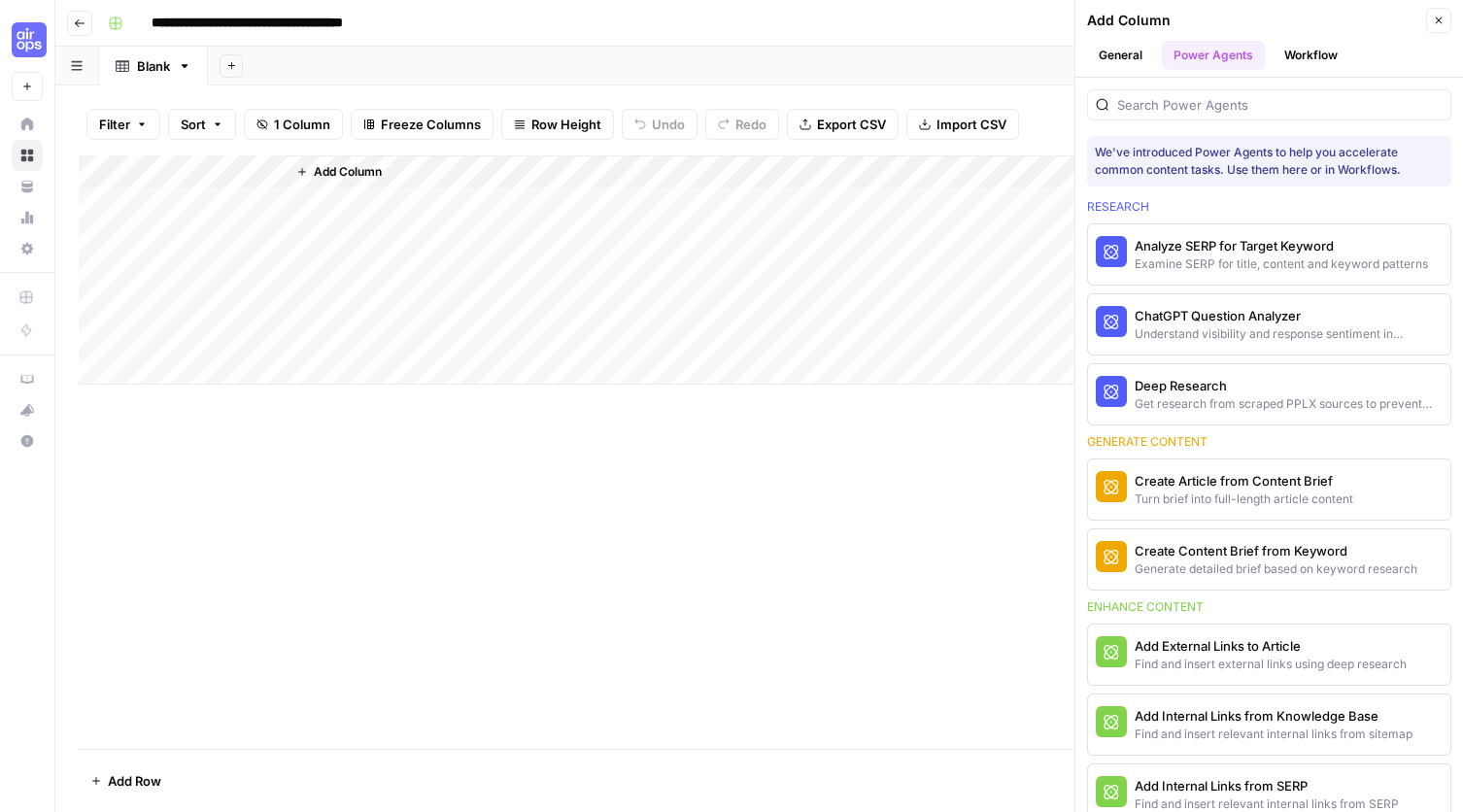 click on "General" at bounding box center [1120, 55] 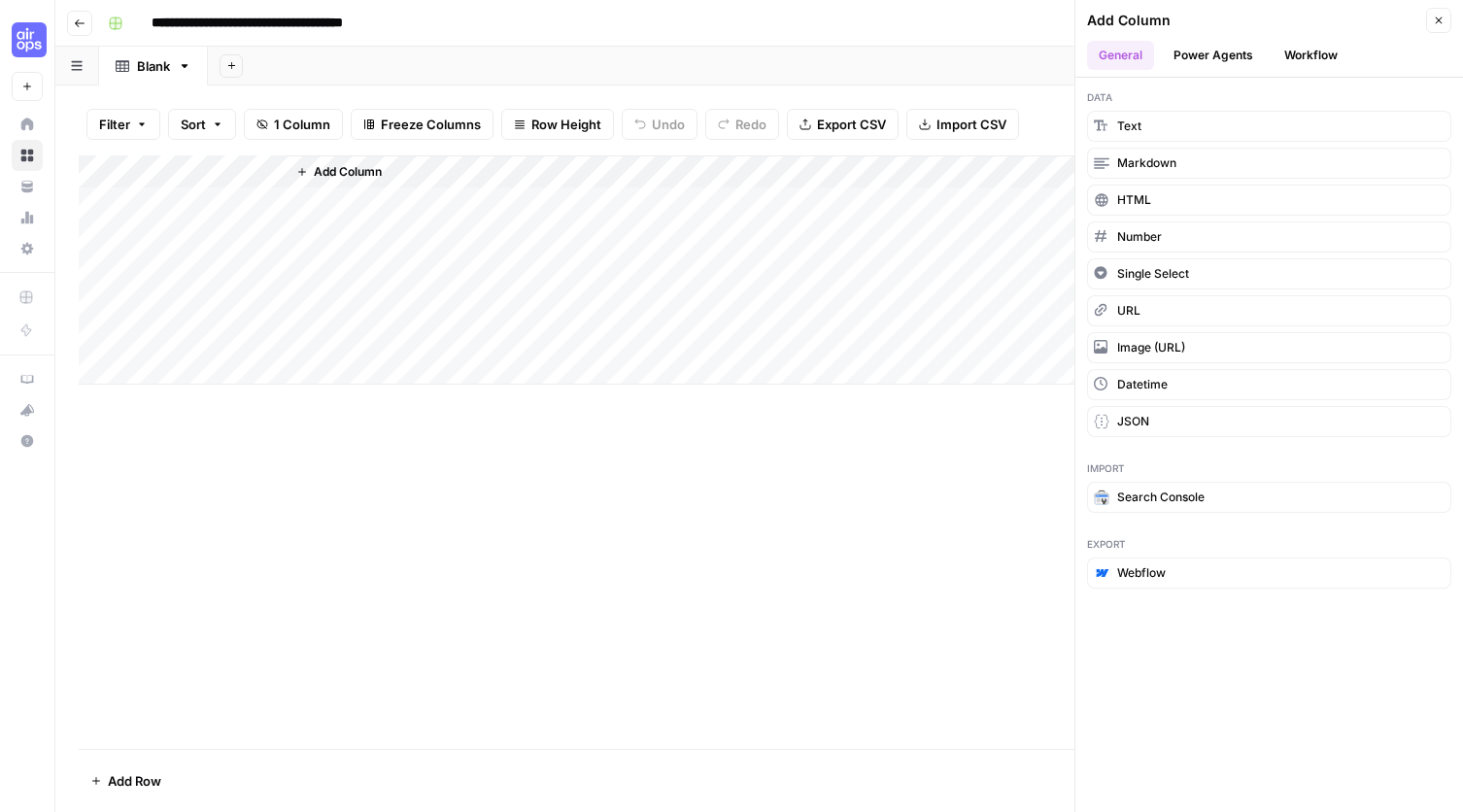 click on "Workflow" at bounding box center [1310, 55] 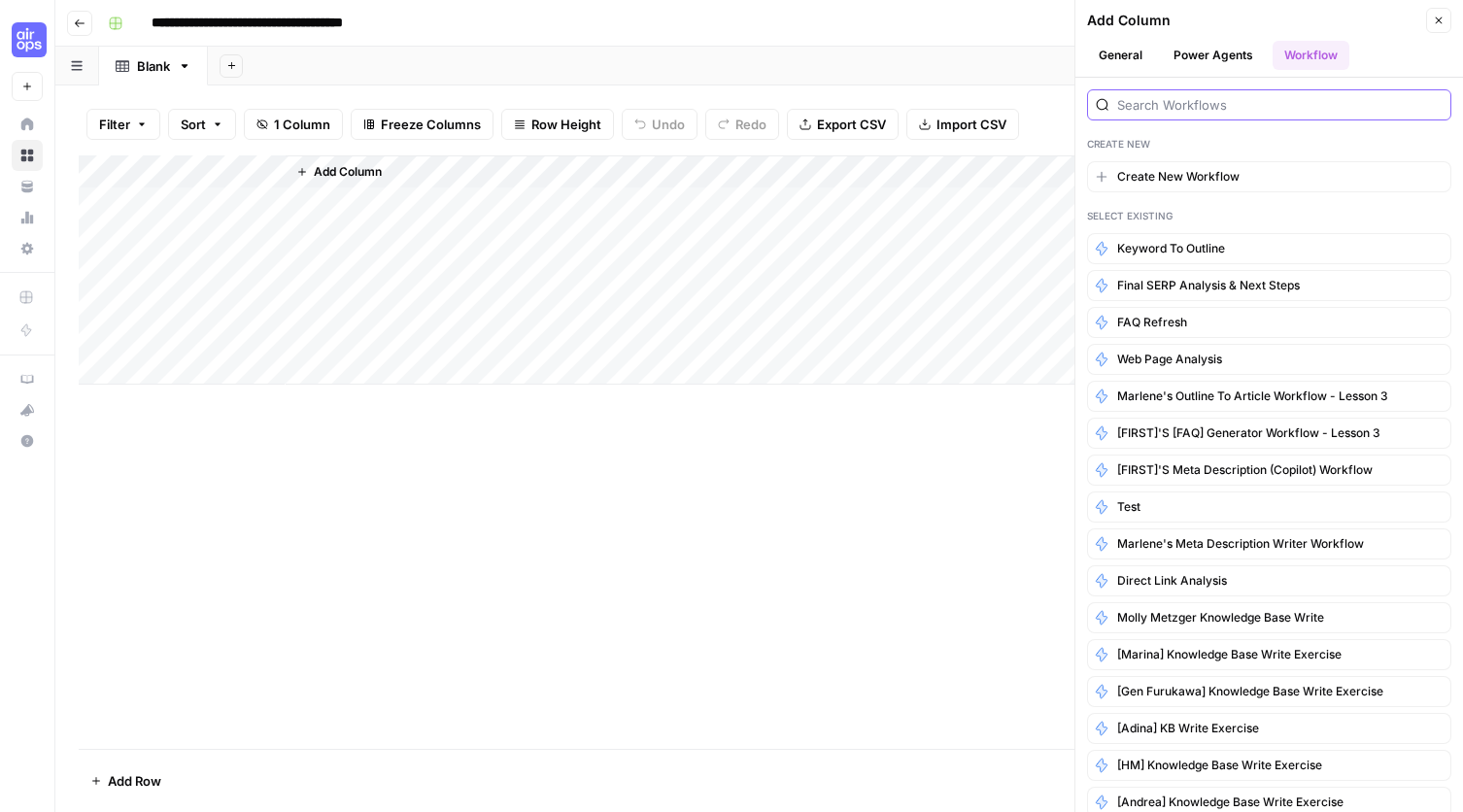 click at bounding box center (1279, 105) 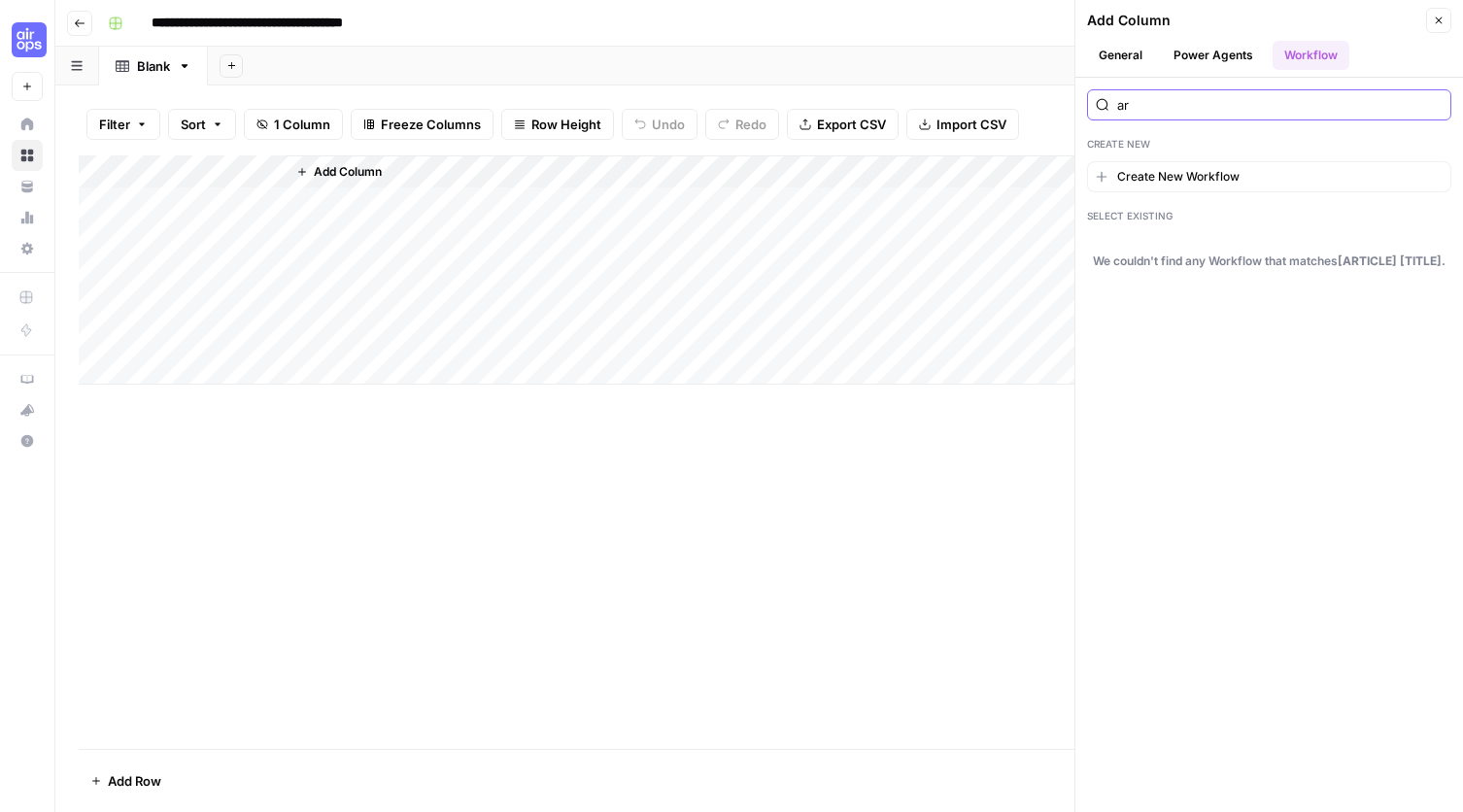 type on "a" 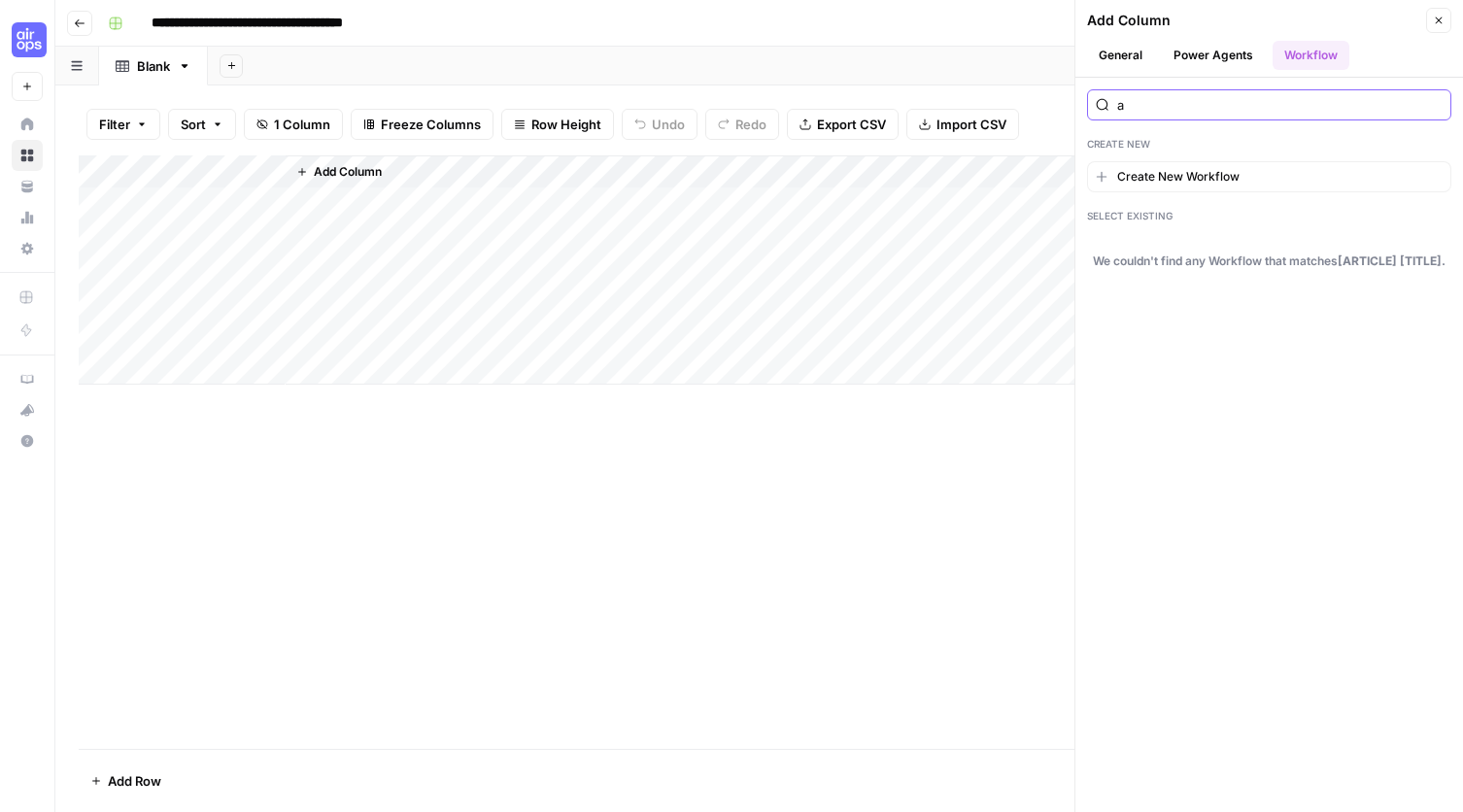 type 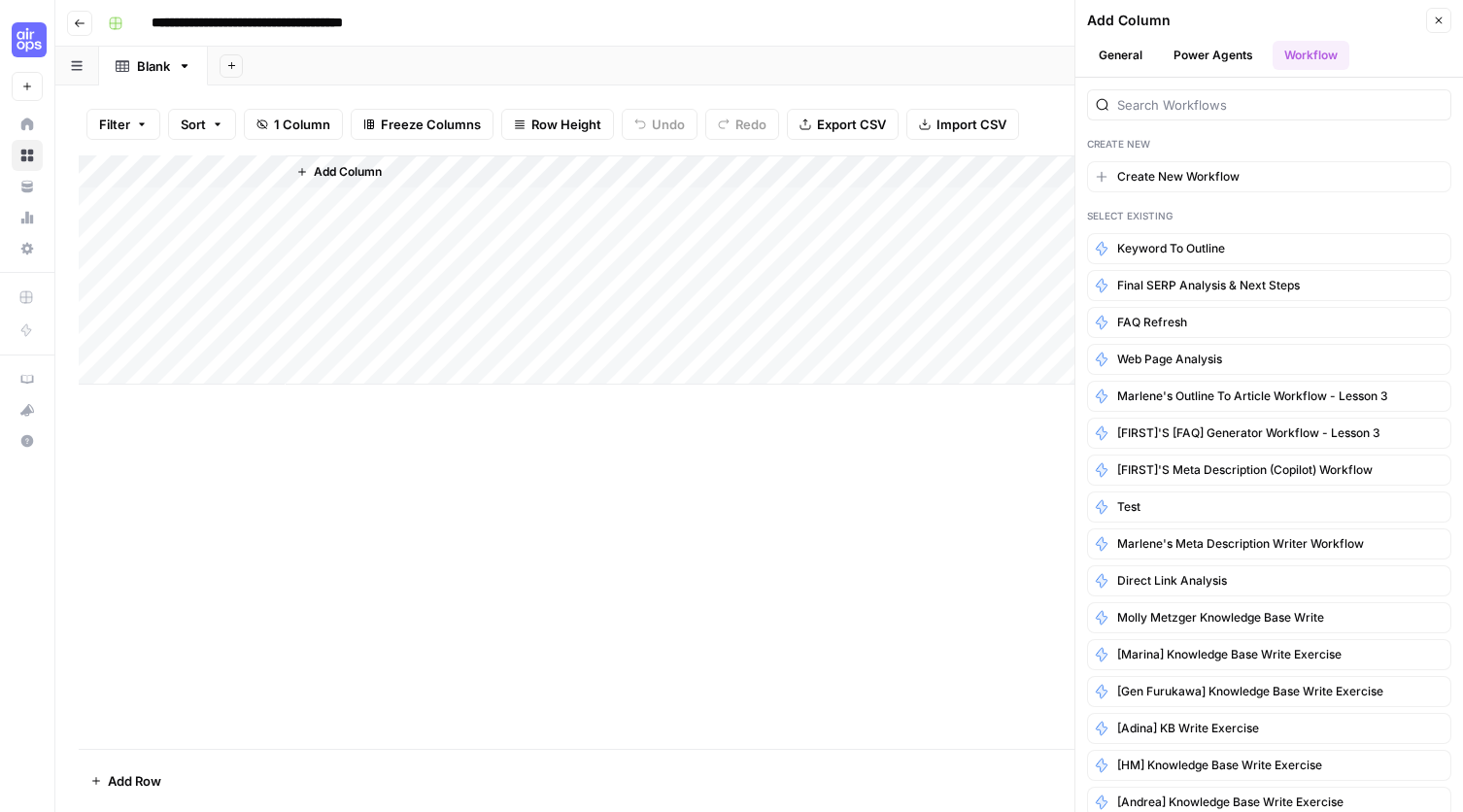 click on "Power Agents" at bounding box center (1213, 55) 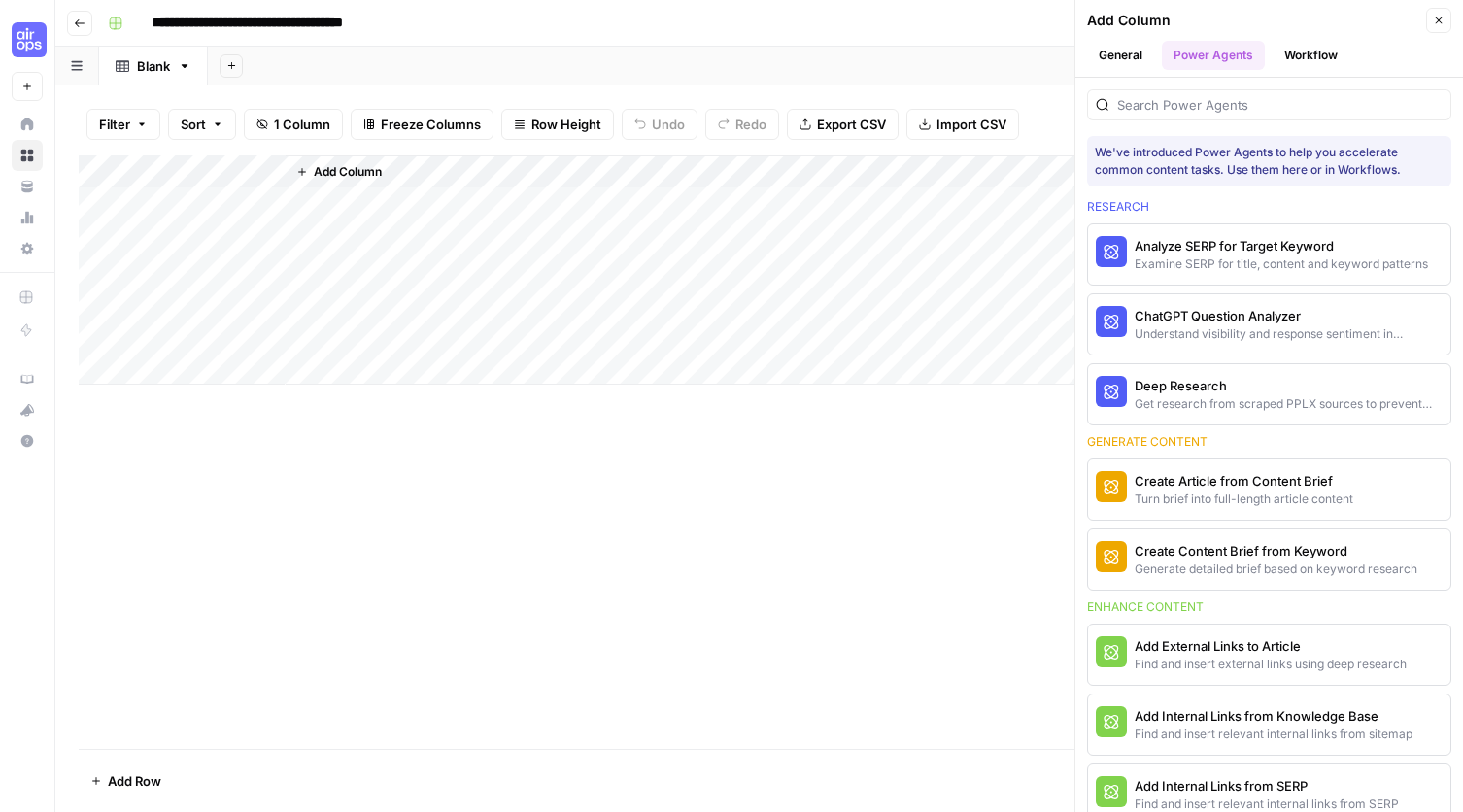 click on "Add Column" at bounding box center (348, 172) 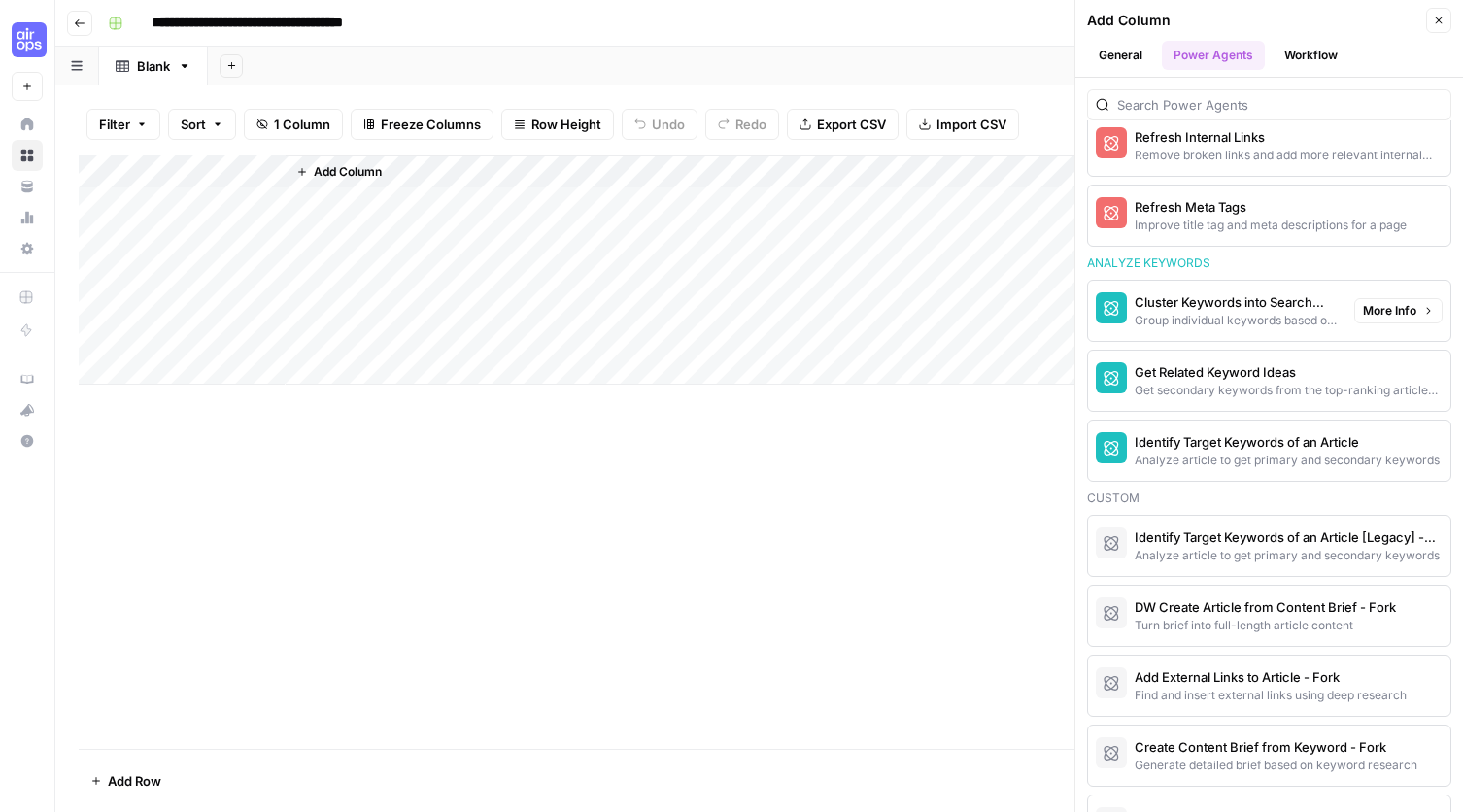 scroll, scrollTop: 1423, scrollLeft: 0, axis: vertical 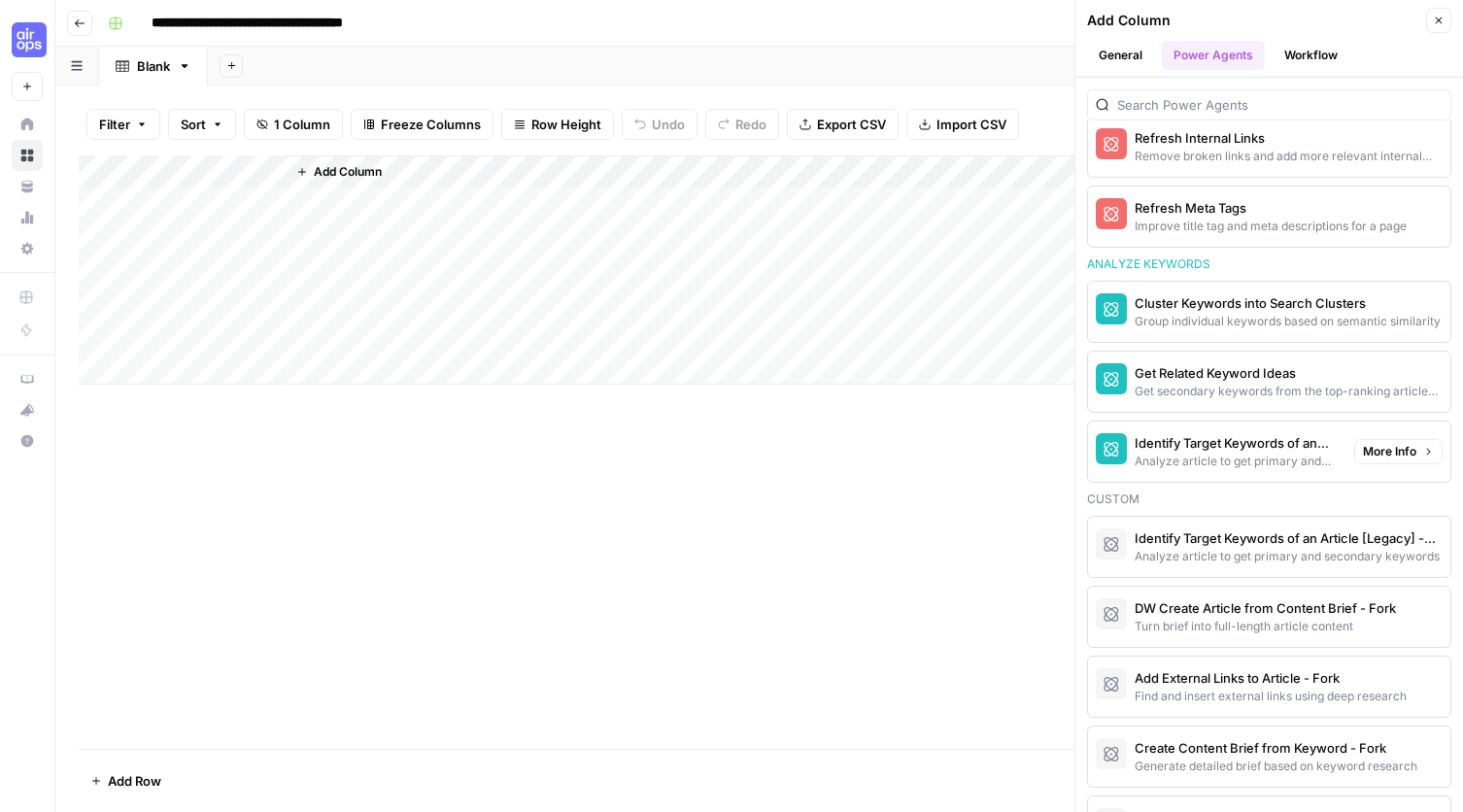 click on "Analyze article to get primary and secondary keywords" at bounding box center (1237, 461) 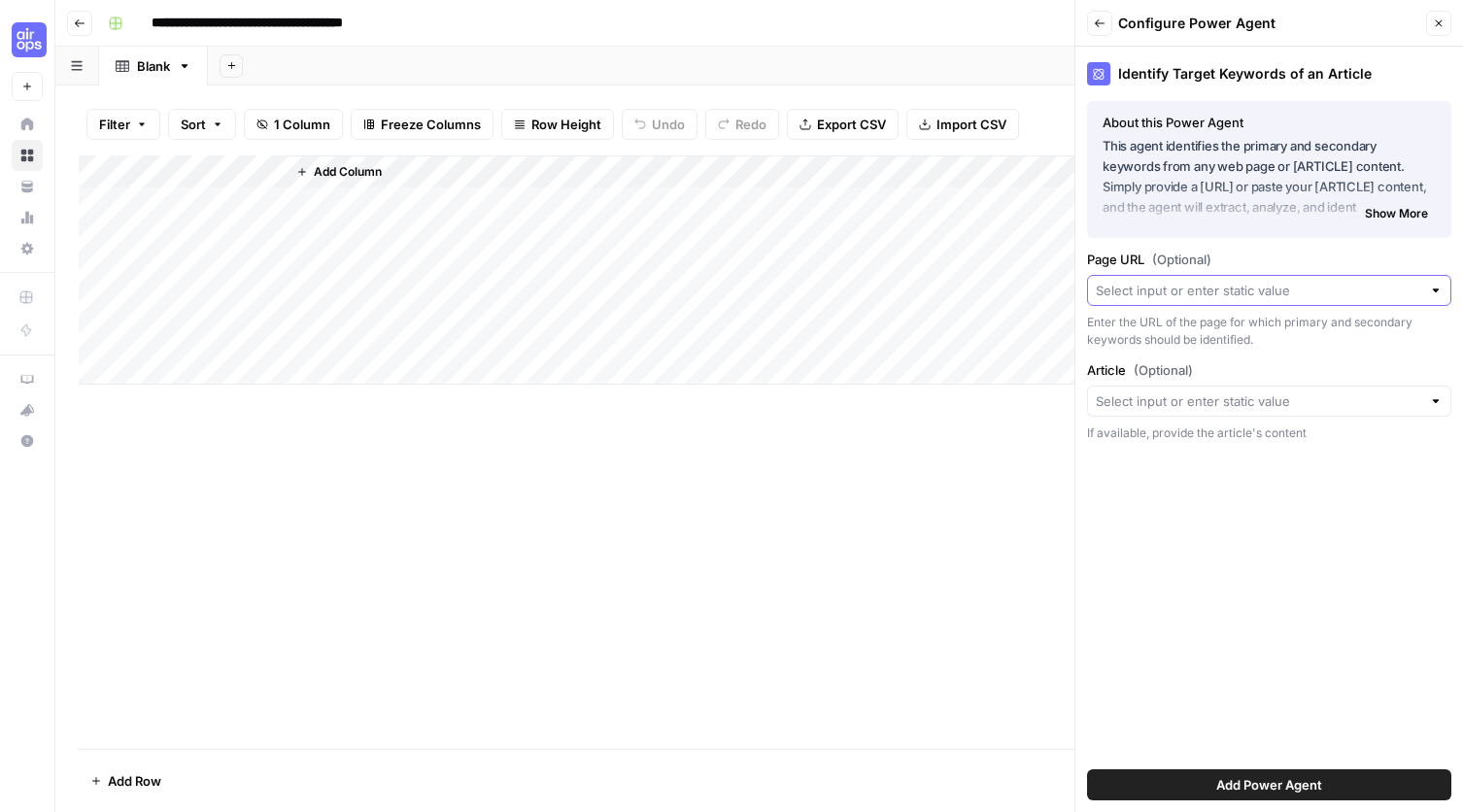 click on "Page URL   (Optional)" at bounding box center (1258, 290) 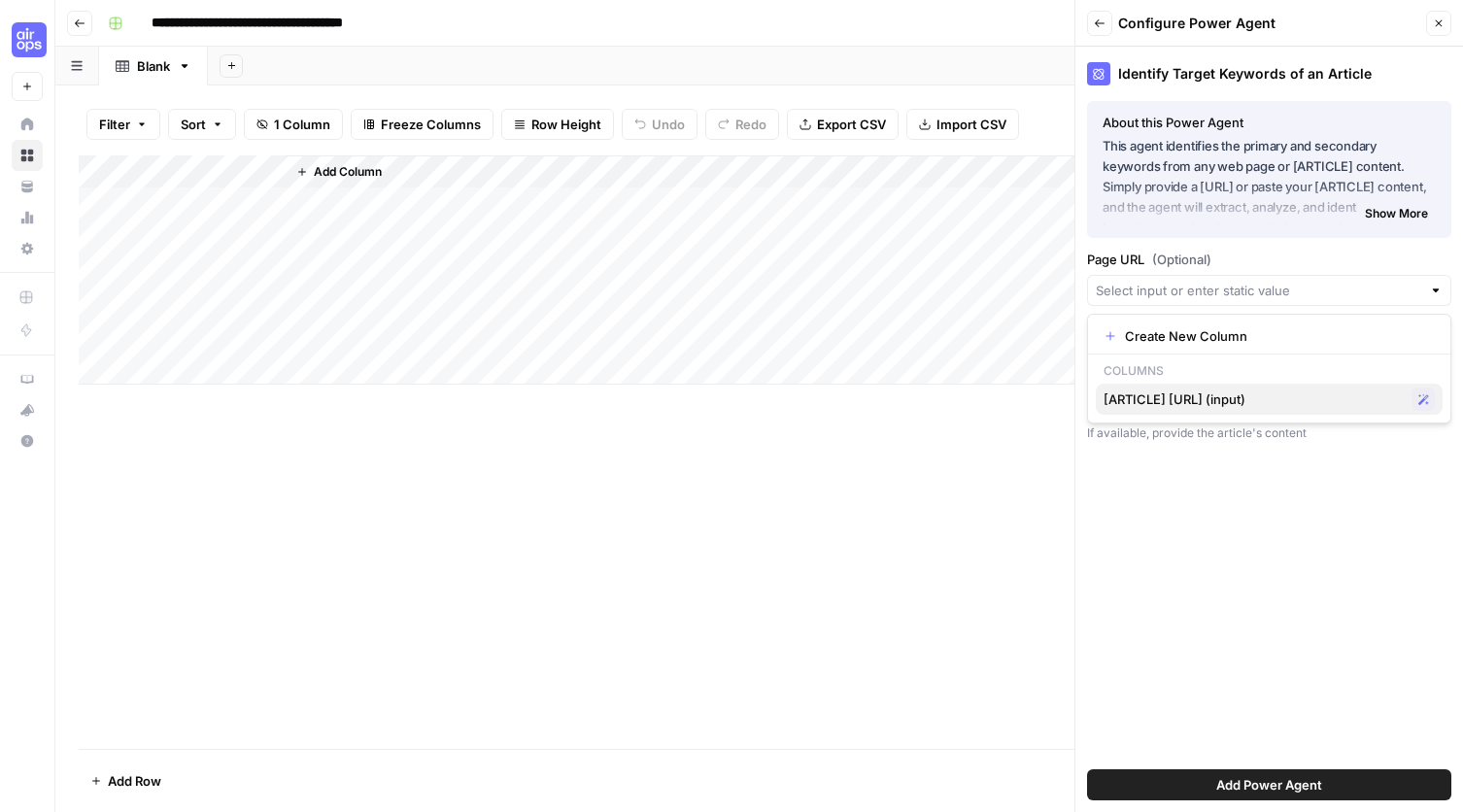 click on "Article URL (input)" at bounding box center (1253, 399) 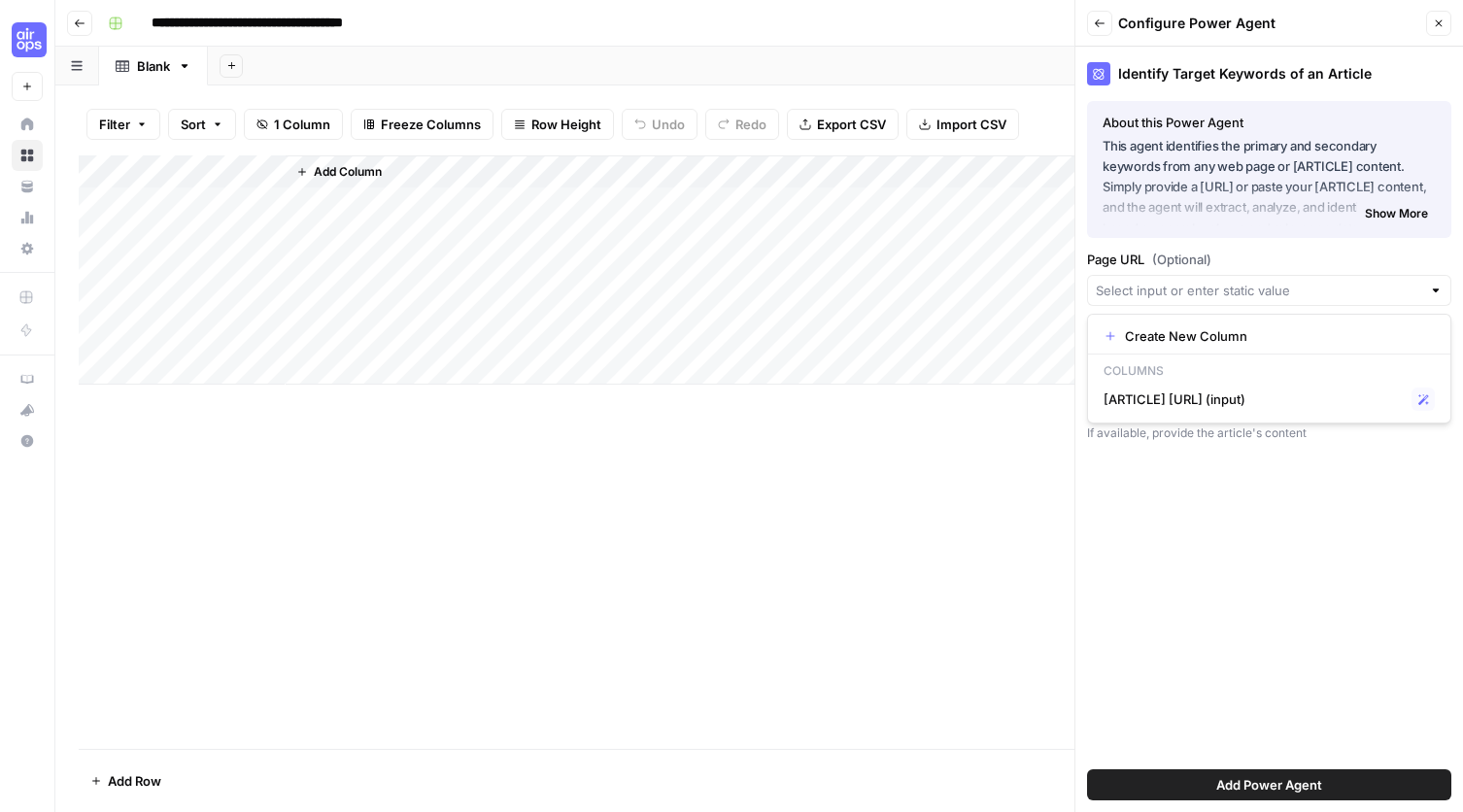 type on "Article URL (input)" 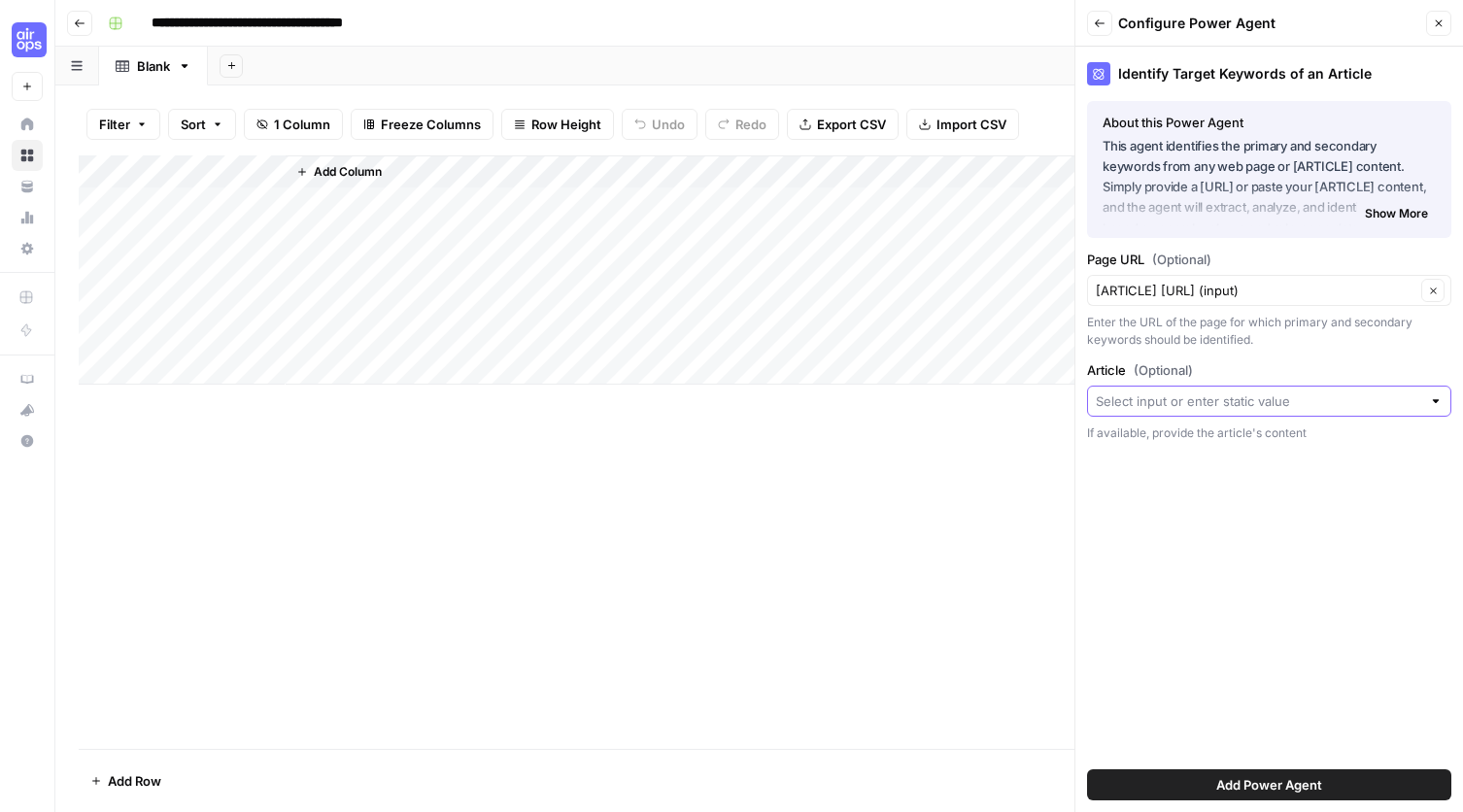 click on "Article   (Optional)" at bounding box center [1258, 401] 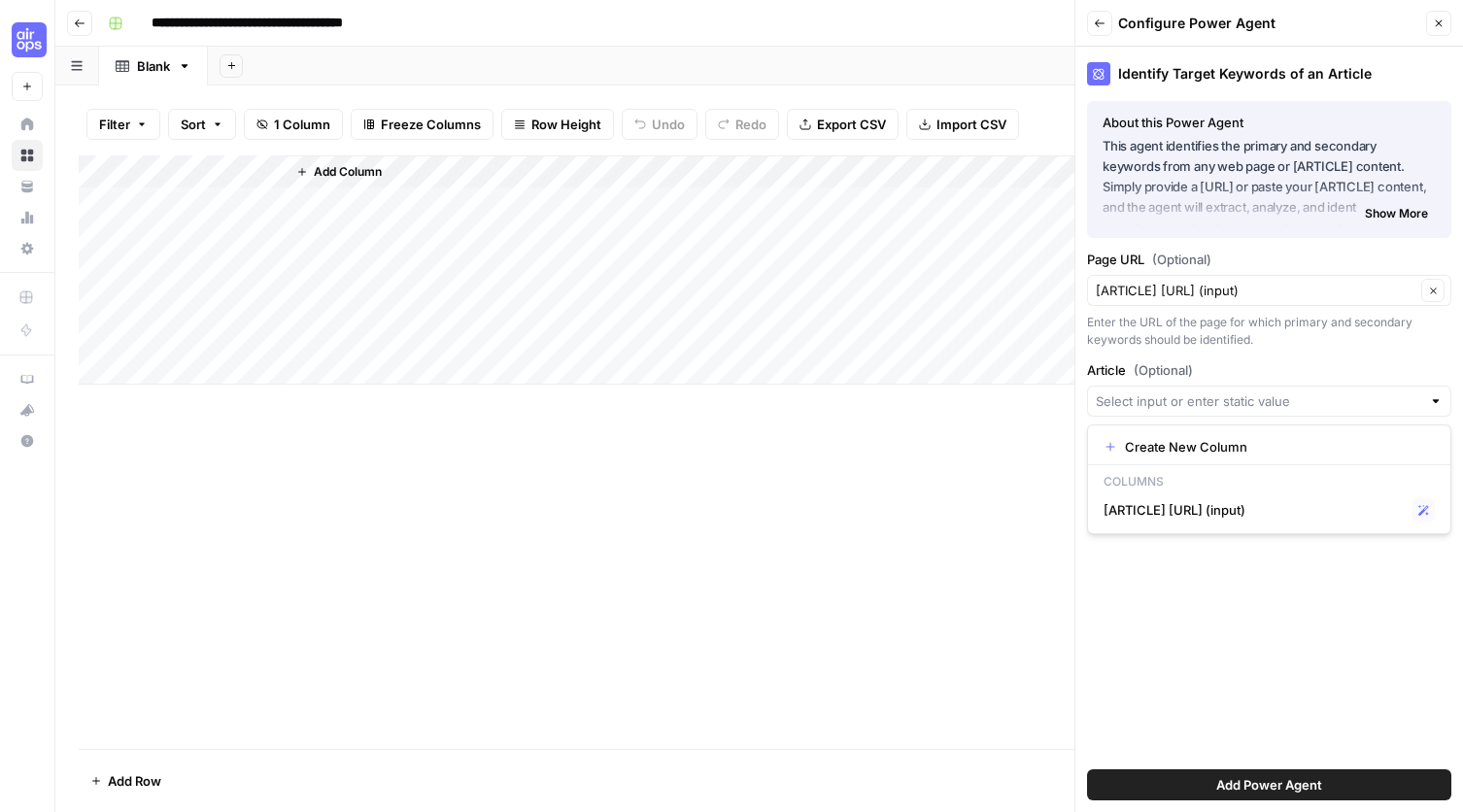 click on "Enter the URL of the page for which primary and secondary keywords should be identified." at bounding box center [1269, 331] 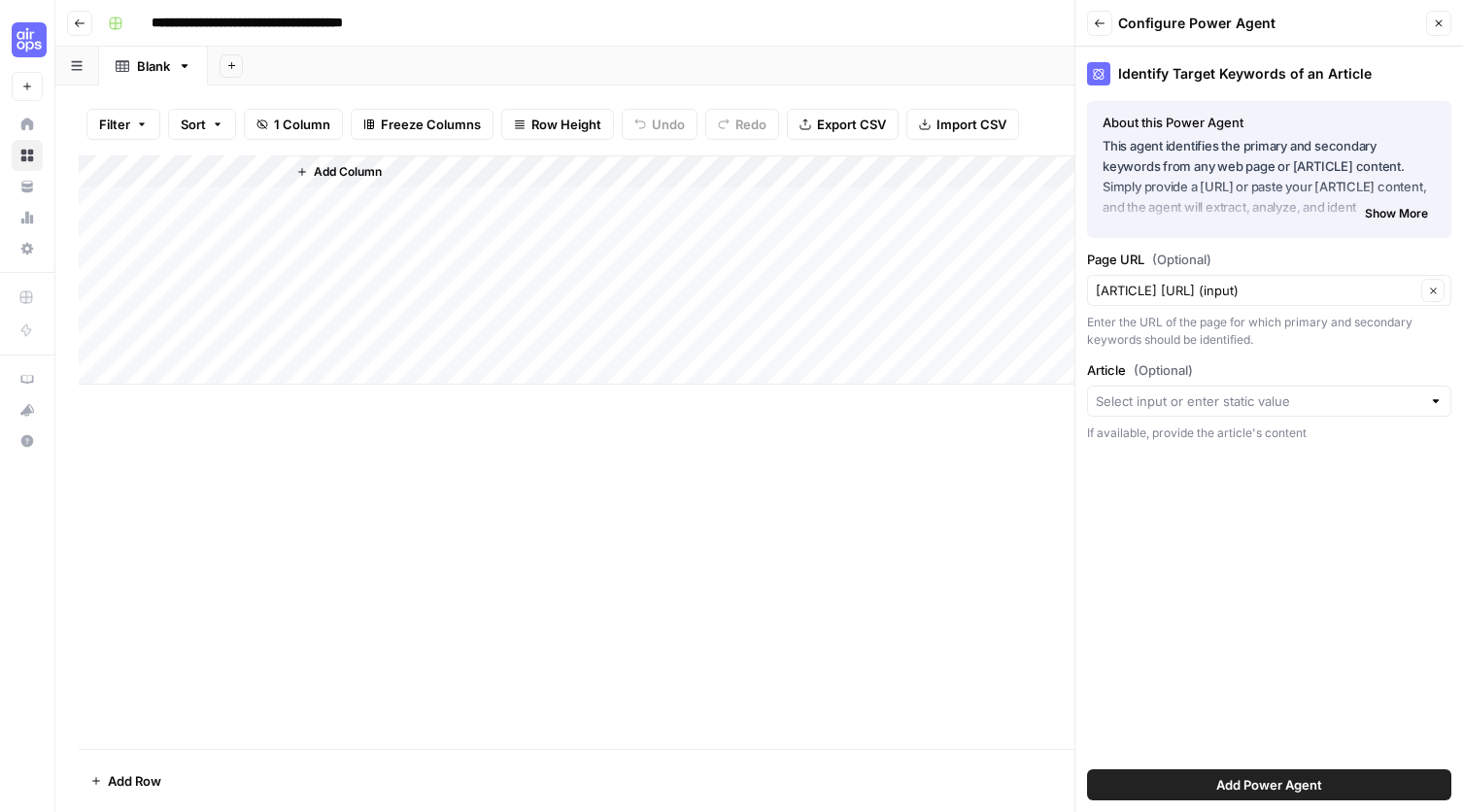 click on "Add Column" at bounding box center (348, 172) 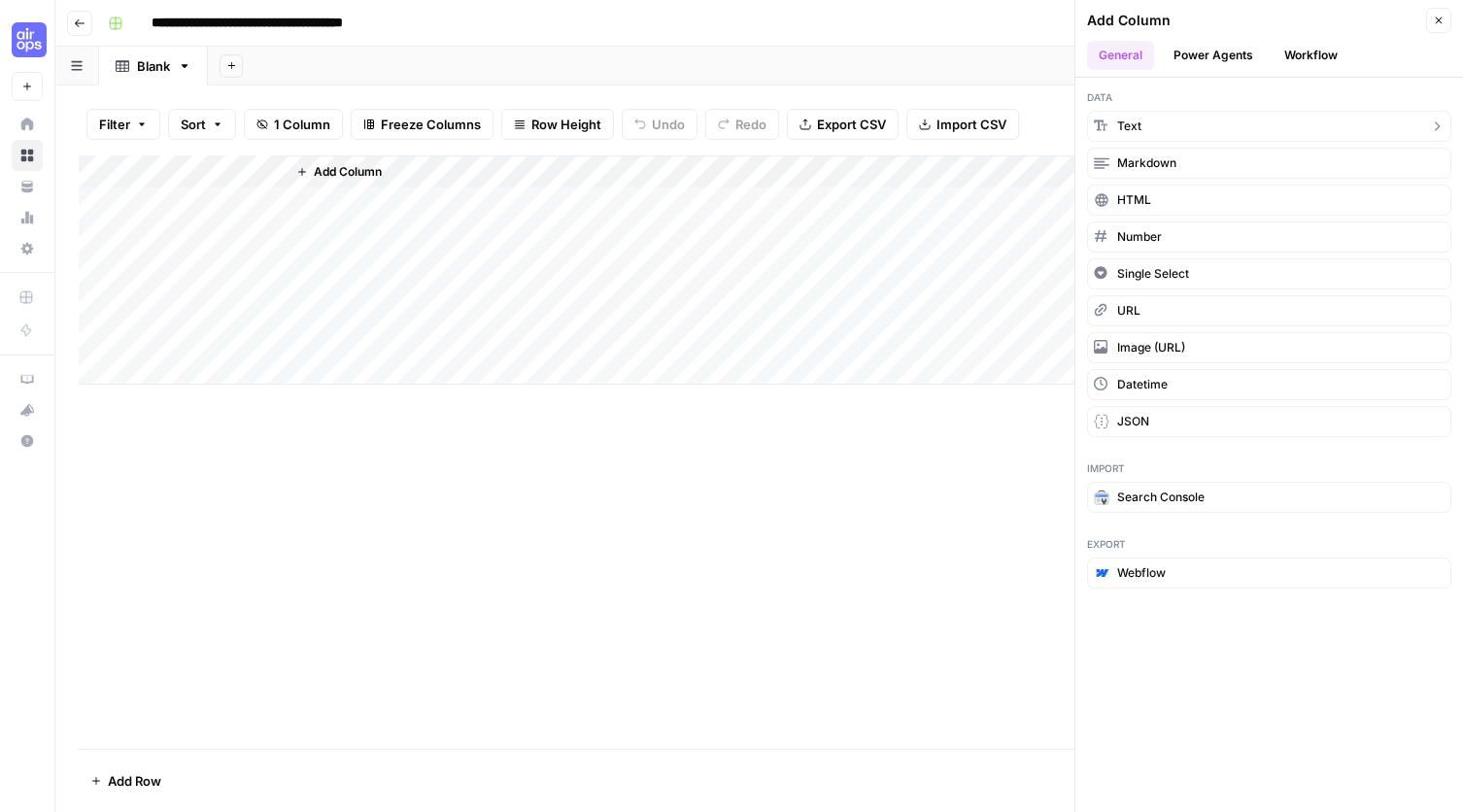 click on "Text" at bounding box center [1129, 126] 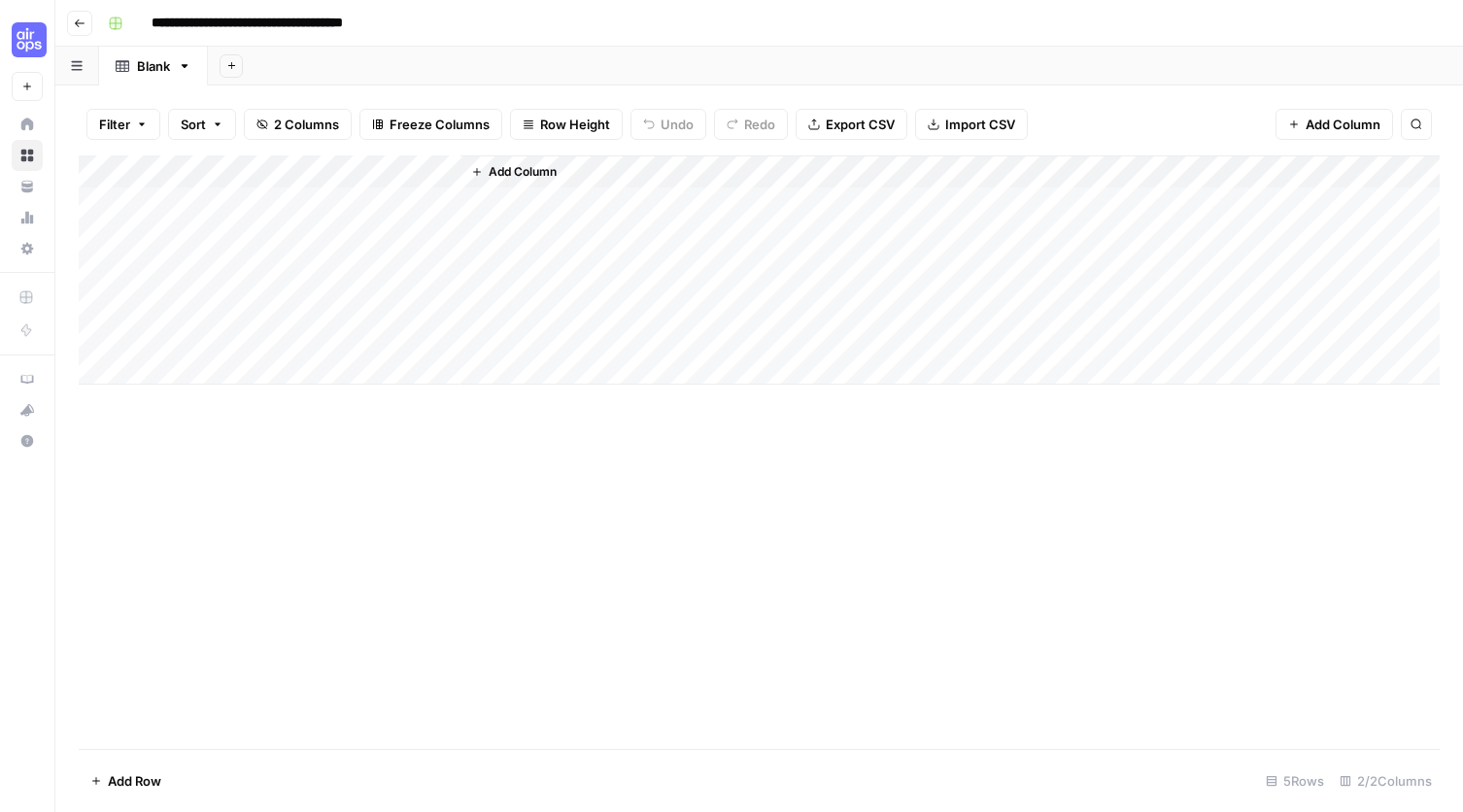 click on "Add Column" at bounding box center (759, 270) 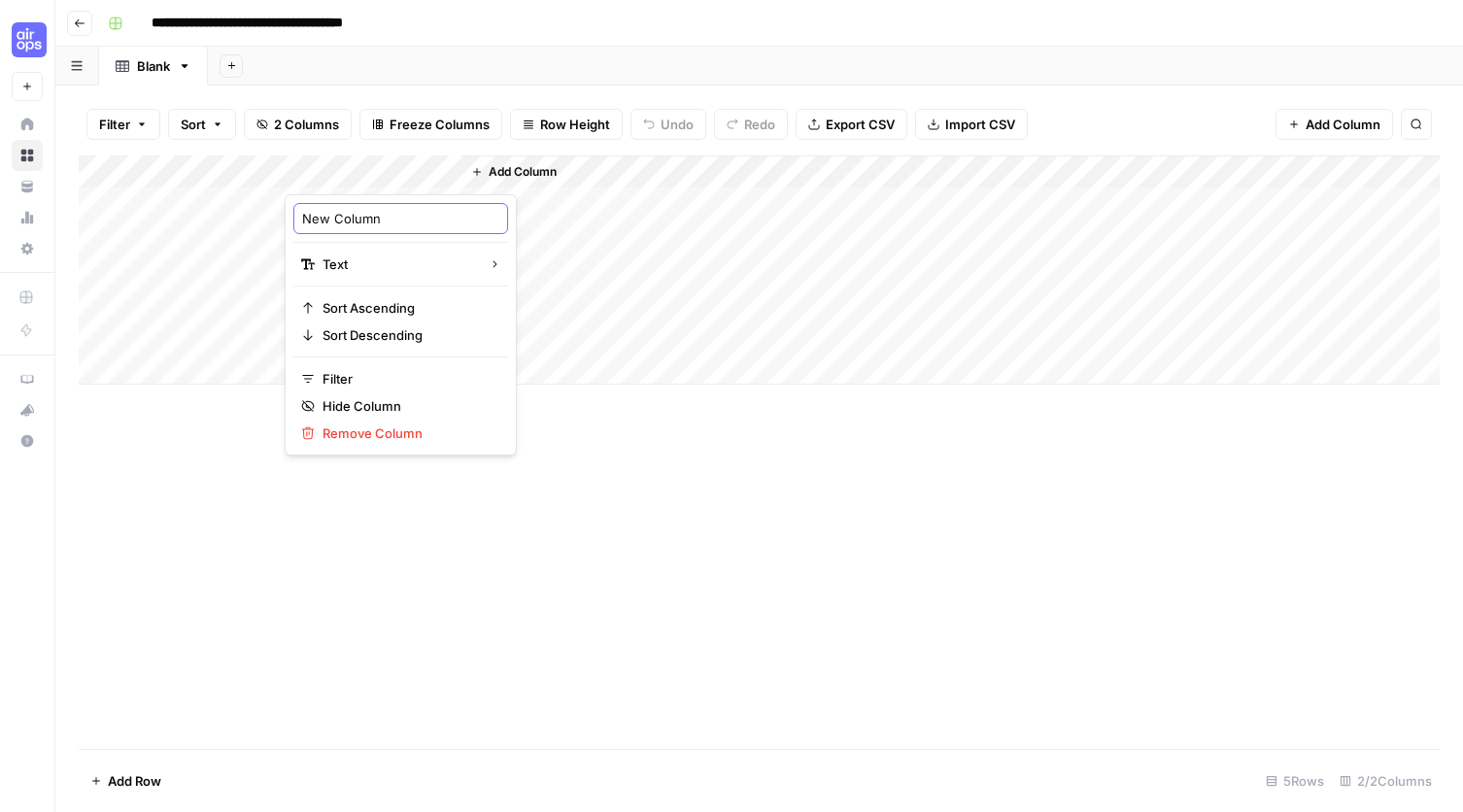 click on "New Column" at bounding box center (400, 219) 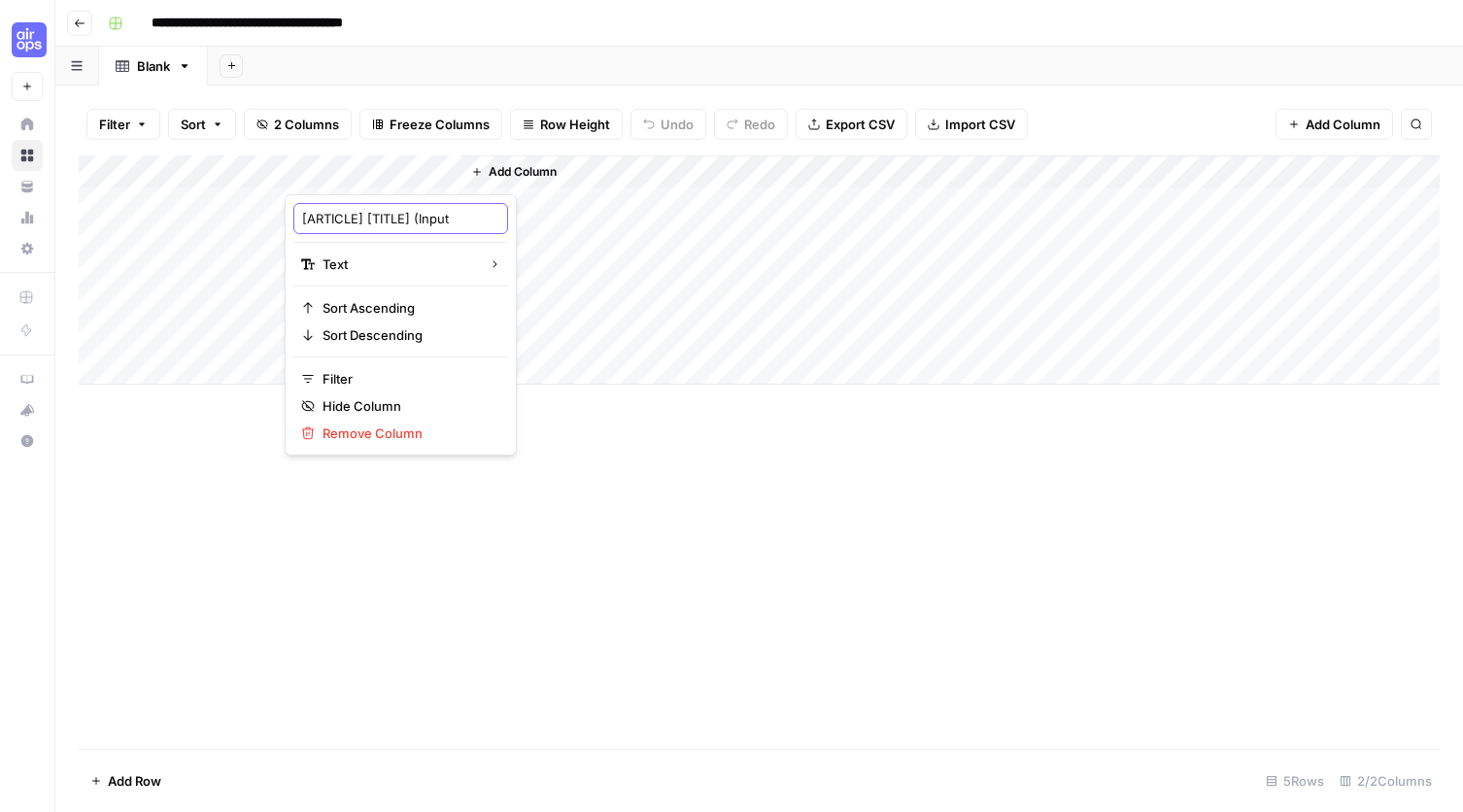 type on "Article Title (Input)" 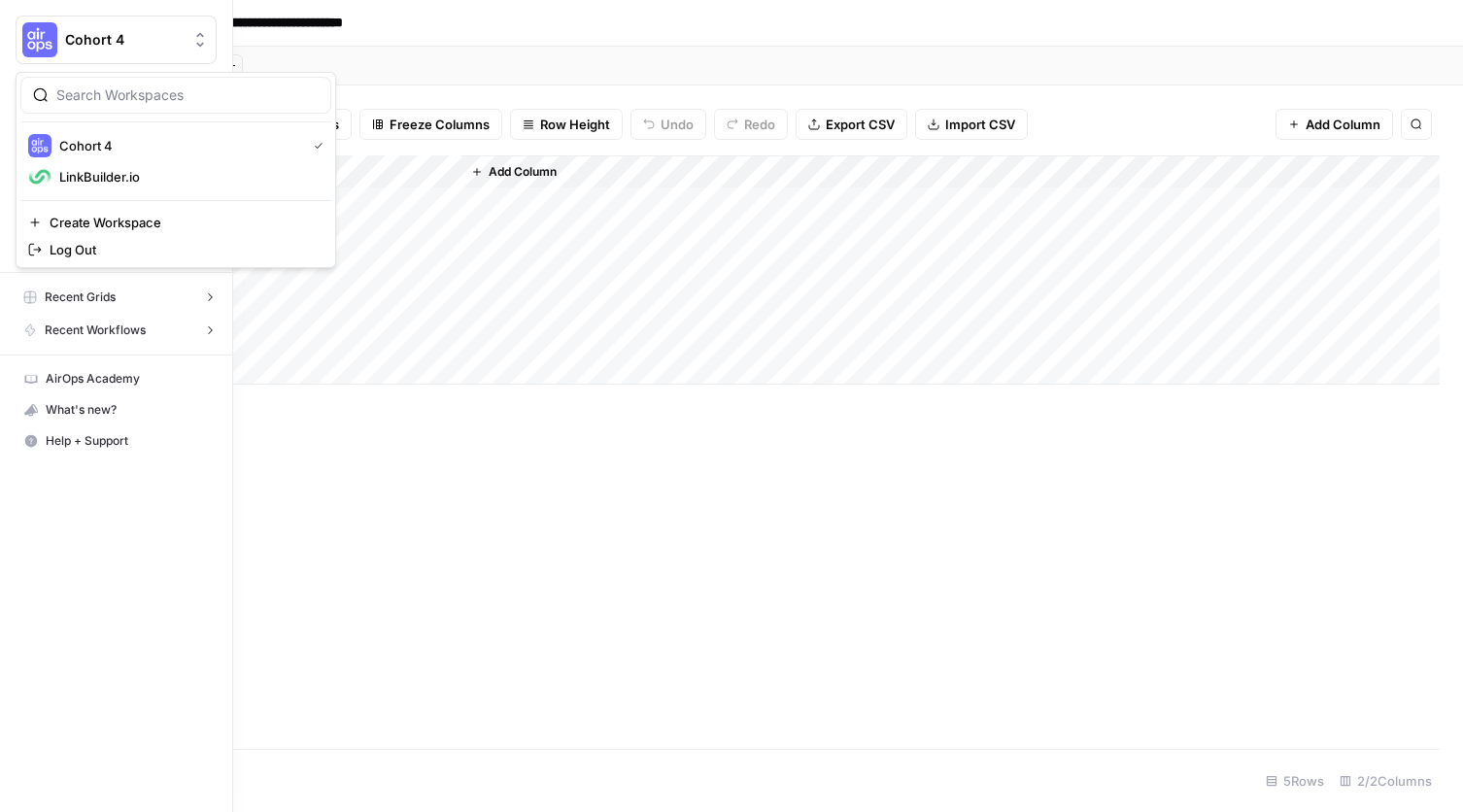 click at bounding box center [40, 40] 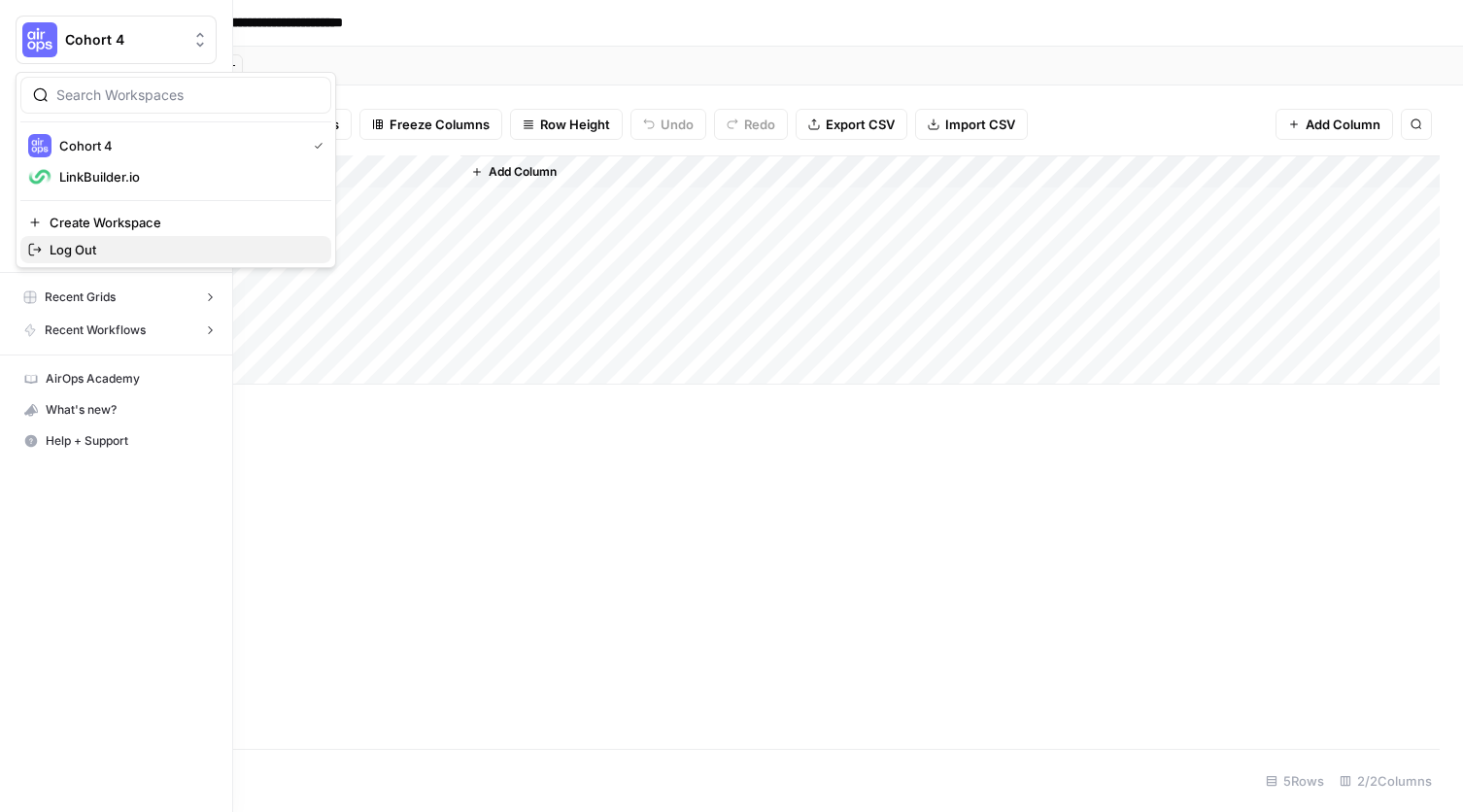 click on "Log Out" at bounding box center (183, 250) 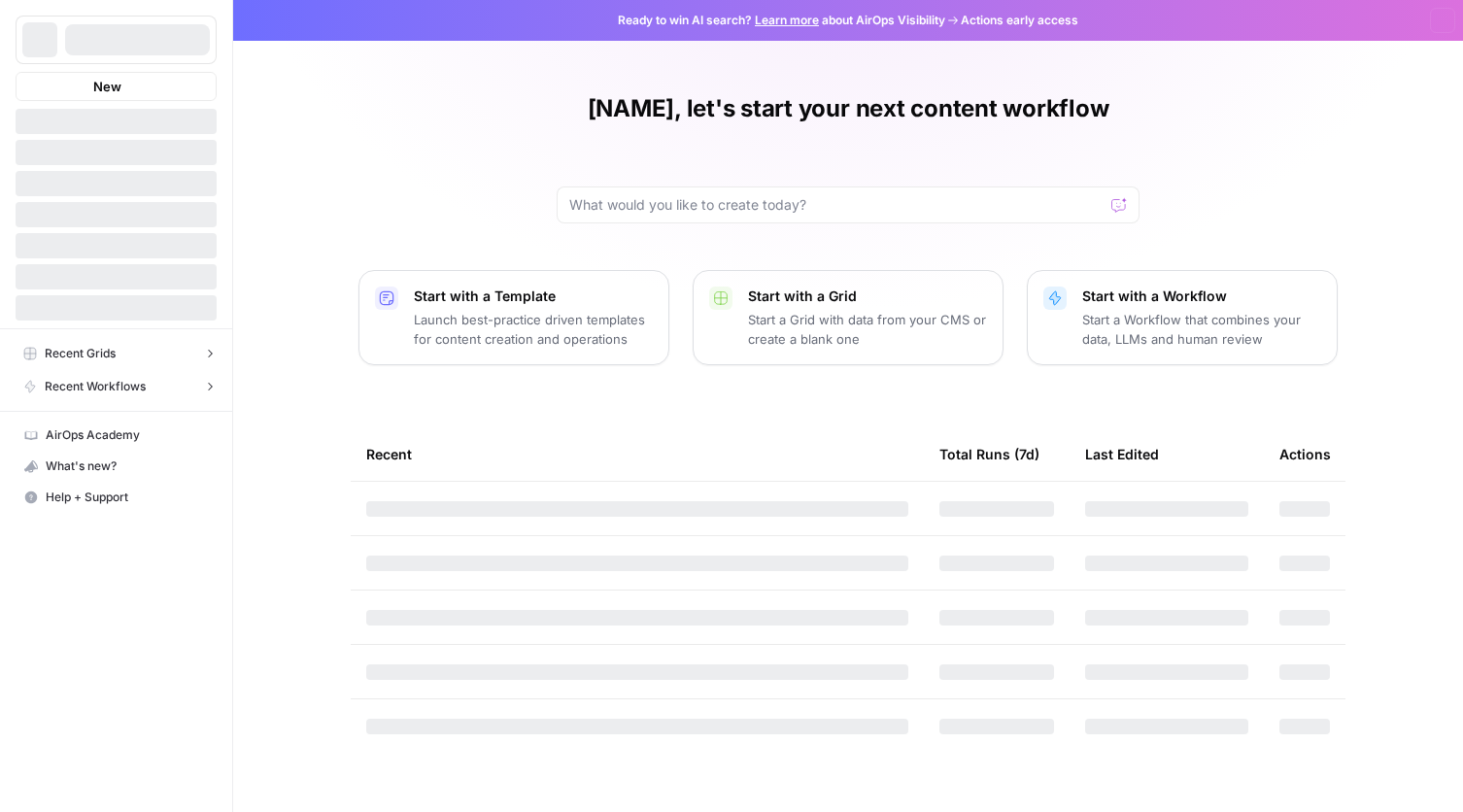 scroll, scrollTop: 0, scrollLeft: 0, axis: both 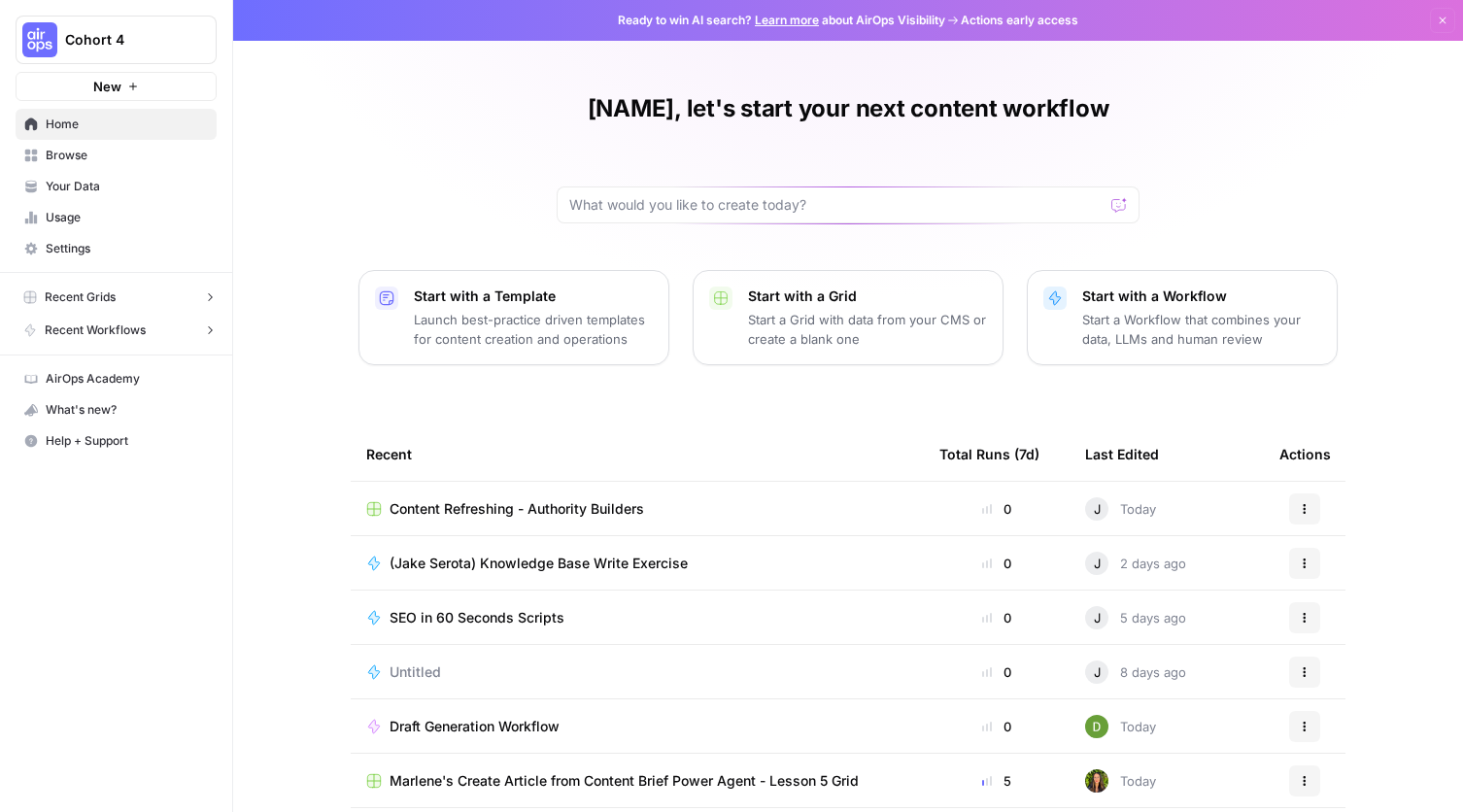 click on "Content Refreshing - Authority Builders" at bounding box center (517, 509) 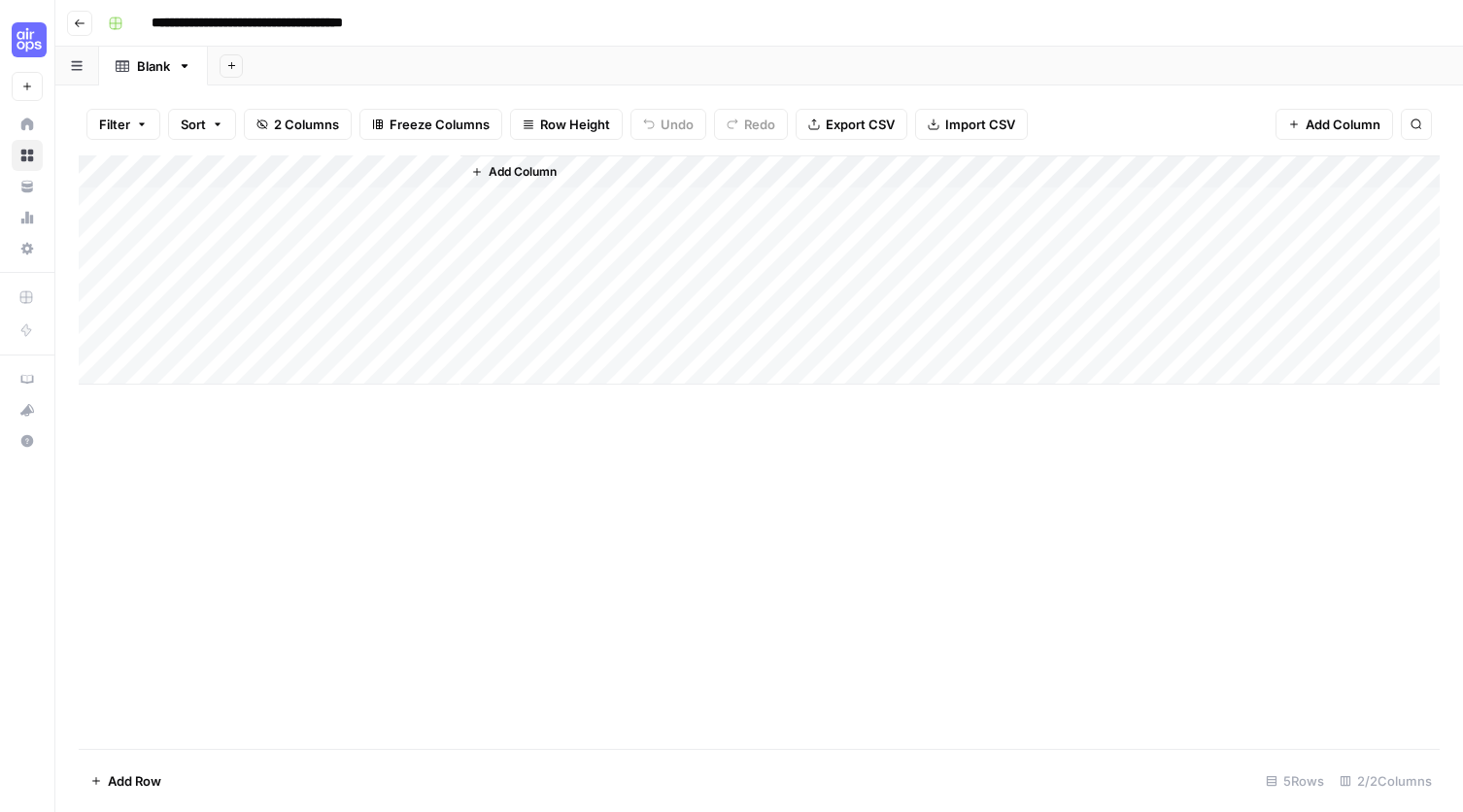 click on "Add Column" at bounding box center (523, 172) 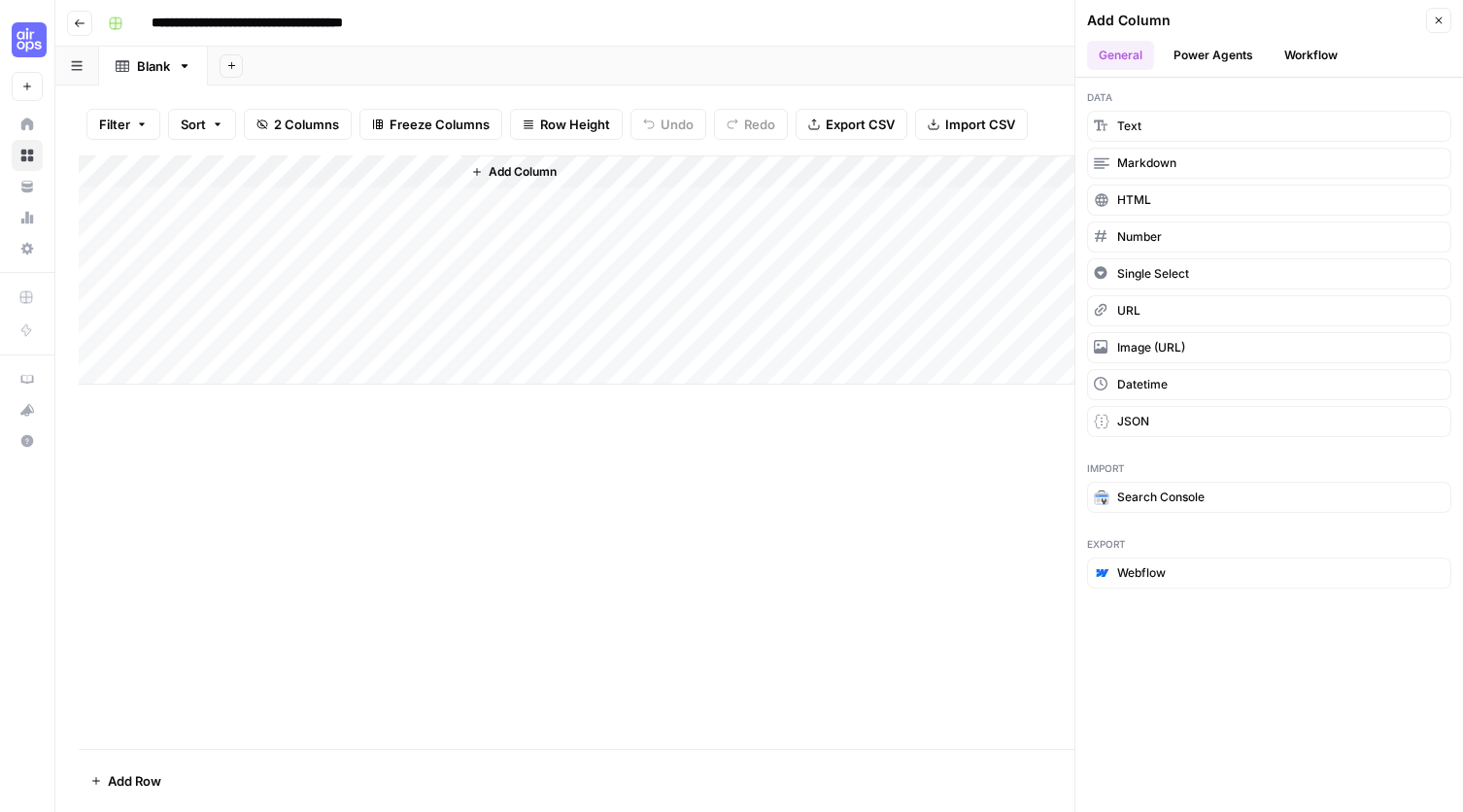 click on "Power Agents" at bounding box center [1213, 55] 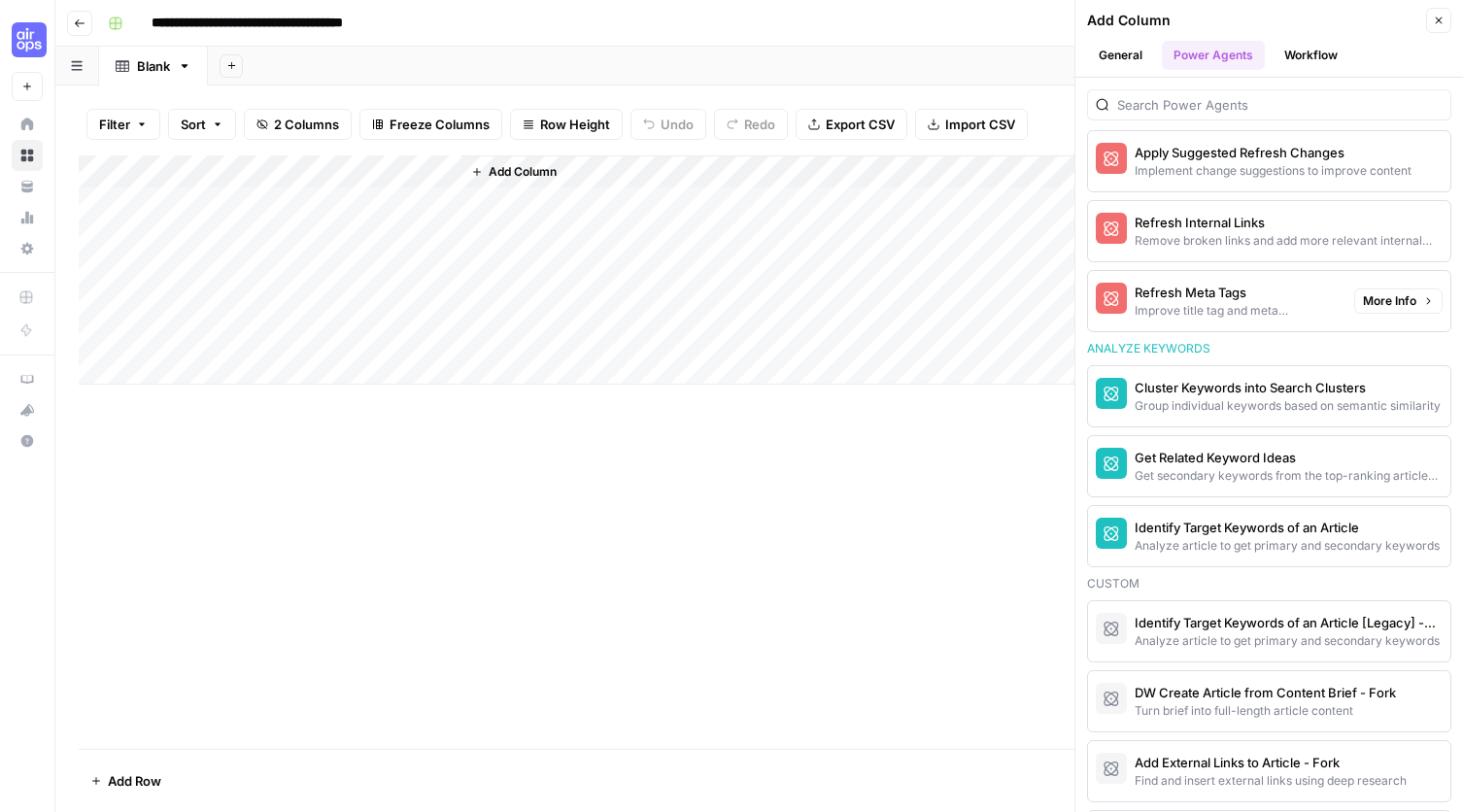 scroll, scrollTop: 1353, scrollLeft: 0, axis: vertical 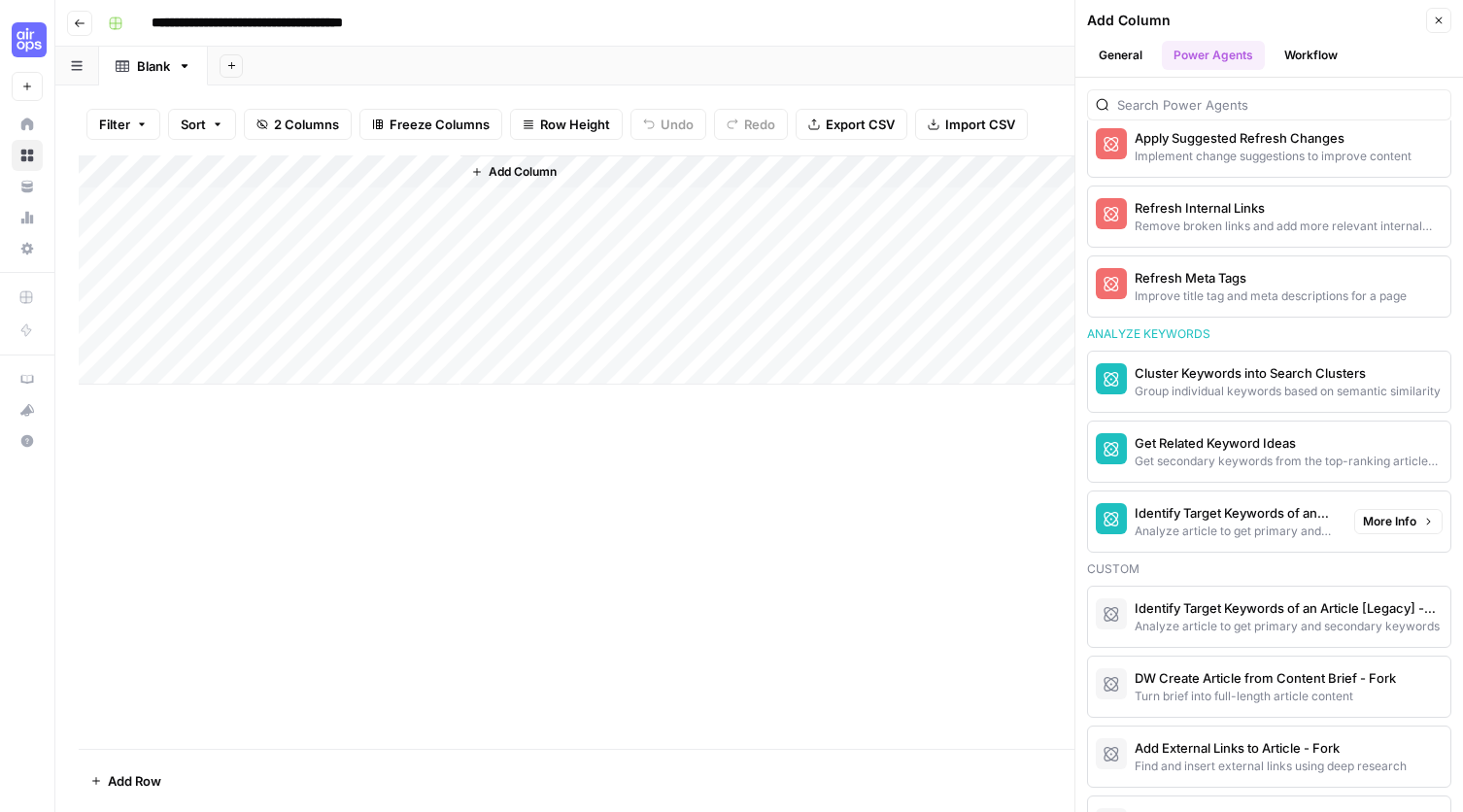 click on "Identify Target Keywords of an Article" at bounding box center (1237, 513) 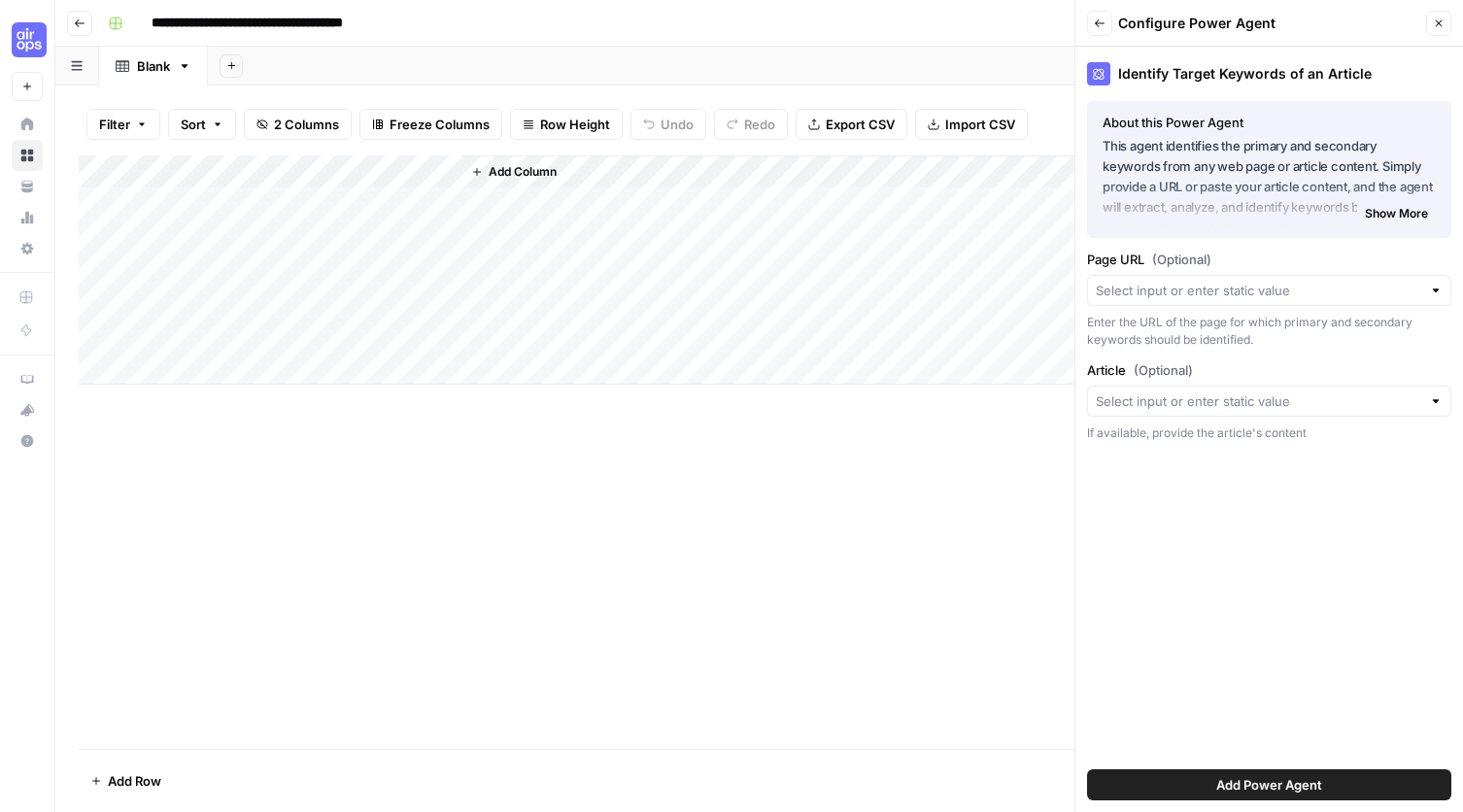 click at bounding box center [1269, 290] 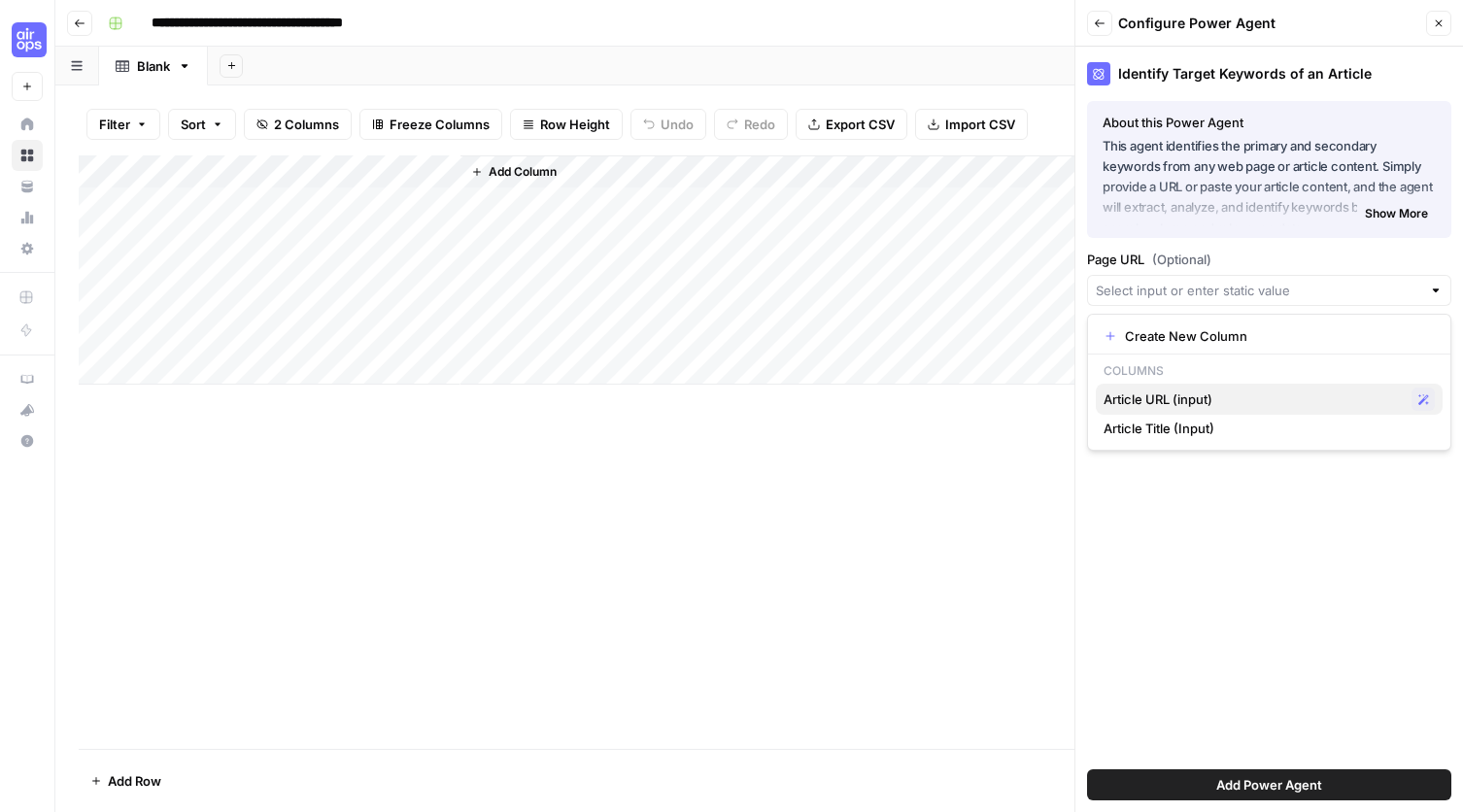 click on "Article URL (input)" at bounding box center [1253, 399] 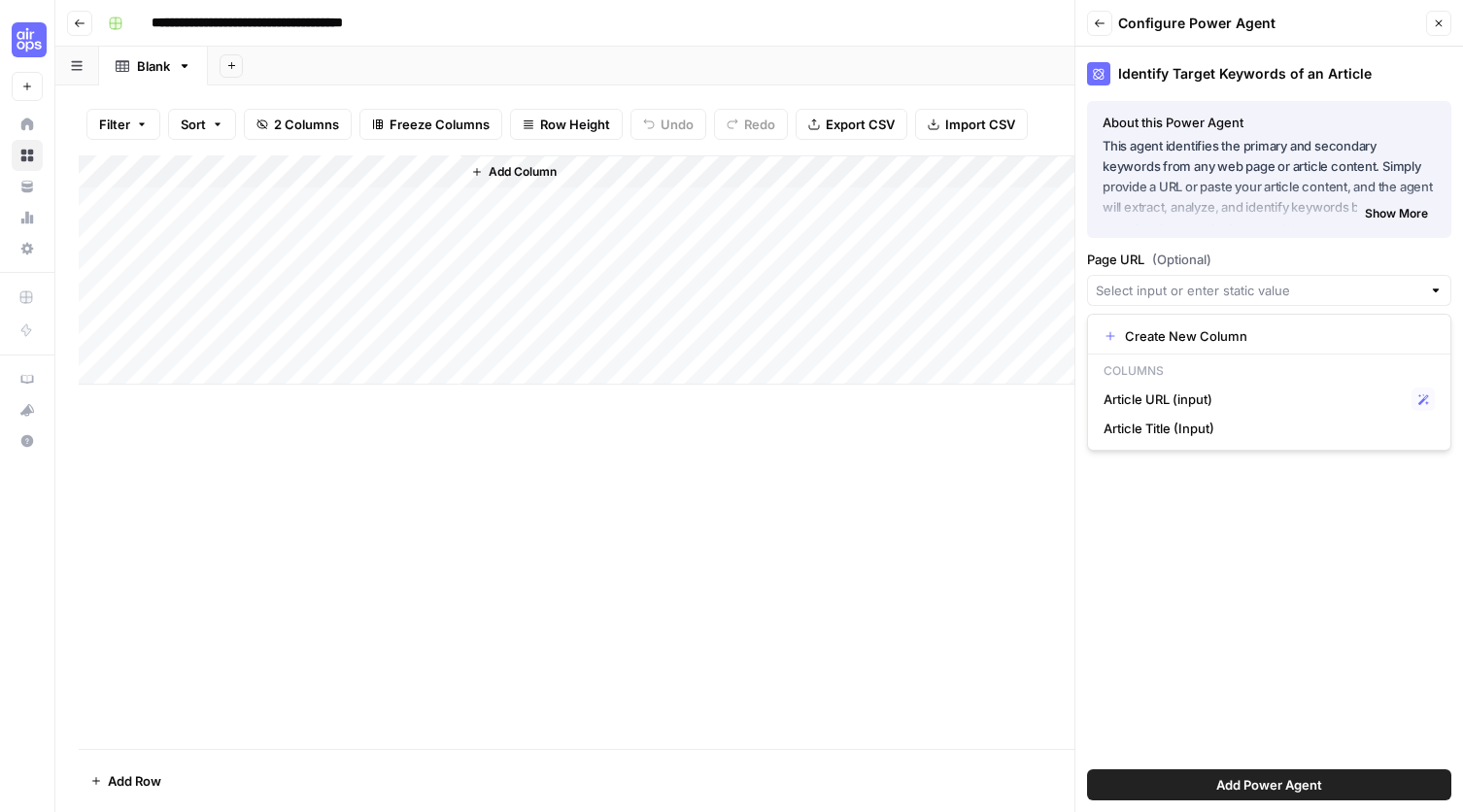 type on "Article URL (input)" 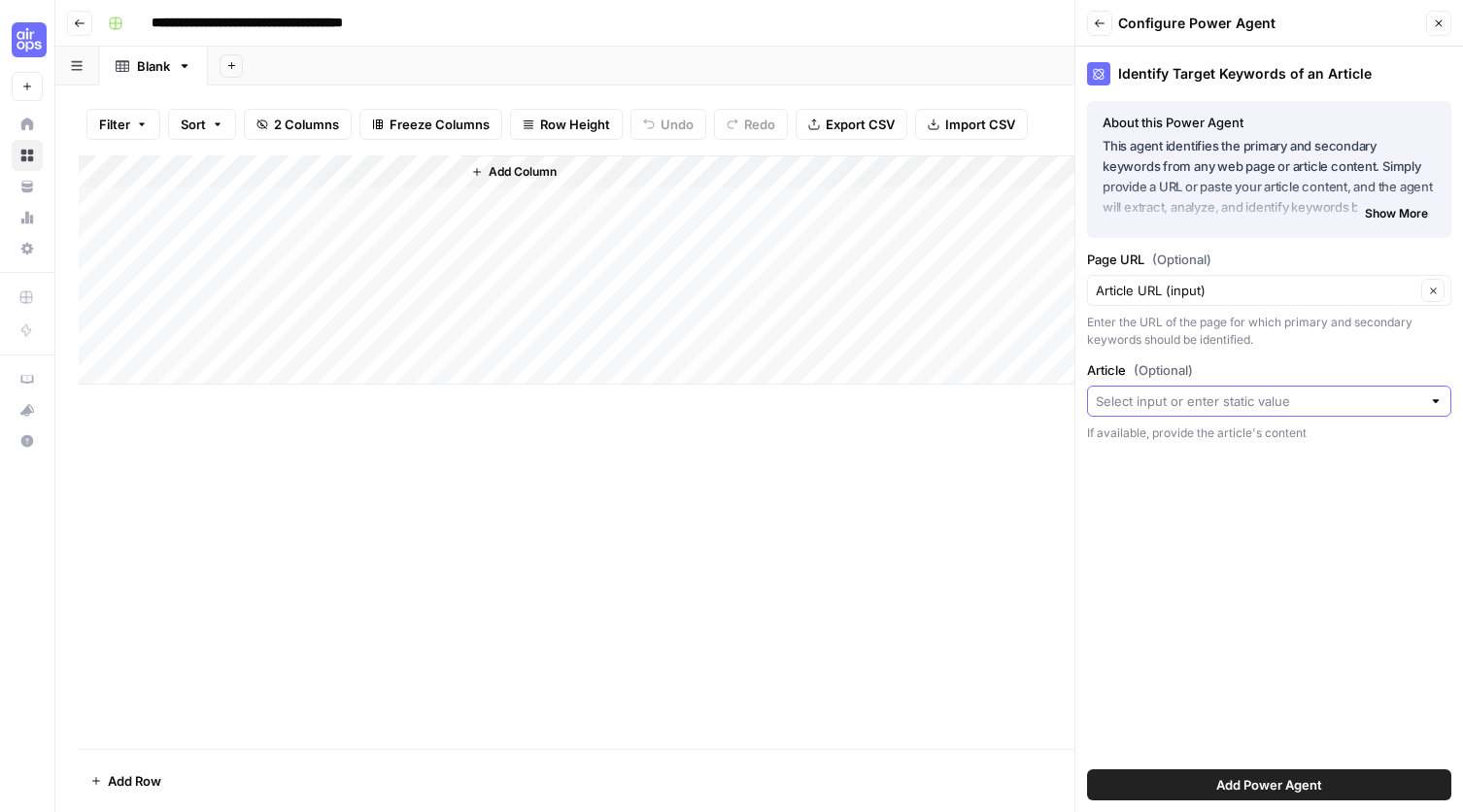 click on "Article   (Optional)" at bounding box center (1258, 401) 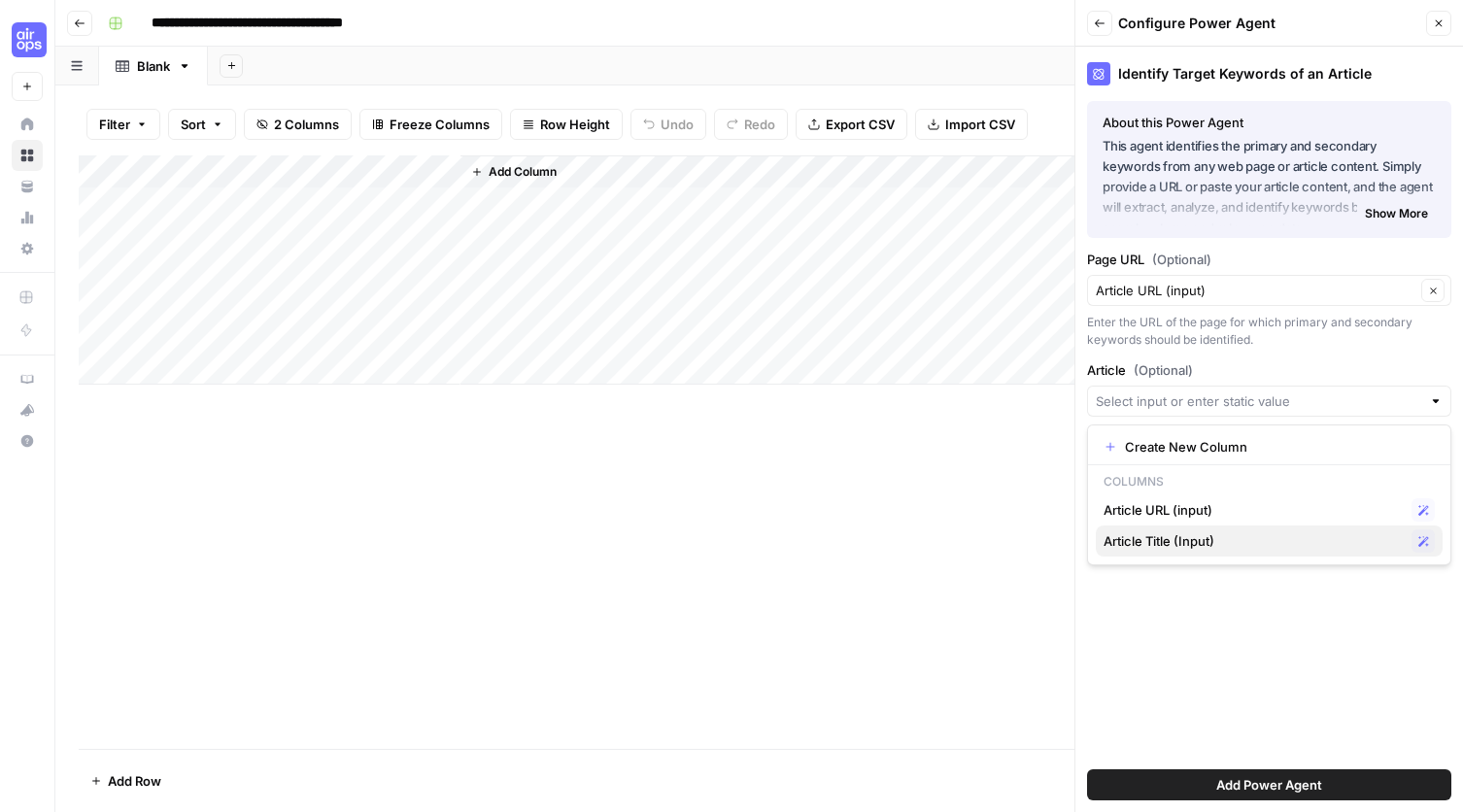 click on "Article Title (Input)" at bounding box center [1253, 541] 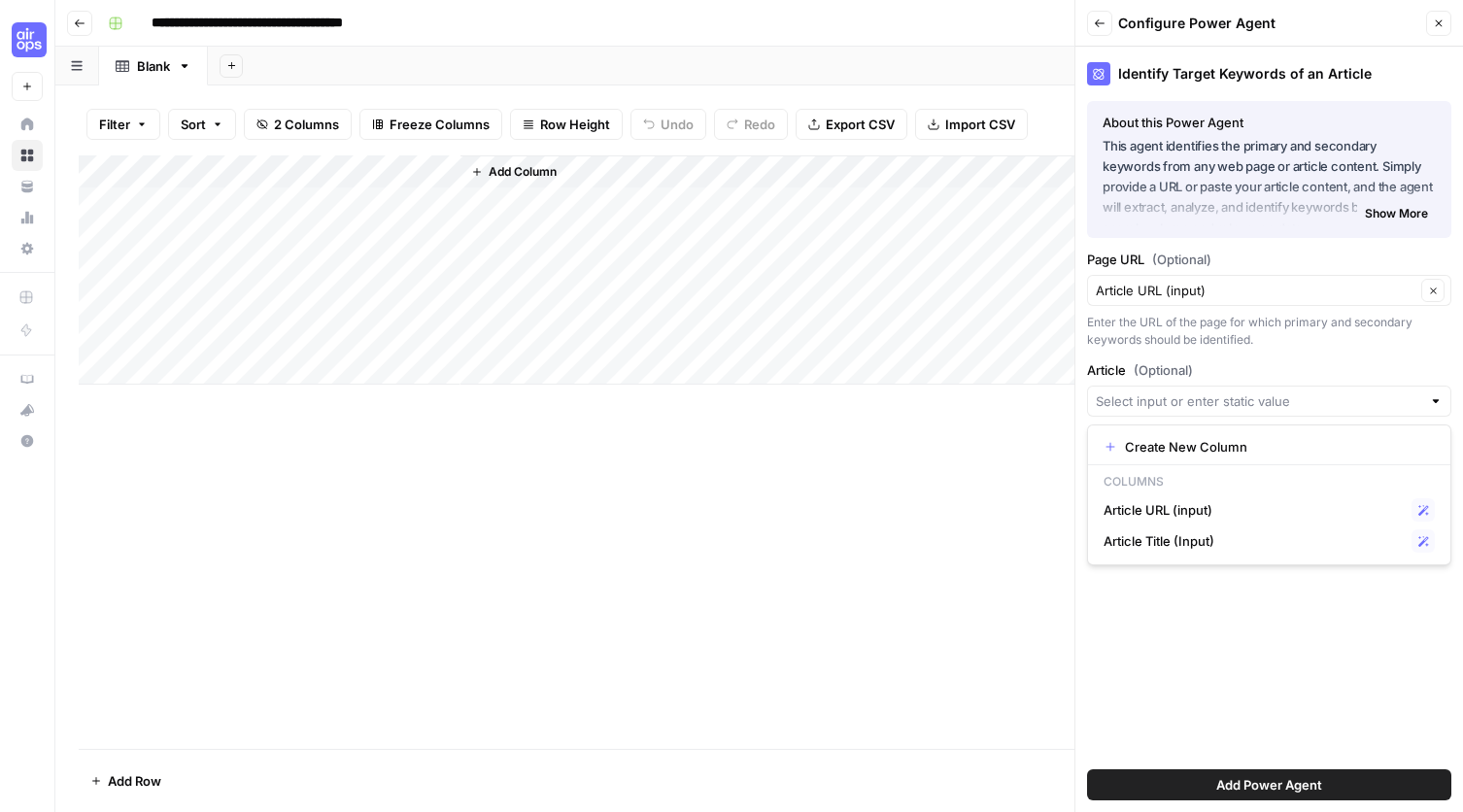 type on "Article Title (Input)" 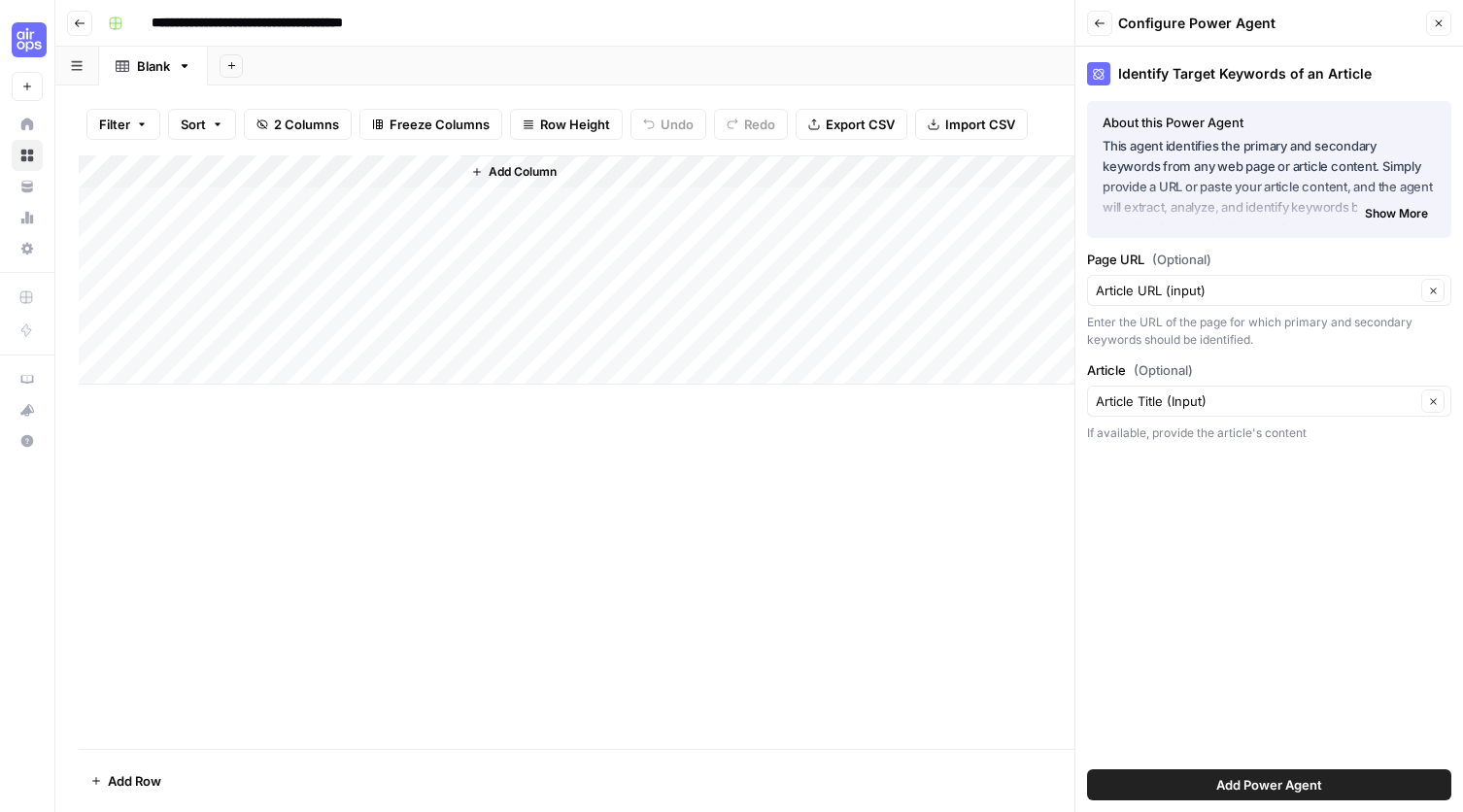 click on "Identify Target Keywords of an Article About this Power Agent This agent identifies the primary and secondary keywords from any web page or article content. Simply provide a URL or paste your article content, and the agent will extract, analyze, and identify keywords based on search volume and relevance data.
Key Features:
Retrieves search volume and ranking data from Semrush
Determines the primary keyword based on content relevance and search metrics
Provides a prioritized list of secondary keywords
Shows the average ranking position for your primary keyword when available
Show More About this Power Agent This agent identifies the primary and secondary keywords from any web page or article content. Simply provide a URL or paste your article content, and the agent will extract, analyze, and identify keywords based on search volume and relevance data.
Key Features:
Retrieves search volume and ranking data from Semrush
Provides a prioritized list of secondary keywords
Key Features:" at bounding box center (1269, 429) 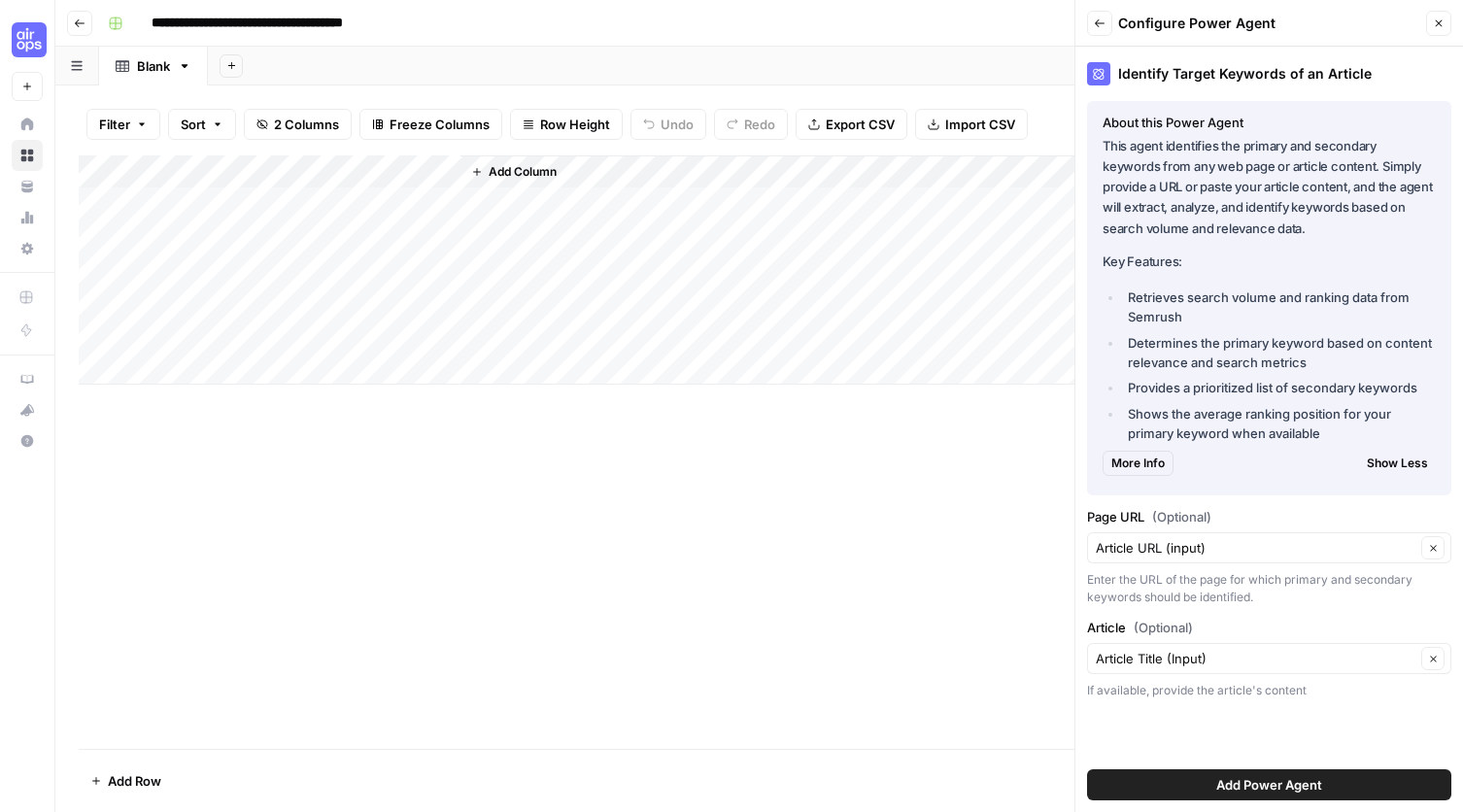 click 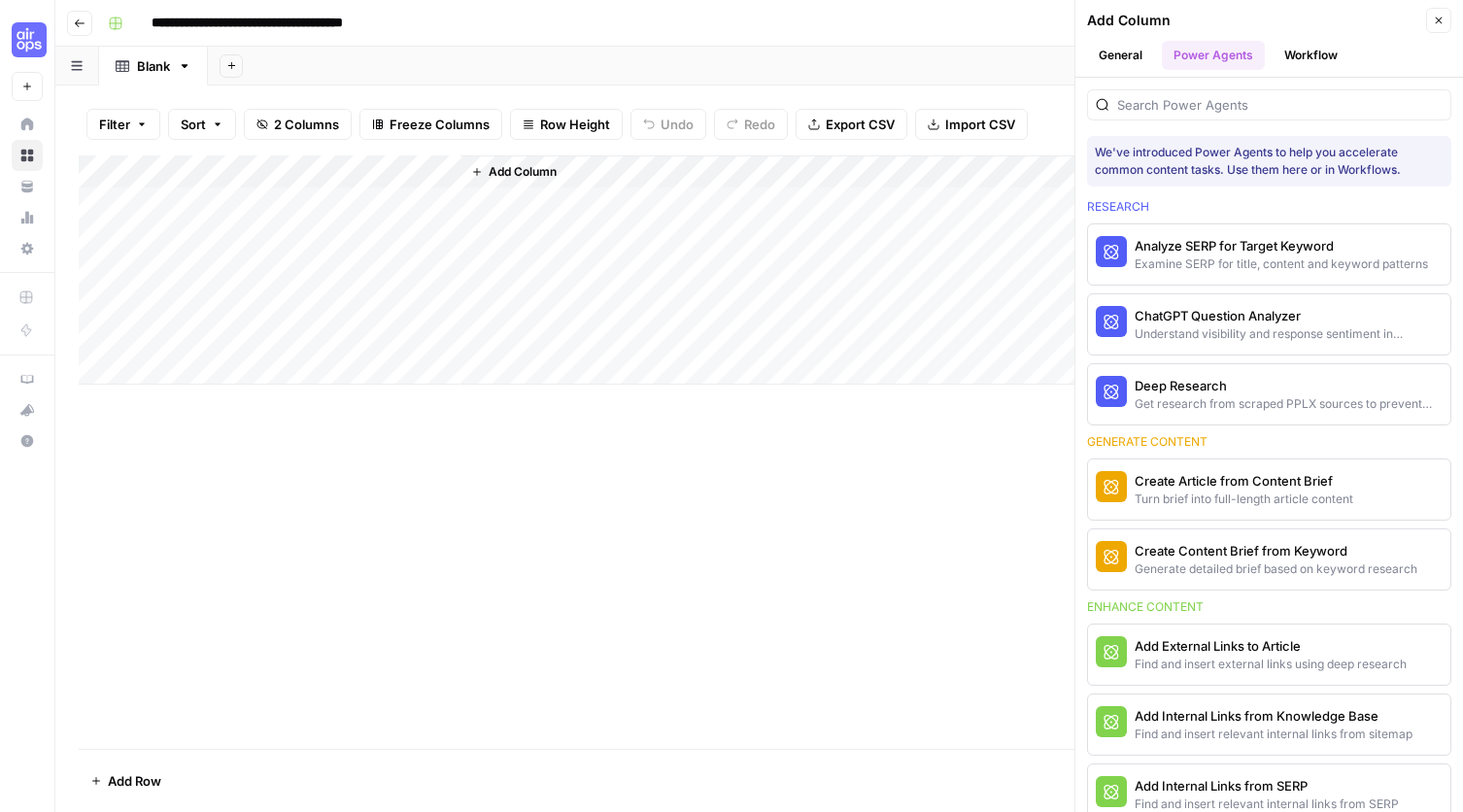scroll, scrollTop: 1353, scrollLeft: 0, axis: vertical 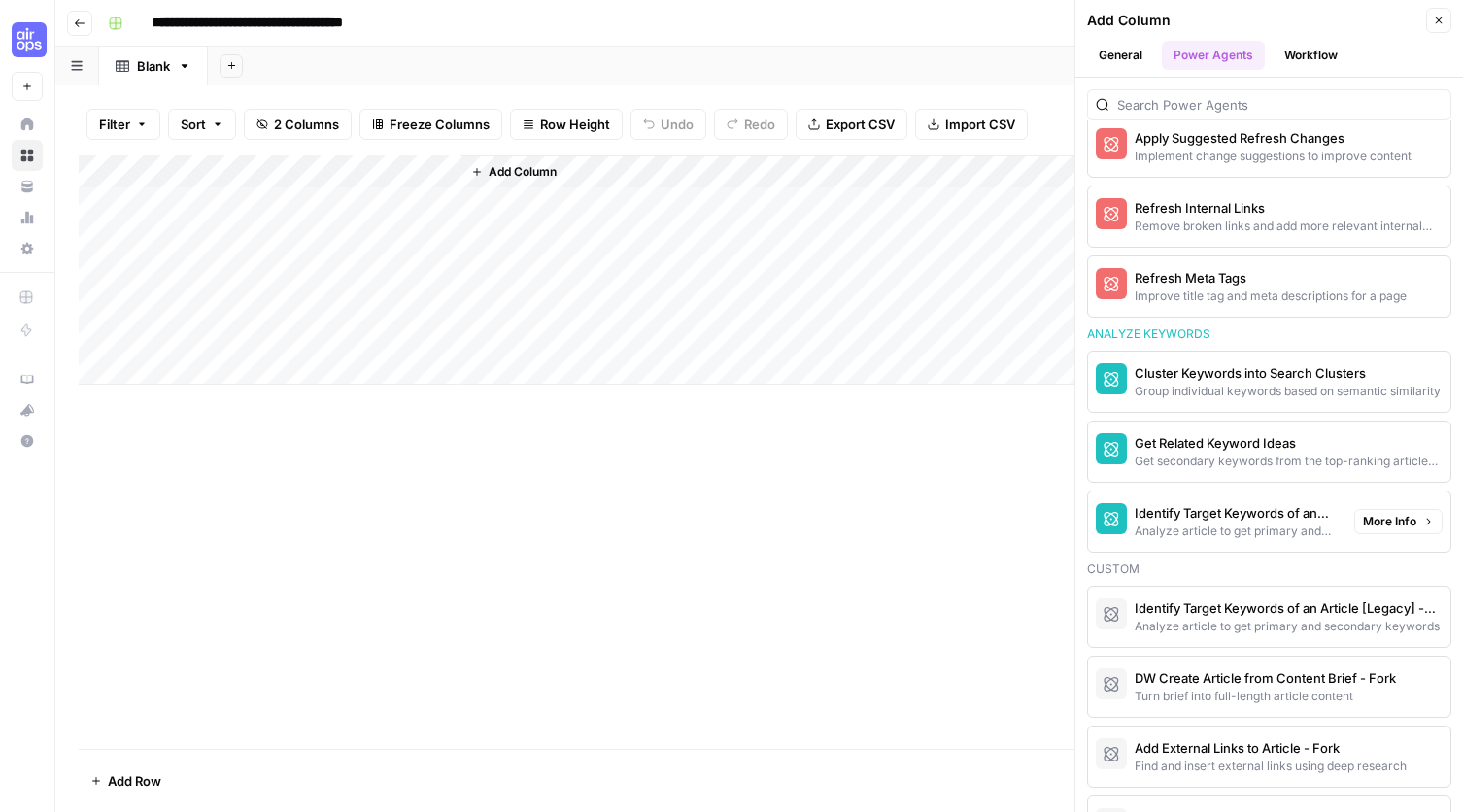 click at bounding box center (1111, 519) 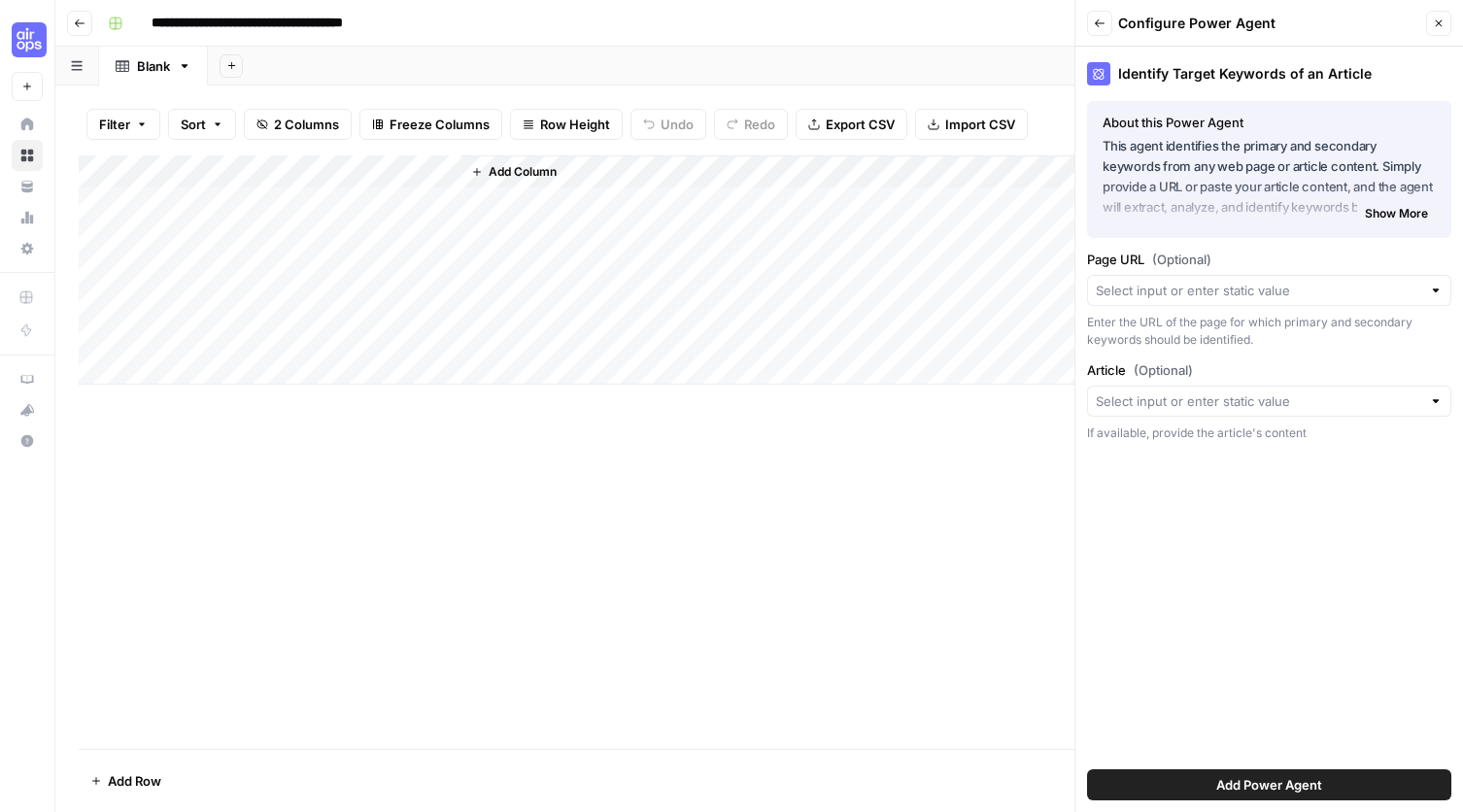 click on "Back" at bounding box center [1100, 23] 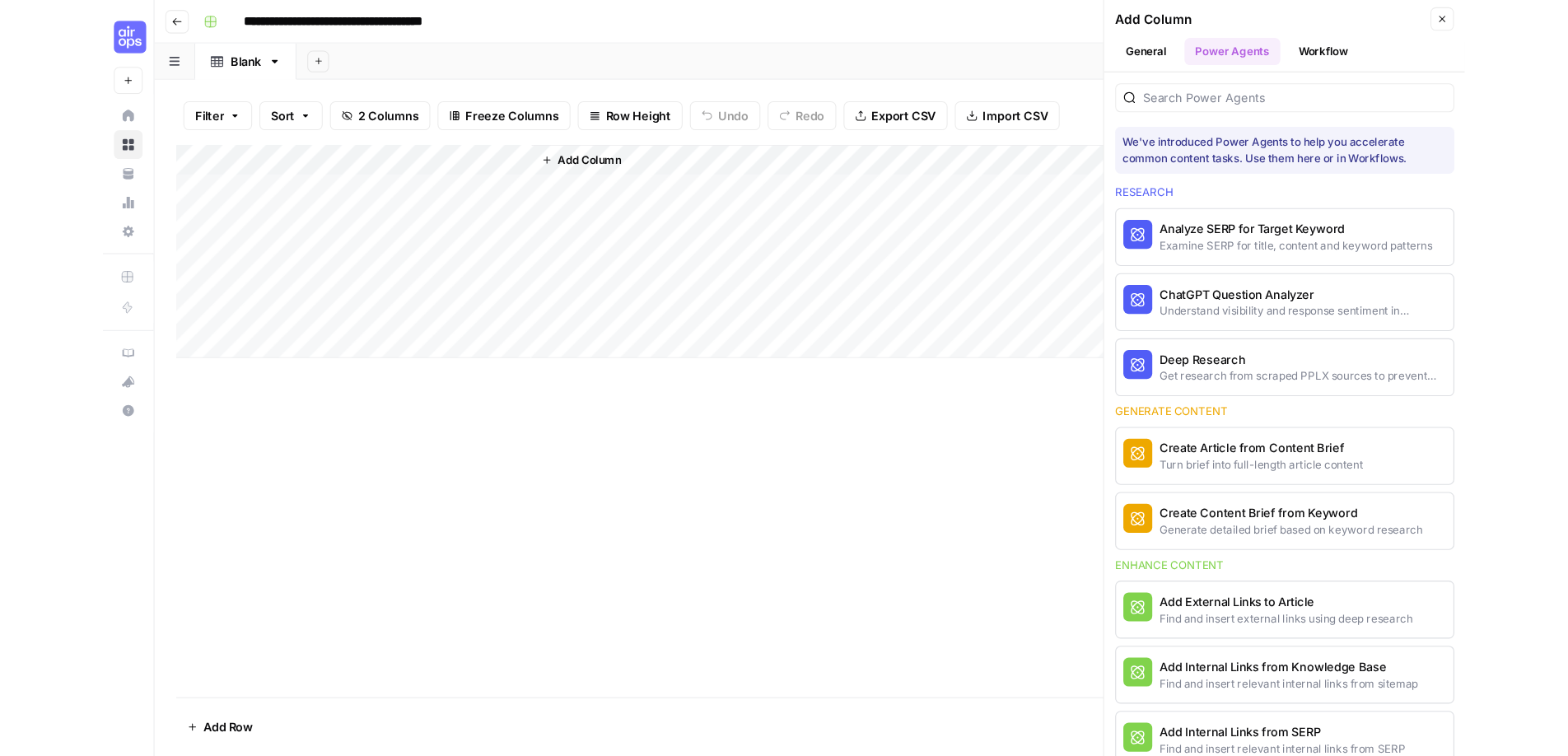 scroll, scrollTop: 1147, scrollLeft: 0, axis: vertical 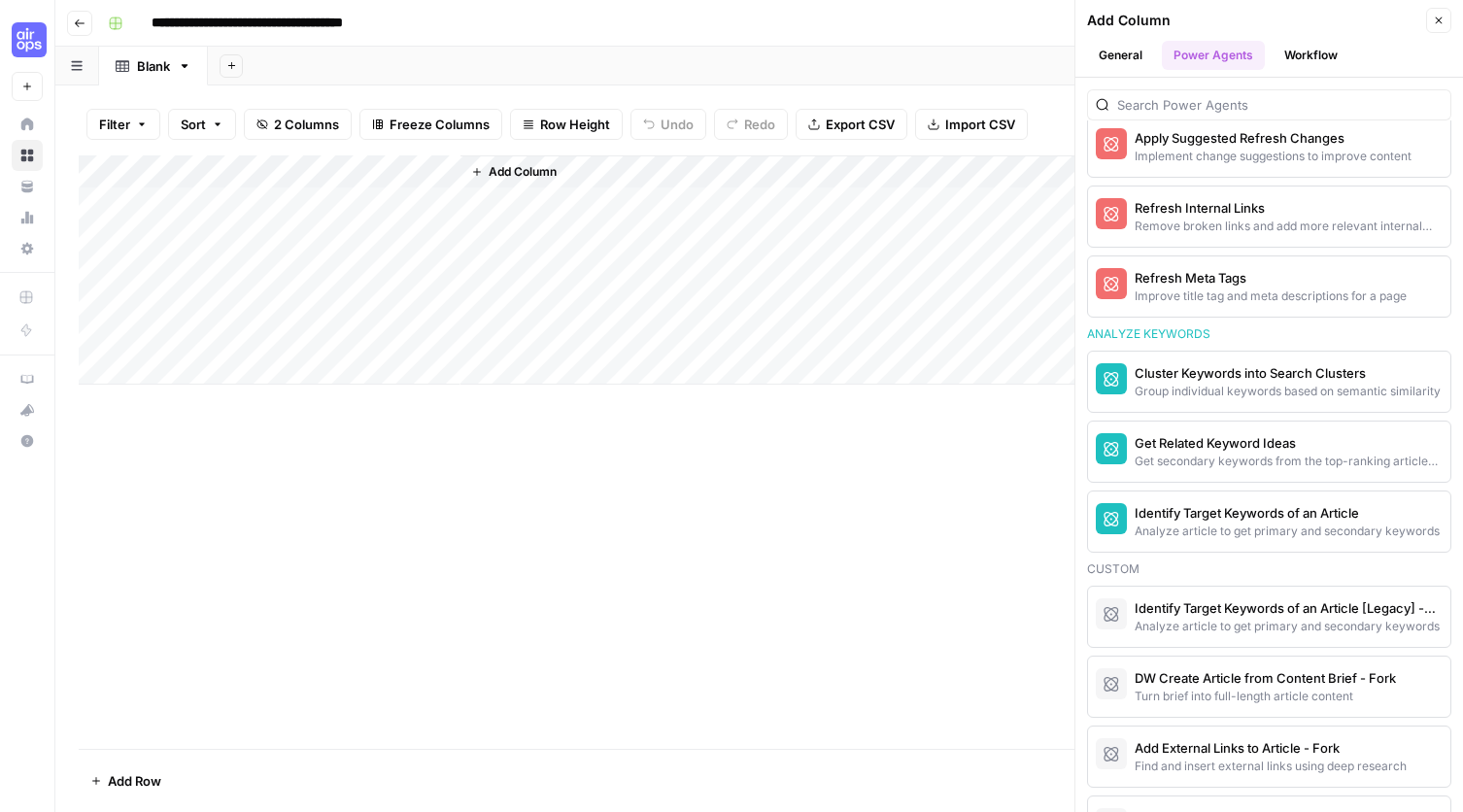 click on "Add Column" at bounding box center (523, 172) 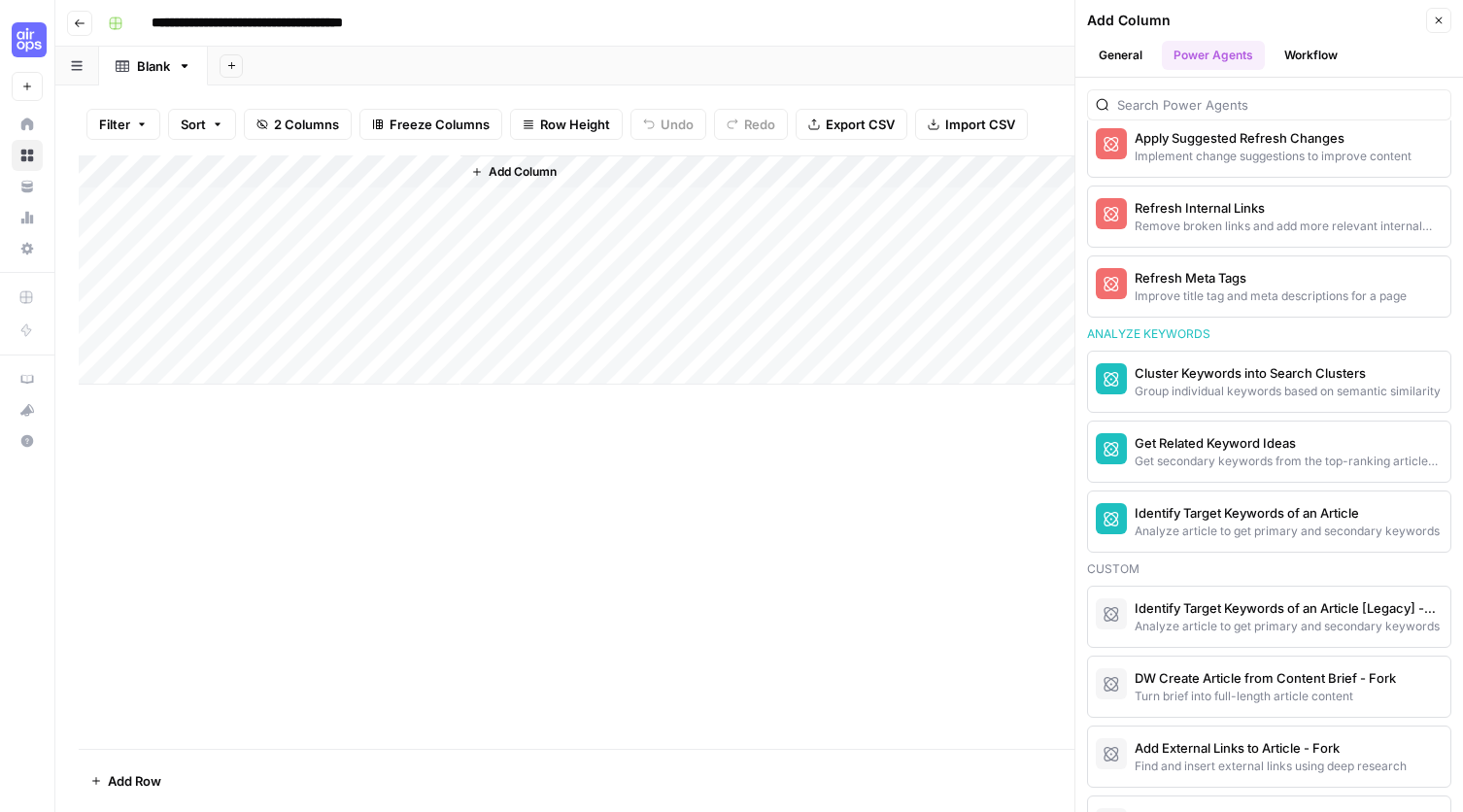 drag, startPoint x: 1122, startPoint y: 511, endPoint x: 524, endPoint y: 198, distance: 674.9615 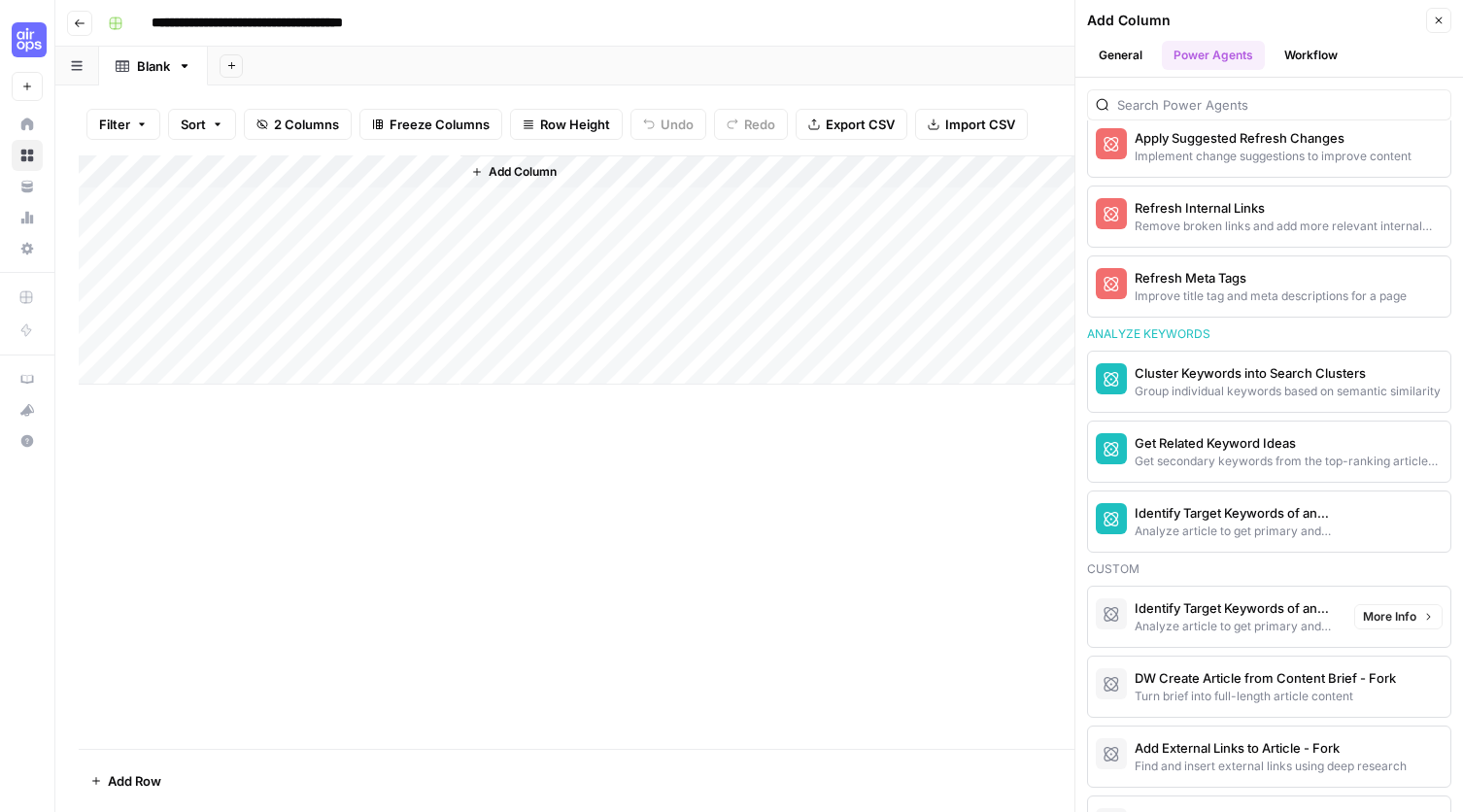 click on "Analyze article to get primary and secondary keywords" at bounding box center (1237, 531) 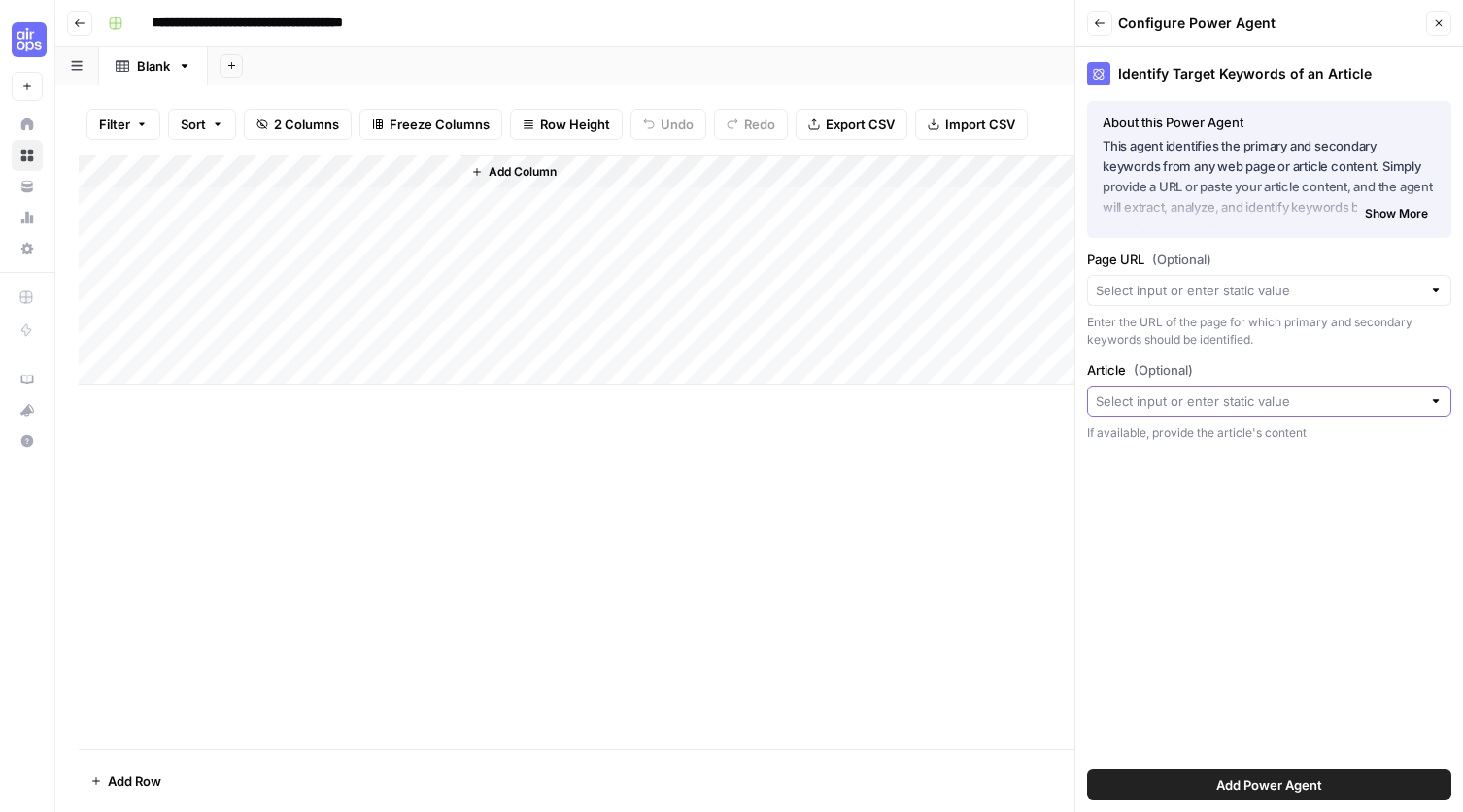 click on "Article   (Optional)" at bounding box center [1258, 401] 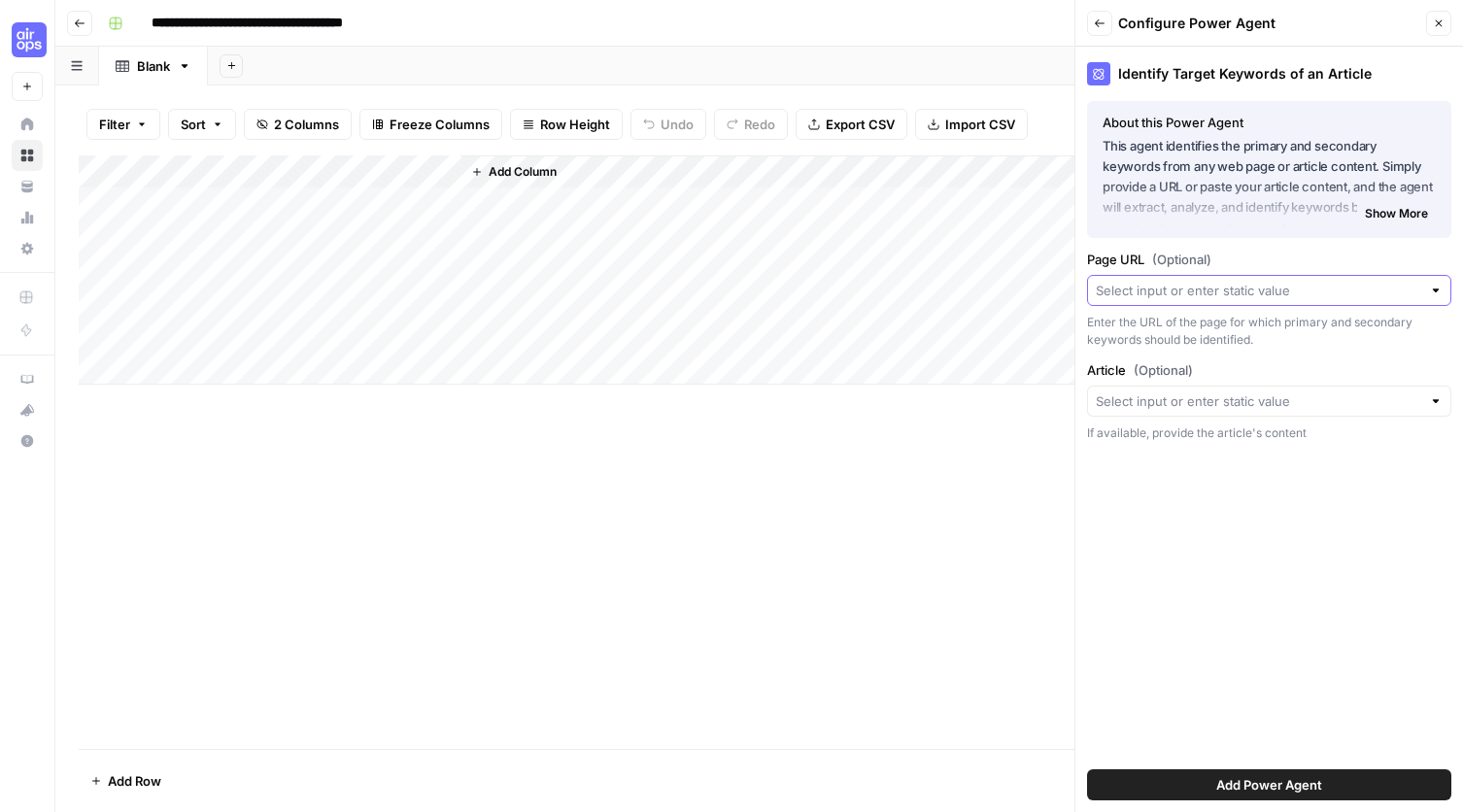 click on "Page URL   (Optional)" at bounding box center (1258, 290) 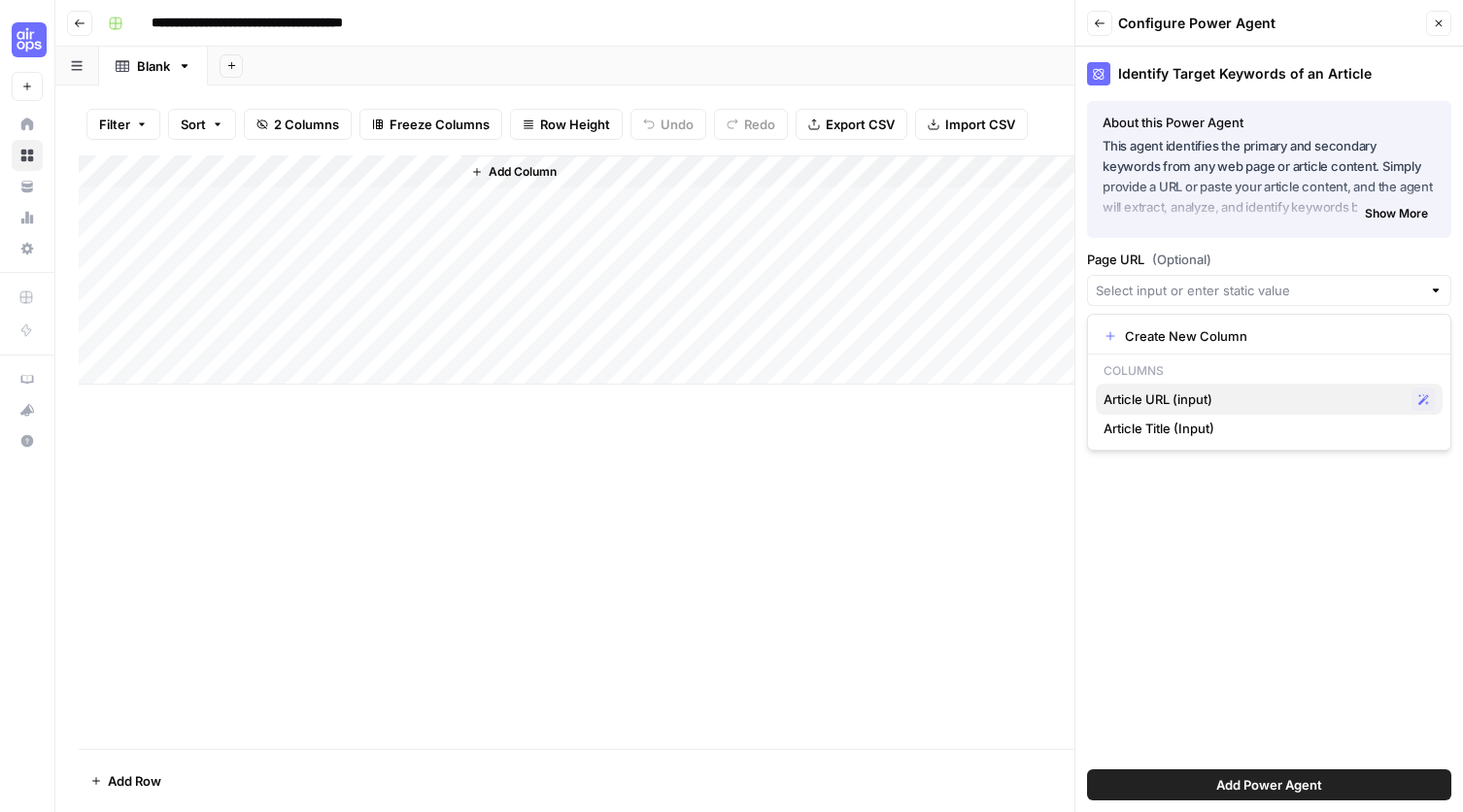 click on "Article URL (input)" at bounding box center [1253, 399] 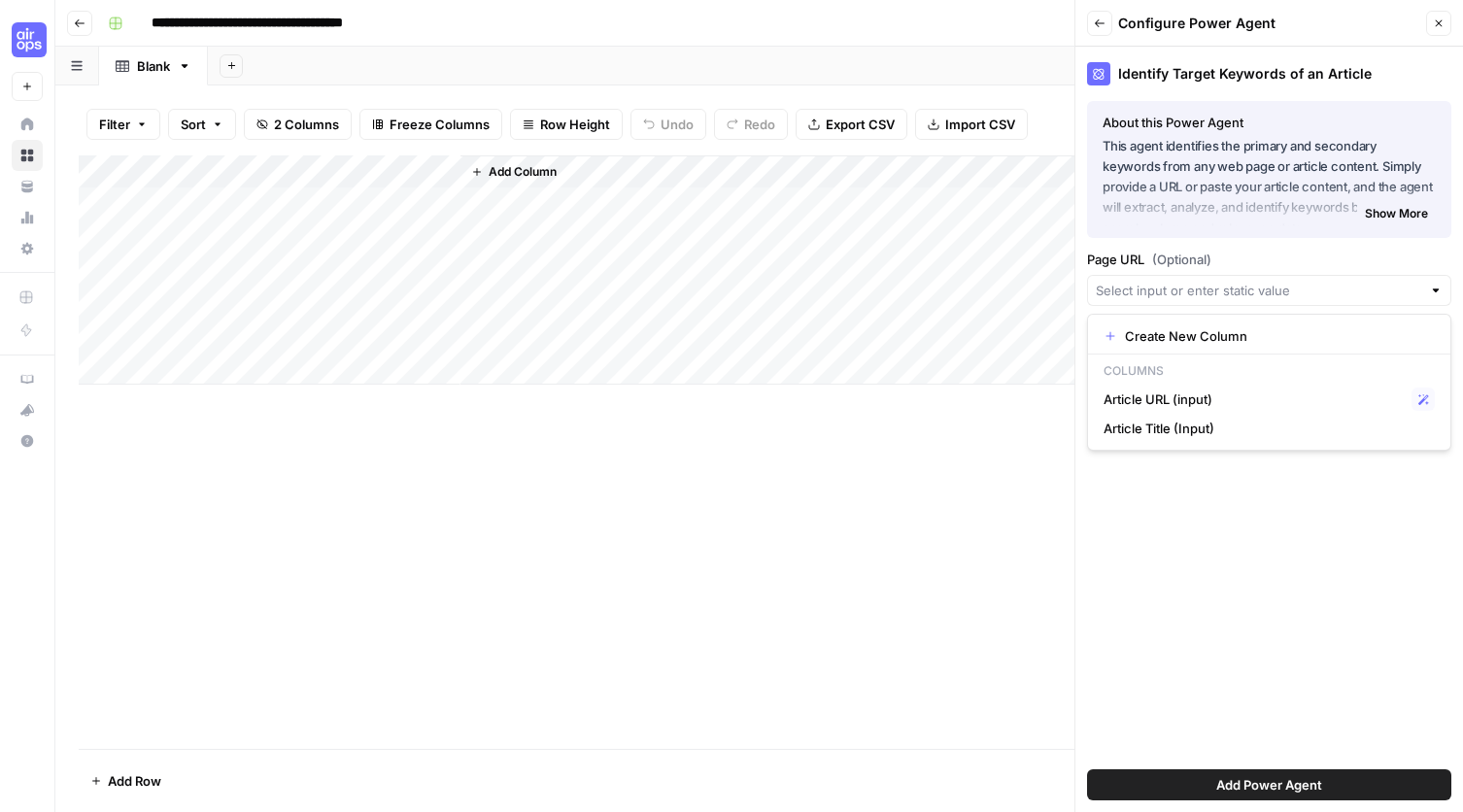 type on "Article URL (input)" 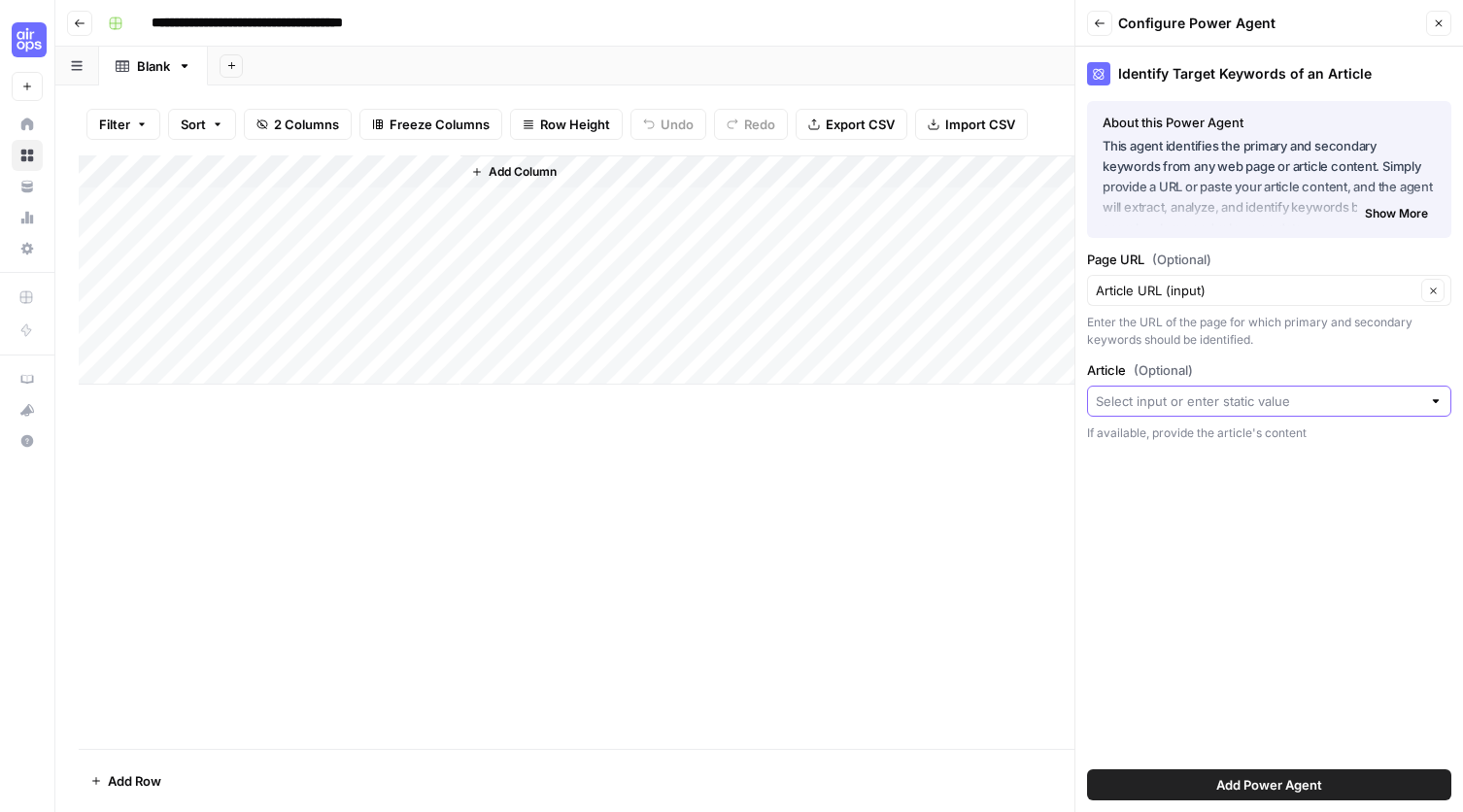 click on "Article   (Optional)" at bounding box center [1258, 401] 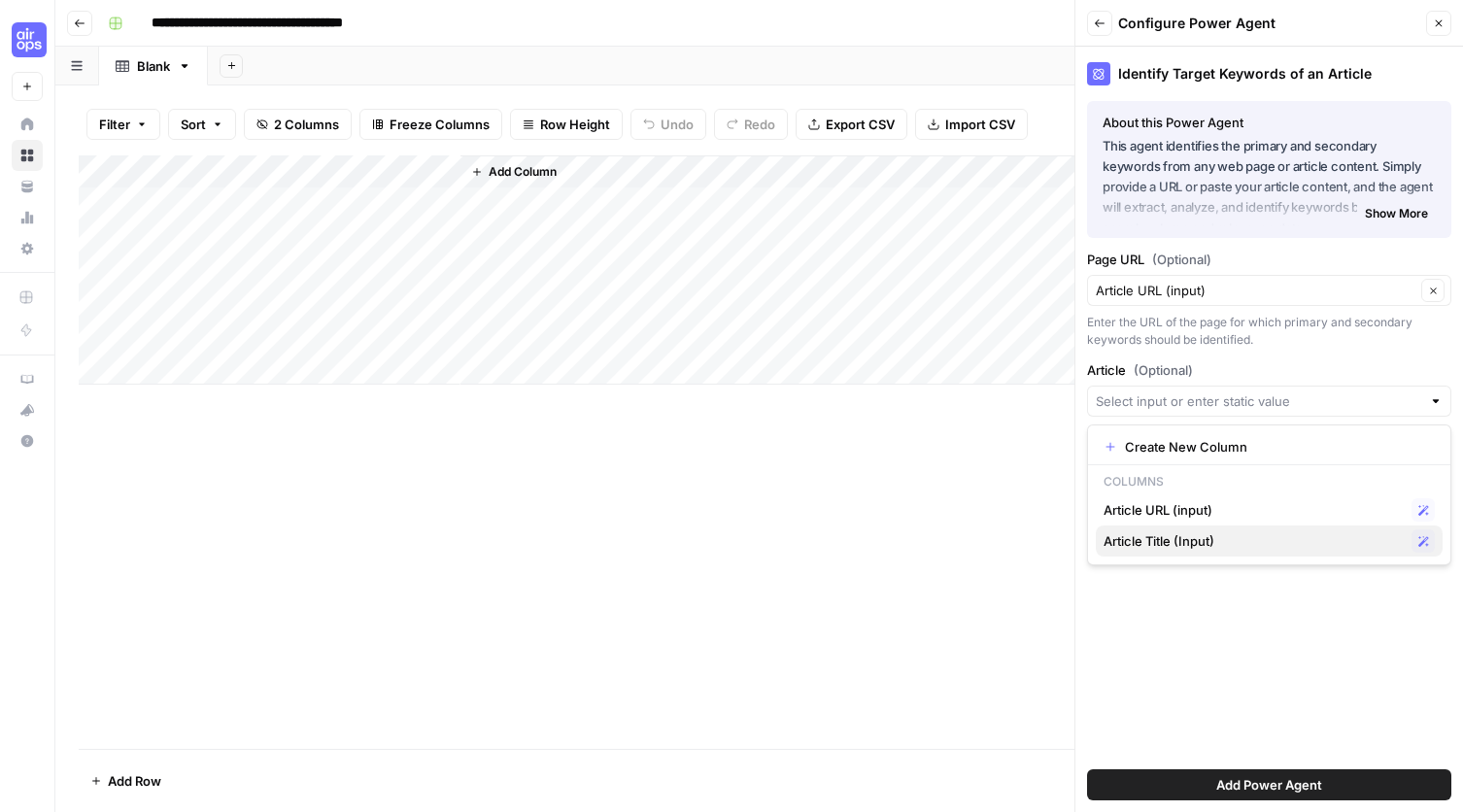 click on "Article Title (Input)" at bounding box center (1253, 541) 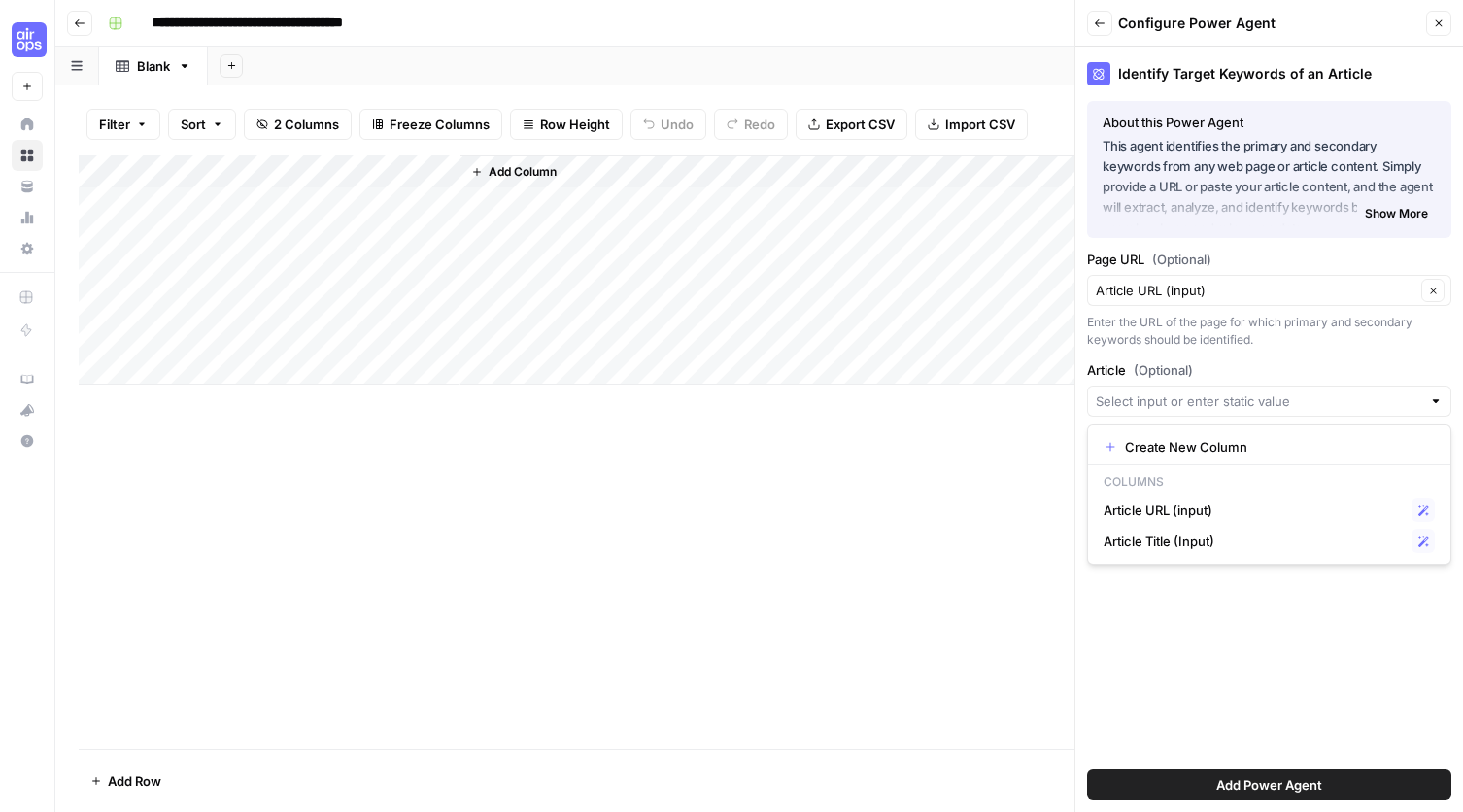 type on "Article Title (Input)" 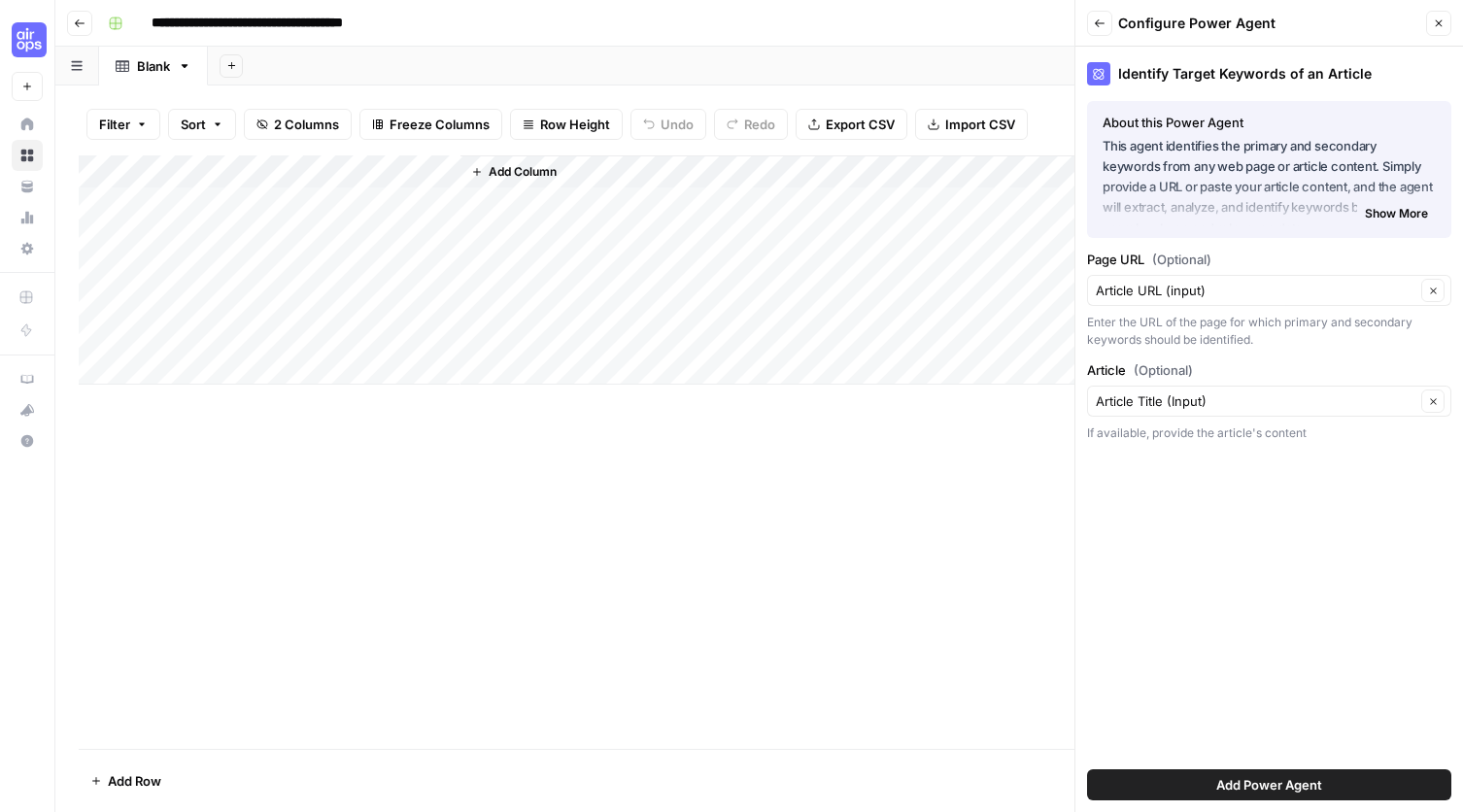 click on "Identify Target Keywords of an Article About this Power Agent This agent identifies the primary and secondary keywords from any web page or article content. Simply provide a URL or paste your article content, and the agent will extract, analyze, and identify keywords based on search volume and relevance data.
Key Features:
Retrieves search volume and ranking data from Semrush
Determines the primary keyword based on content relevance and search metrics
Provides a prioritized list of secondary keywords
Shows the average ranking position for your primary keyword when available
Show More About this Power Agent This agent identifies the primary and secondary keywords from any web page or article content. Simply provide a URL or paste your article content, and the agent will extract, analyze, and identify keywords based on search volume and relevance data.
Key Features:
Retrieves search volume and ranking data from Semrush
Provides a prioritized list of secondary keywords
Key Features:" at bounding box center [1269, 429] 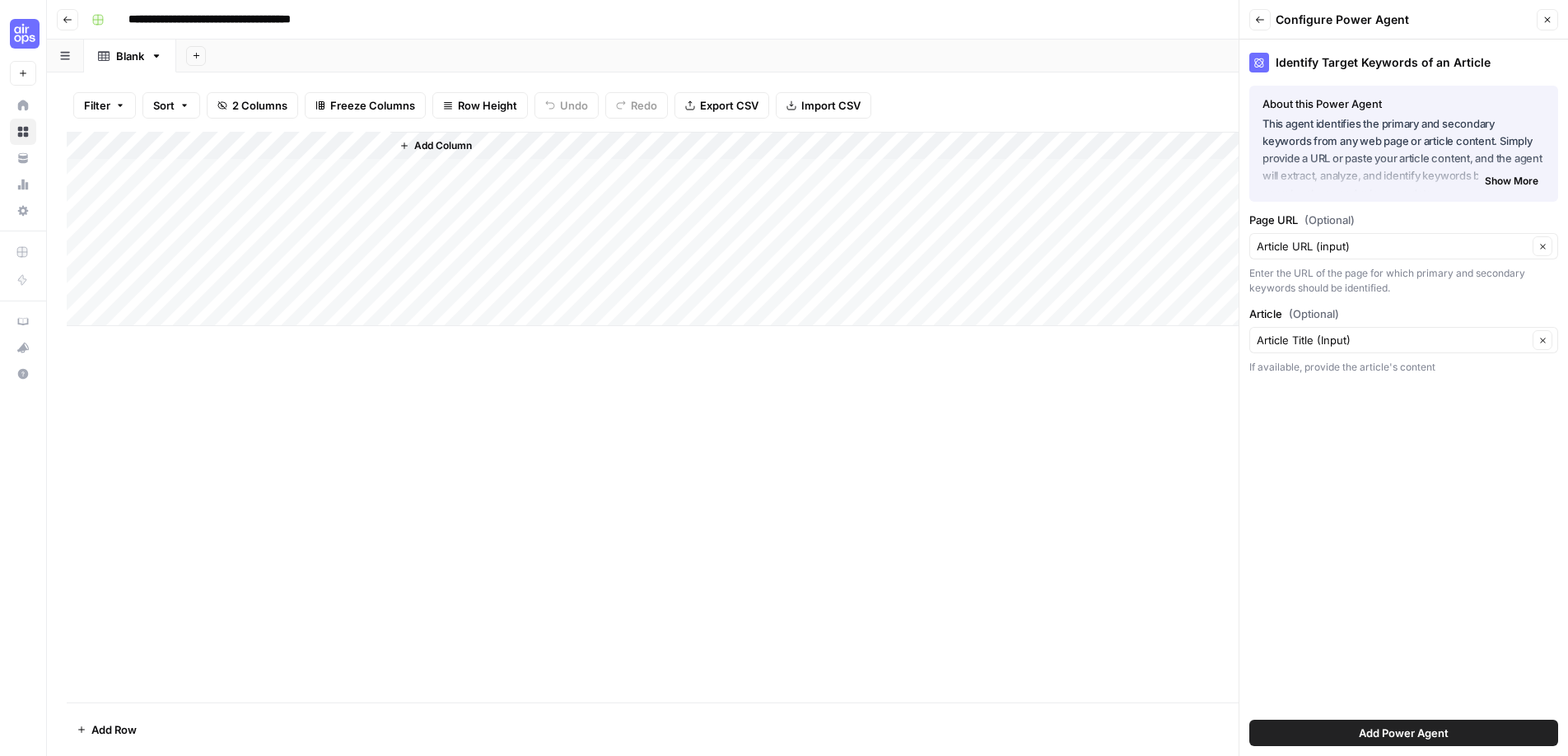 click on "Add Power Agent" at bounding box center (1403, 733) 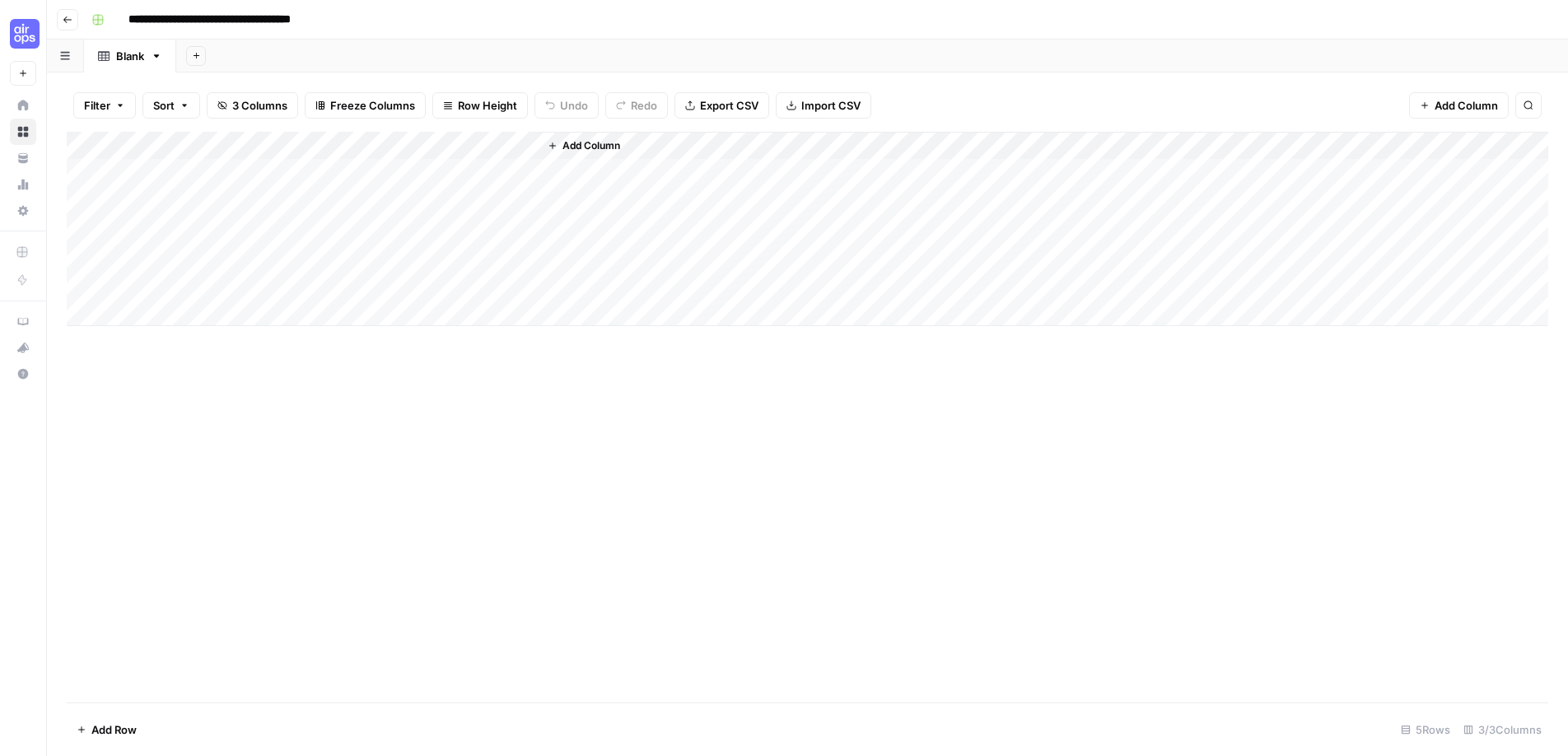 click on "Add Column" at bounding box center (807, 229) 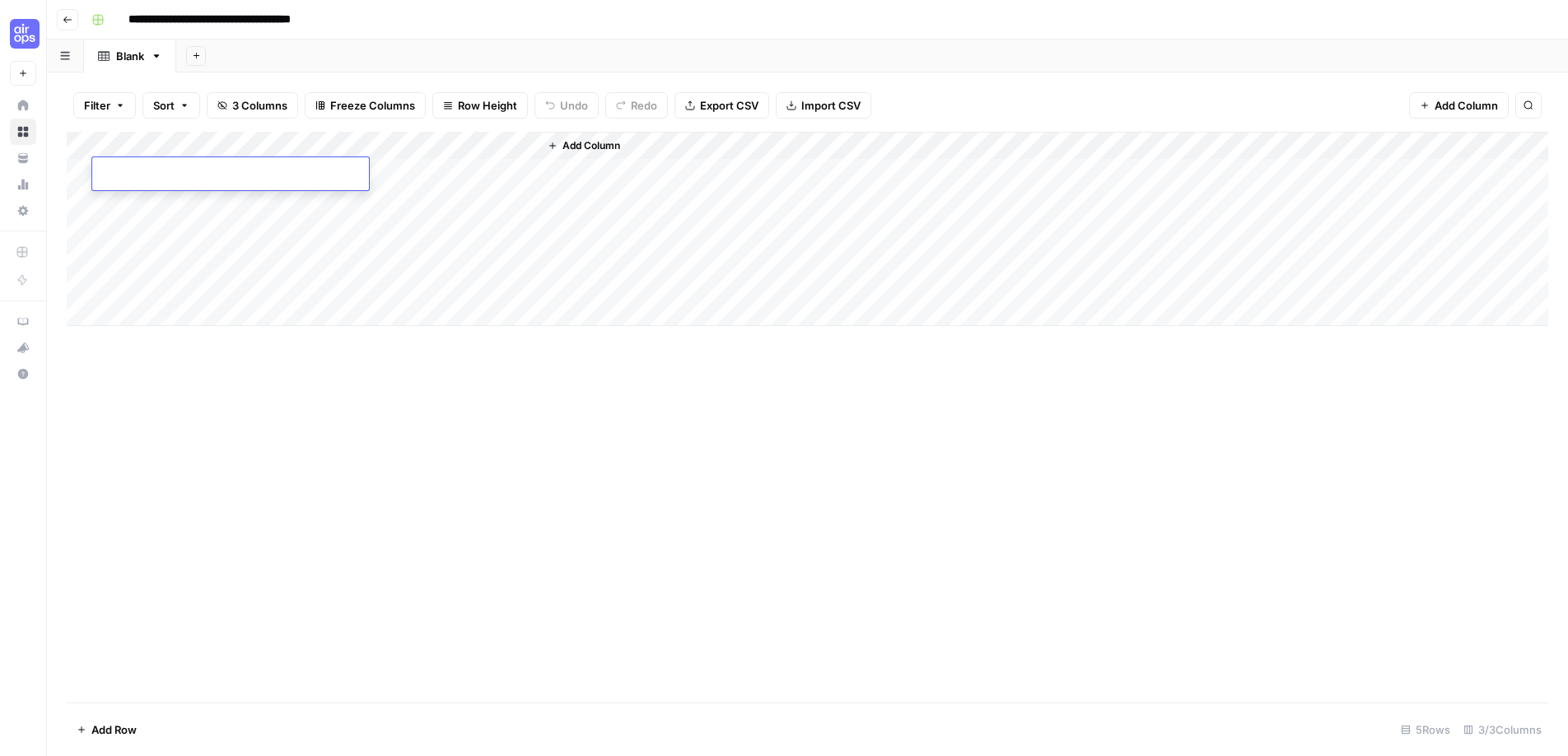 click at bounding box center (231, 177) 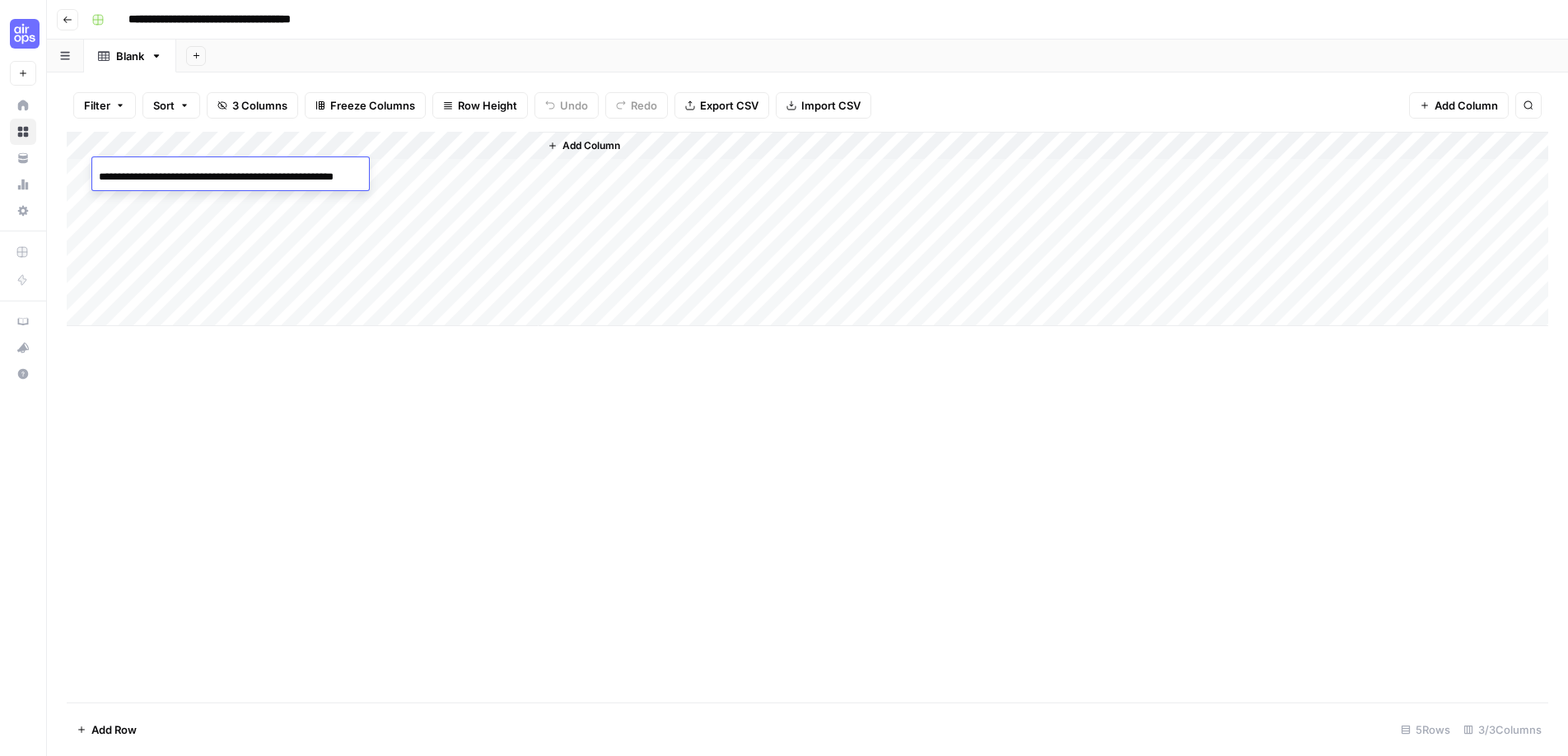 scroll, scrollTop: 0, scrollLeft: 18, axis: horizontal 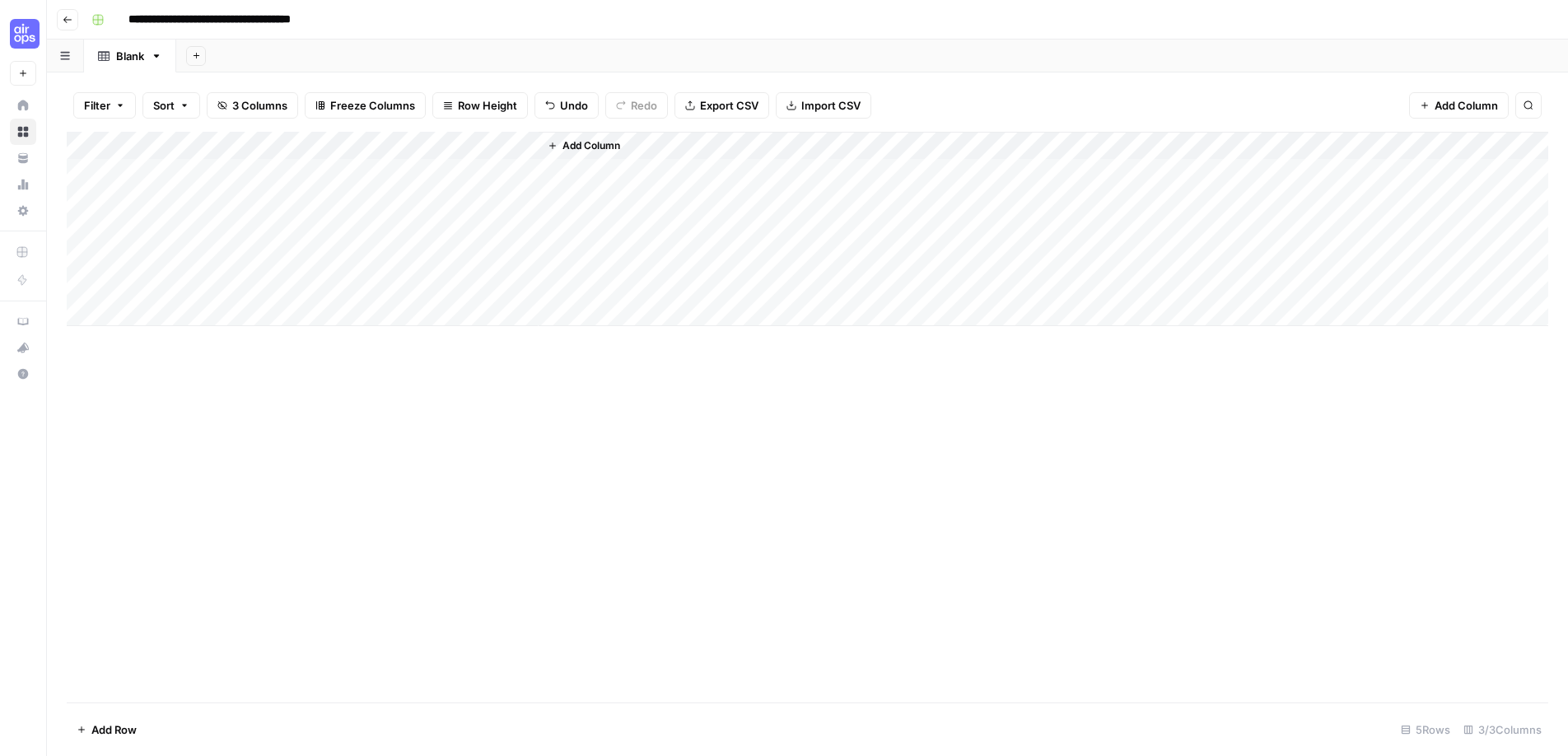 click on "Add Column" at bounding box center [807, 229] 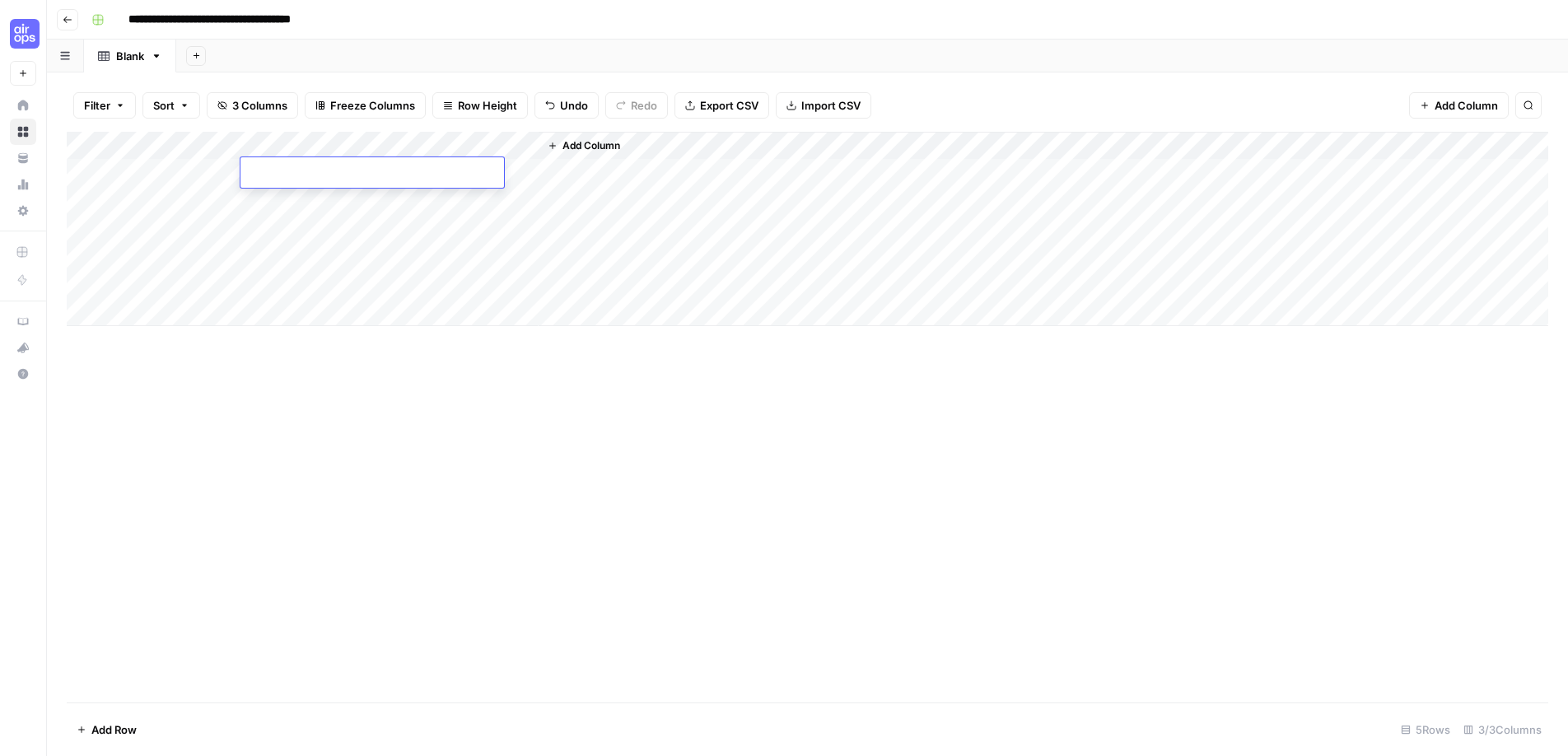 type on "**********" 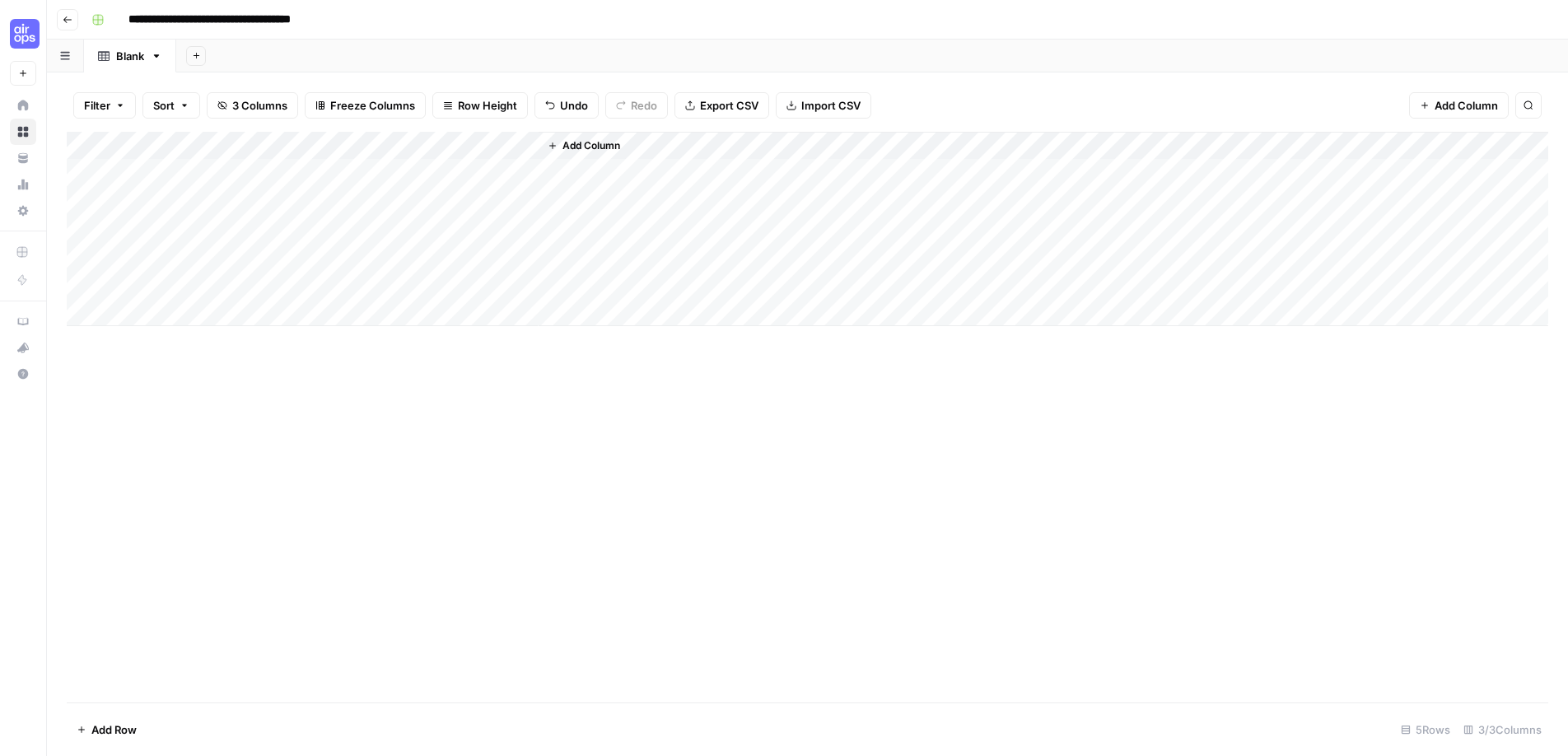 click on "Add Column" at bounding box center [807, 417] 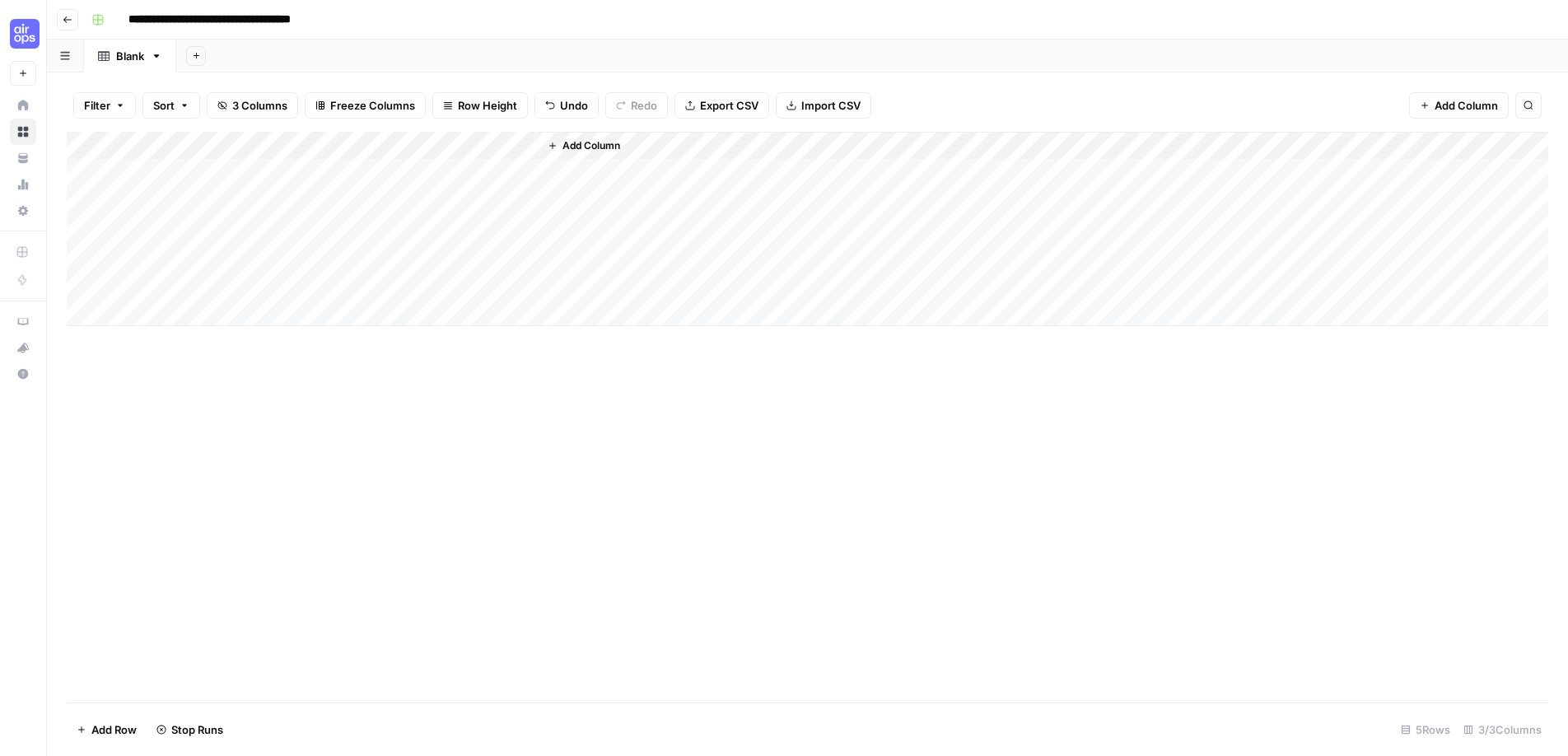 click on "Add Column" at bounding box center (591, 146) 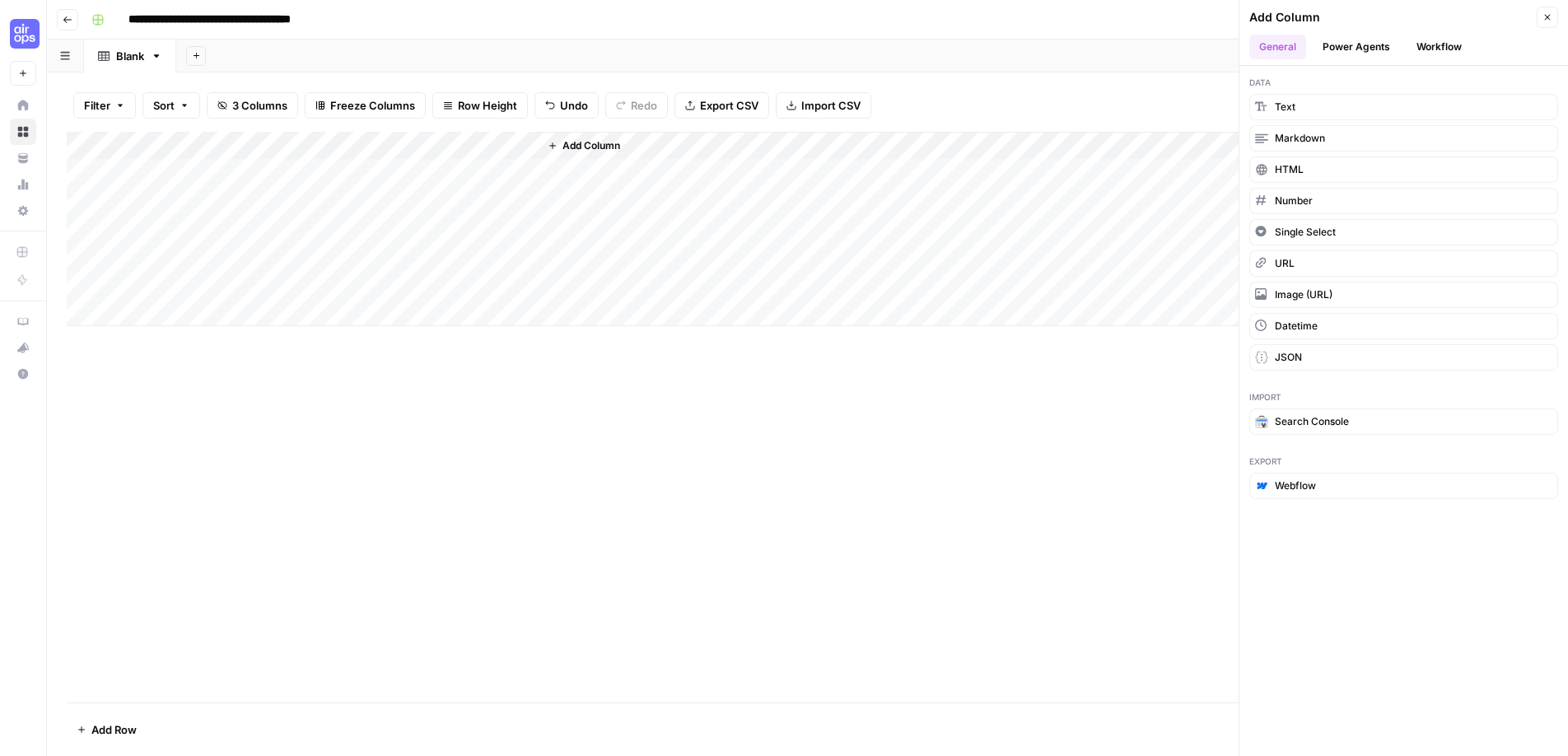 click on "Power Agents" at bounding box center [1356, 47] 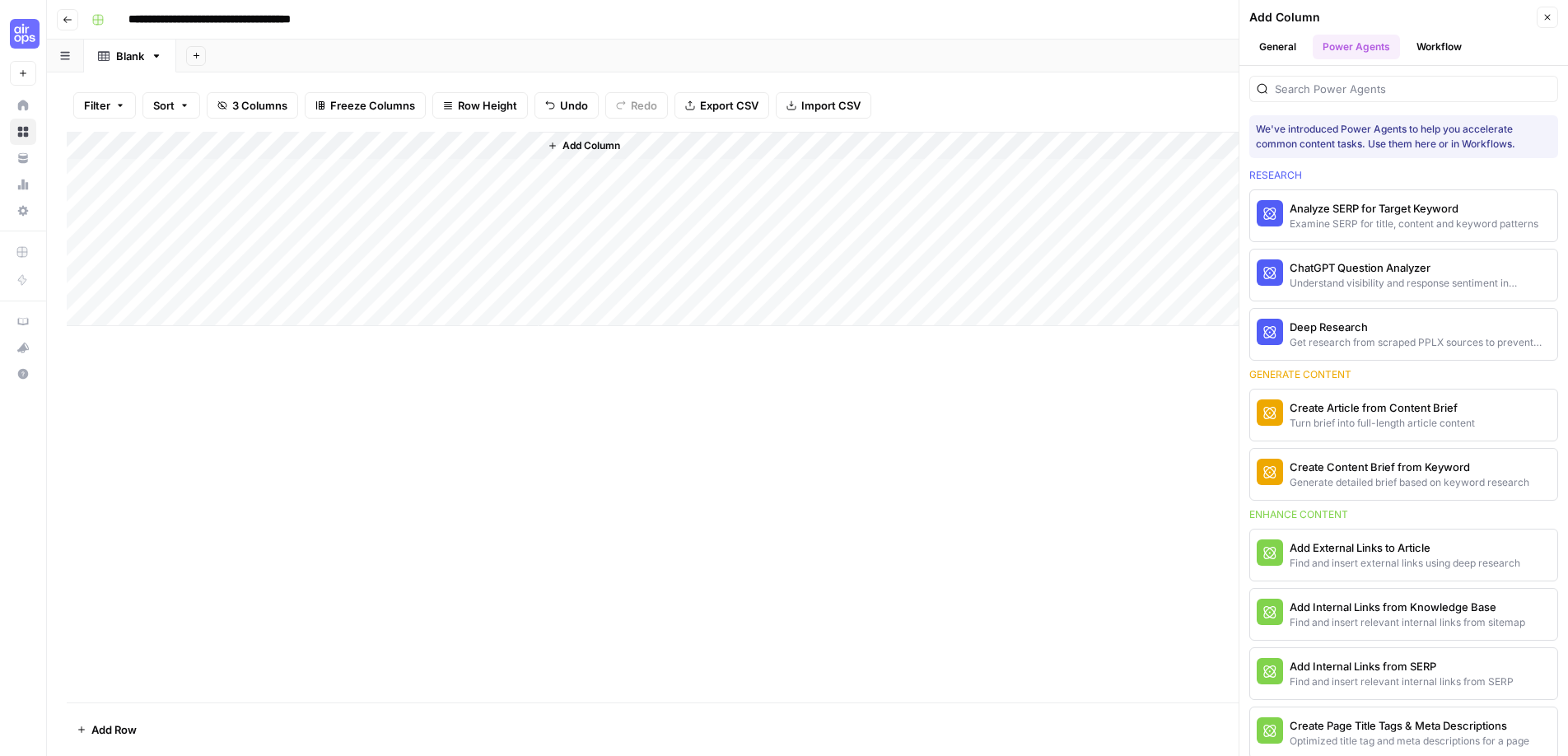 click on "Workflow" at bounding box center [1439, 47] 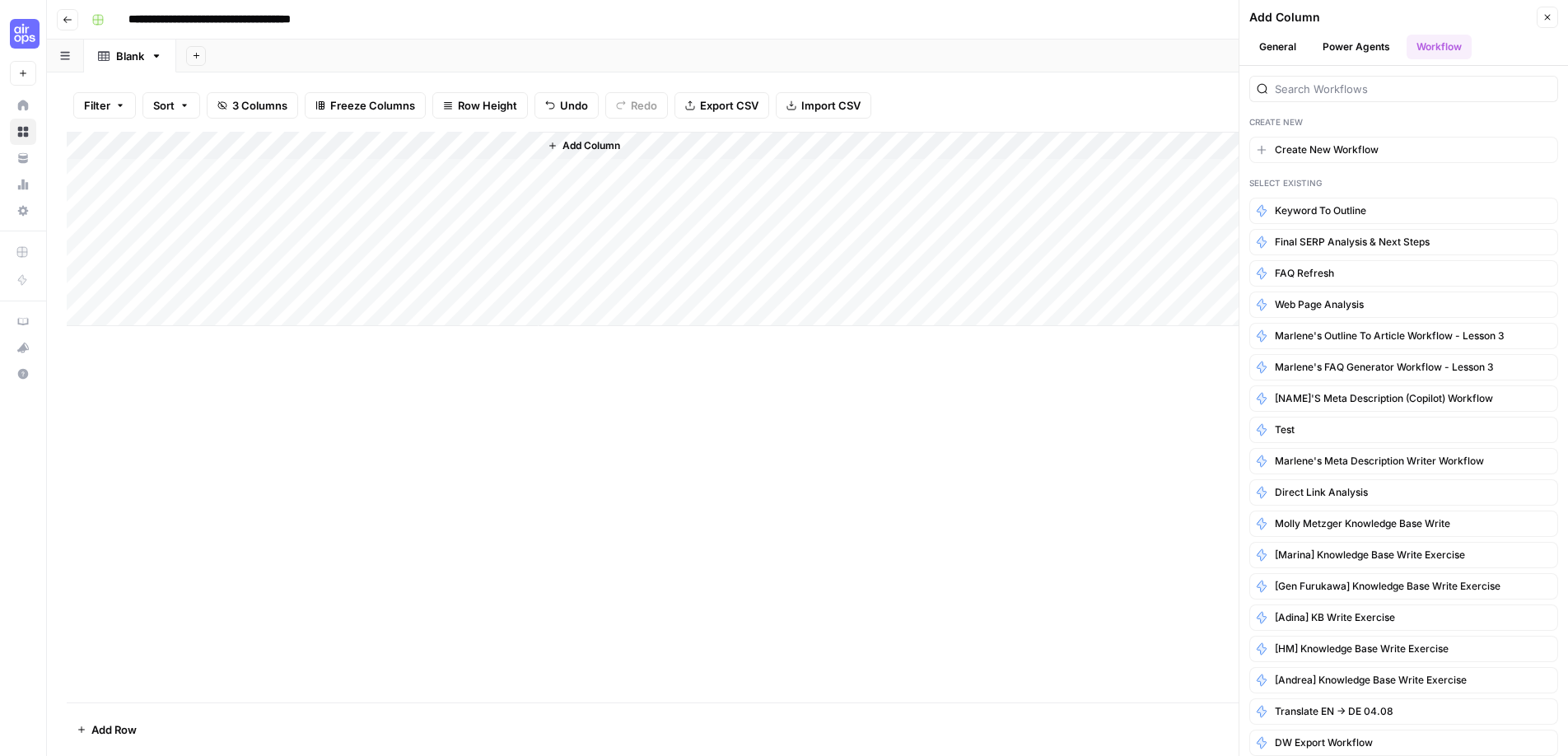 click on "Power Agents" at bounding box center [1356, 47] 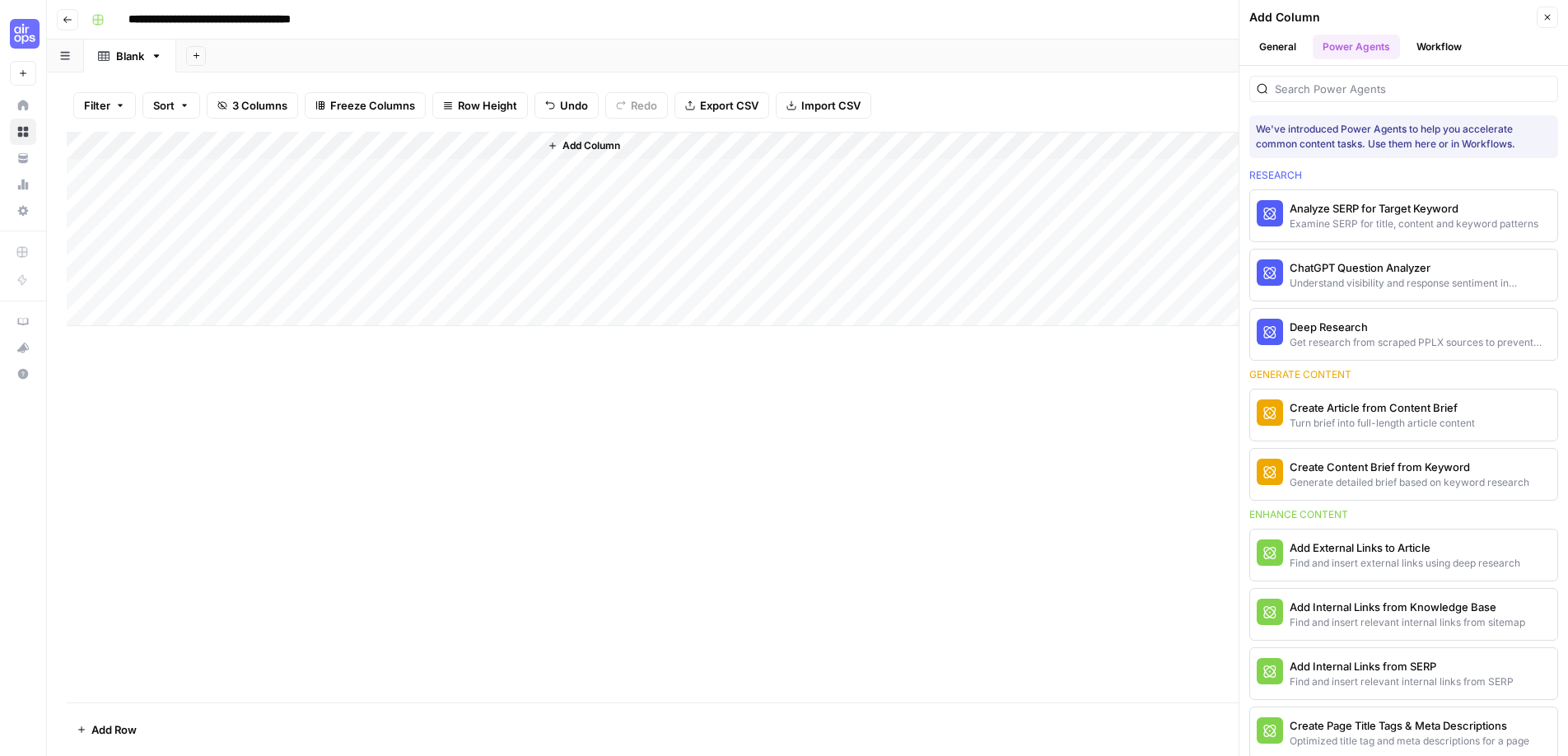 click on "General" at bounding box center [1277, 47] 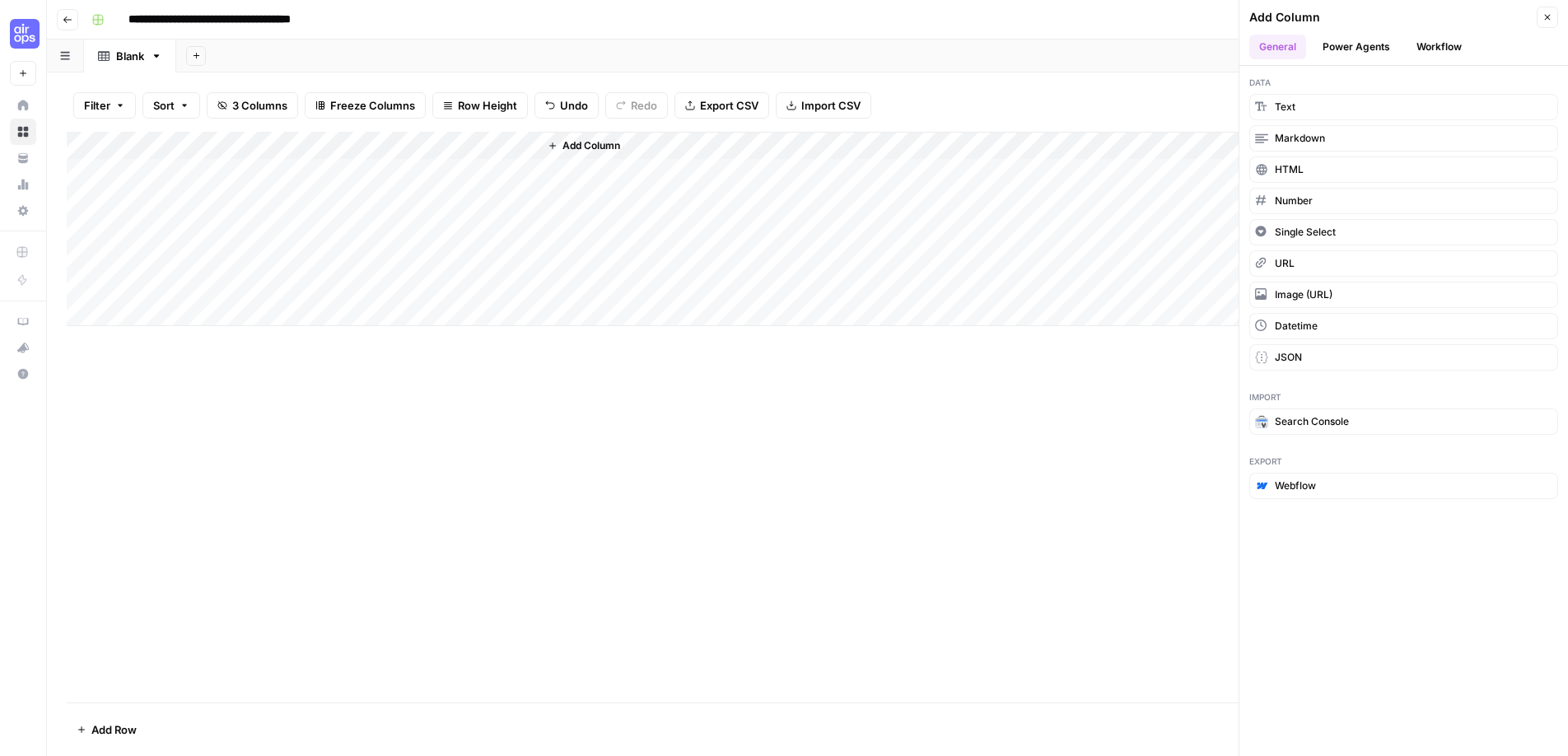 click on "Add Column" at bounding box center [807, 229] 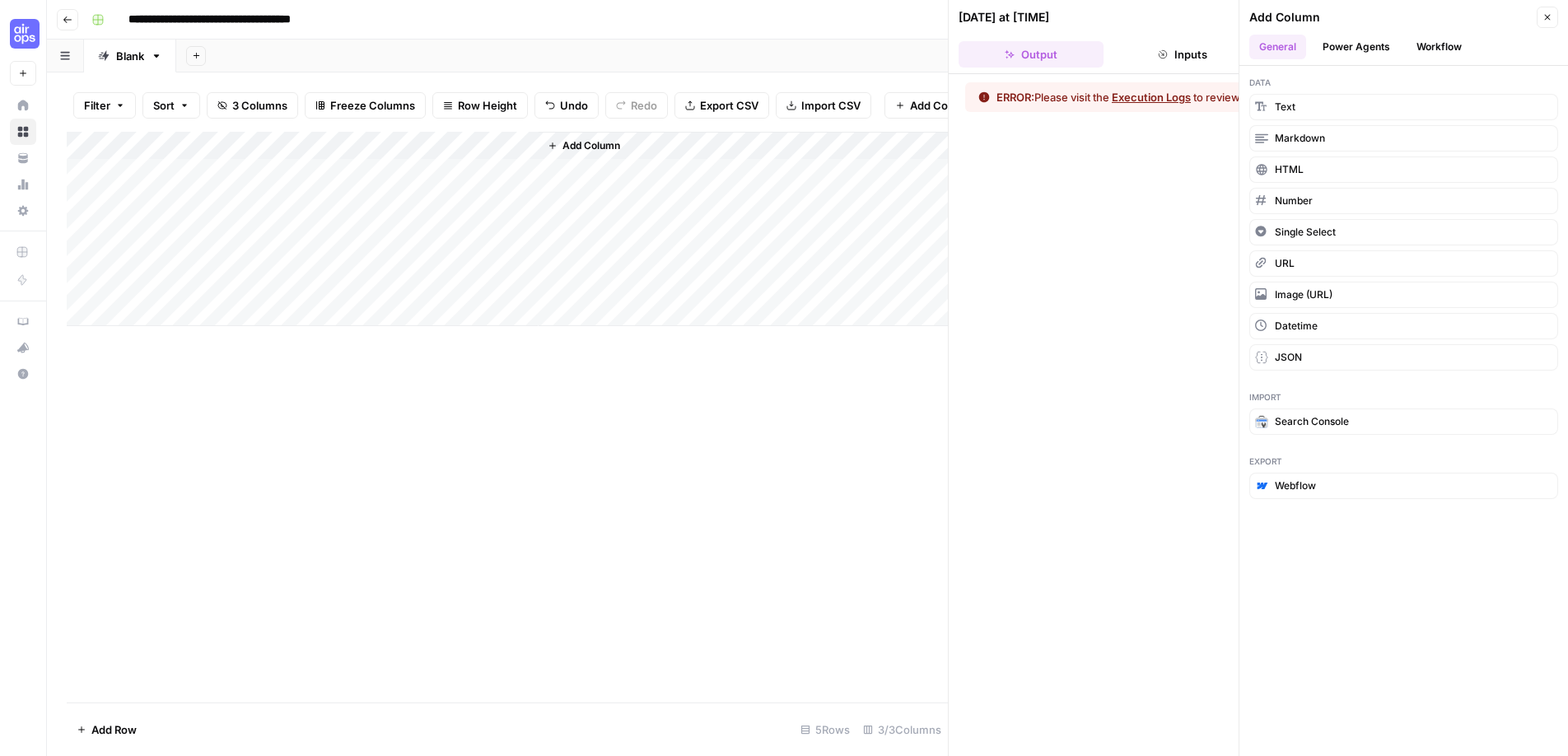 click on "Execution Logs" at bounding box center (1151, 97) 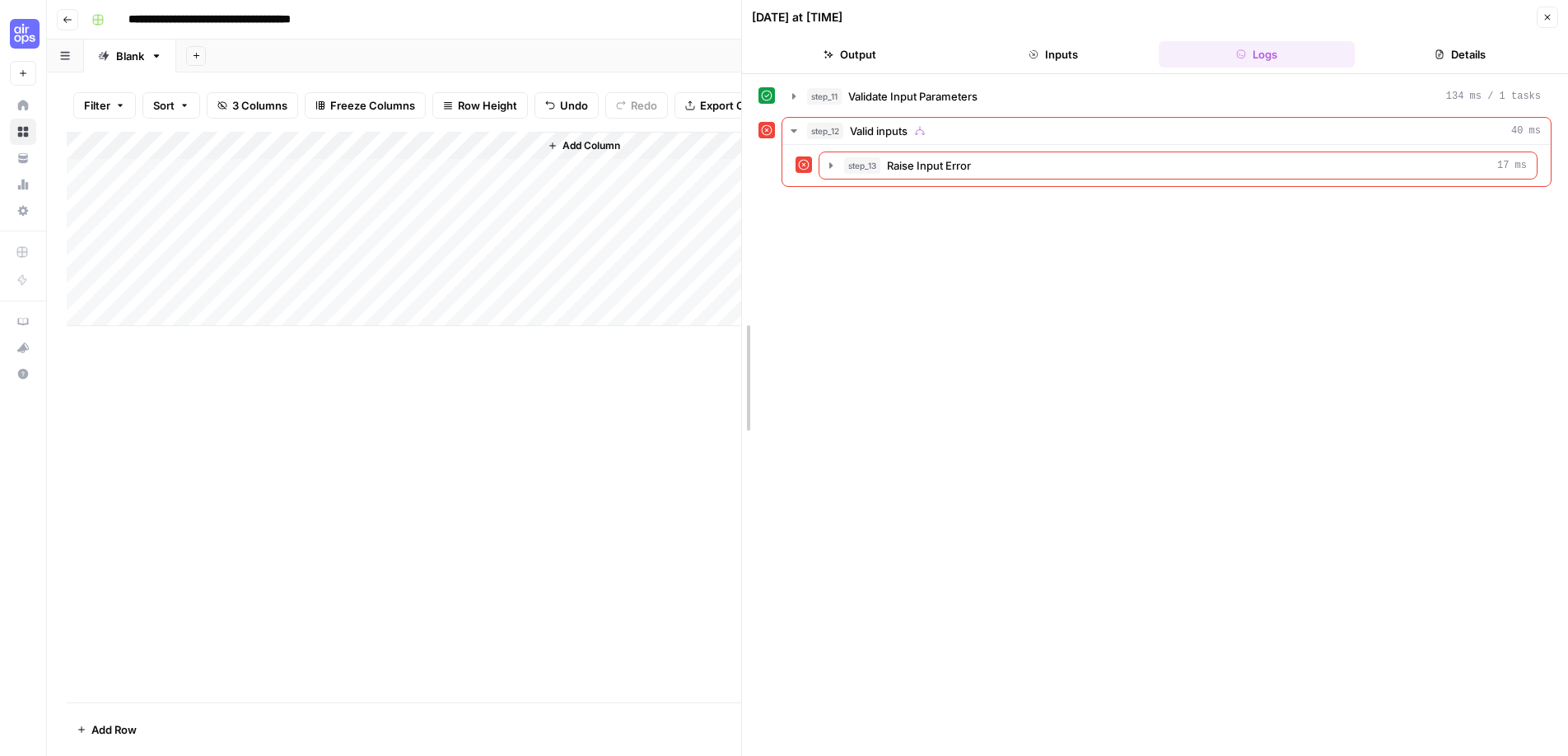drag, startPoint x: 946, startPoint y: 179, endPoint x: 717, endPoint y: 166, distance: 229.3687 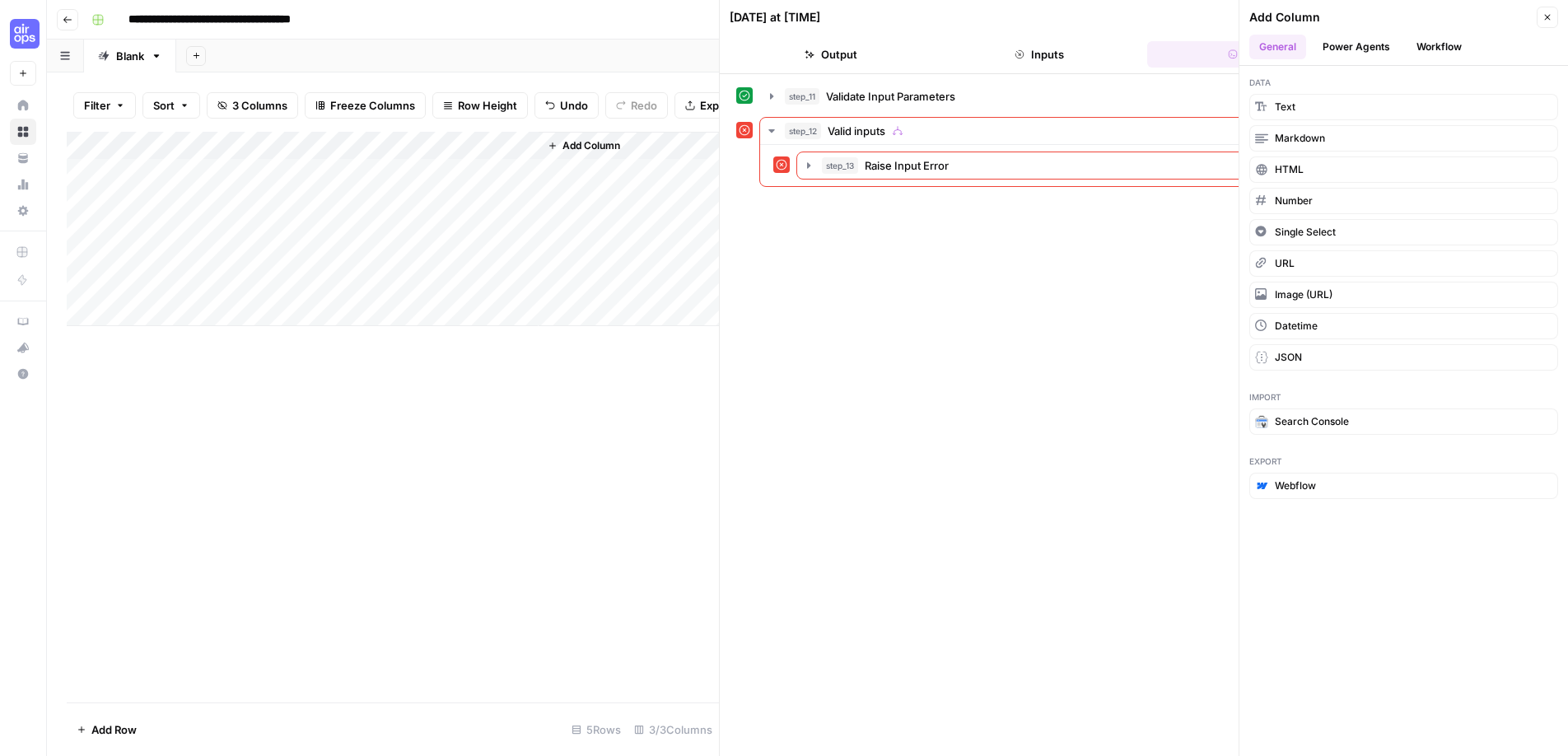 click on "Close" at bounding box center (1547, 17) 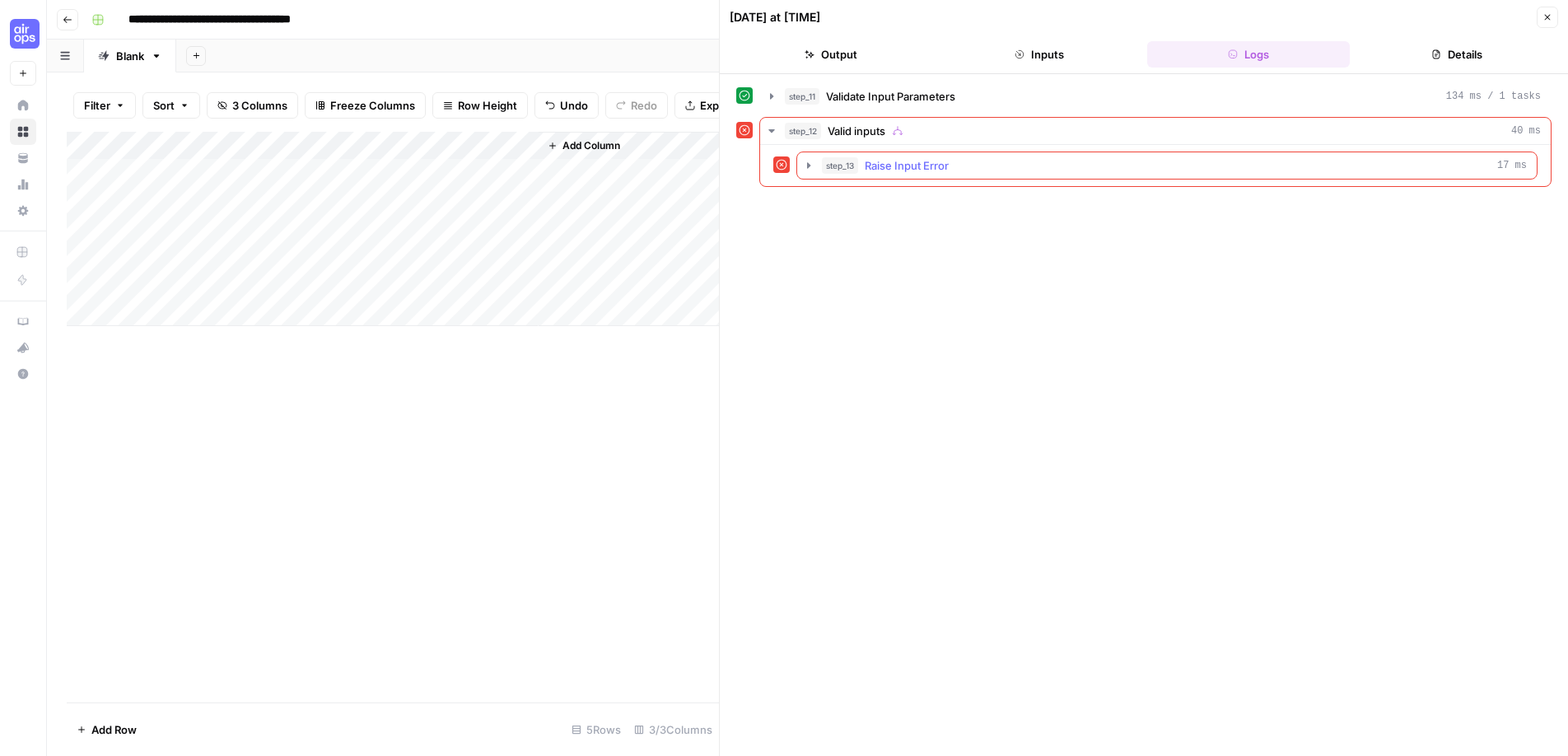 click on "17 ms" at bounding box center (1512, 166) 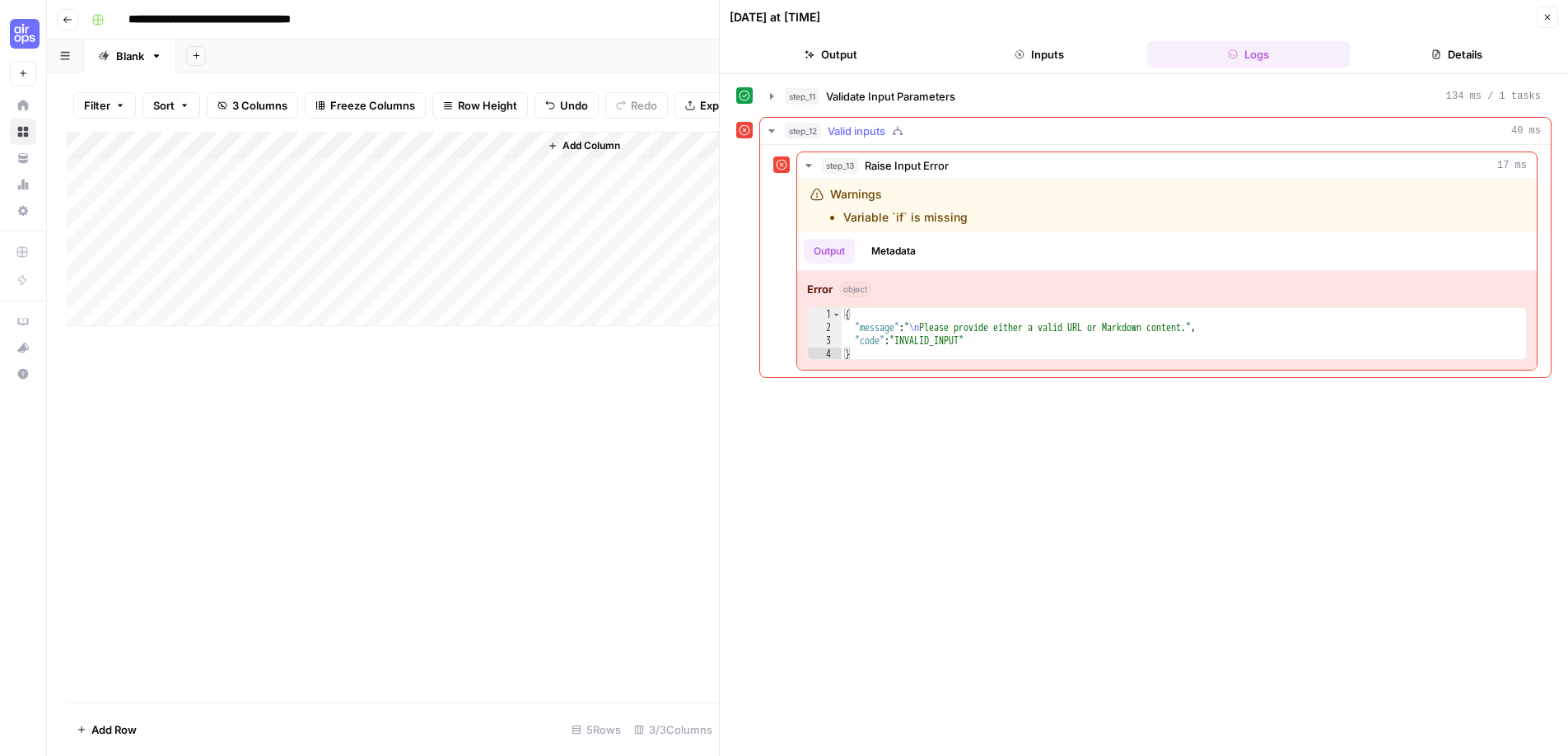 click on "step_12 Valid inputs 40 ms" at bounding box center (1163, 131) 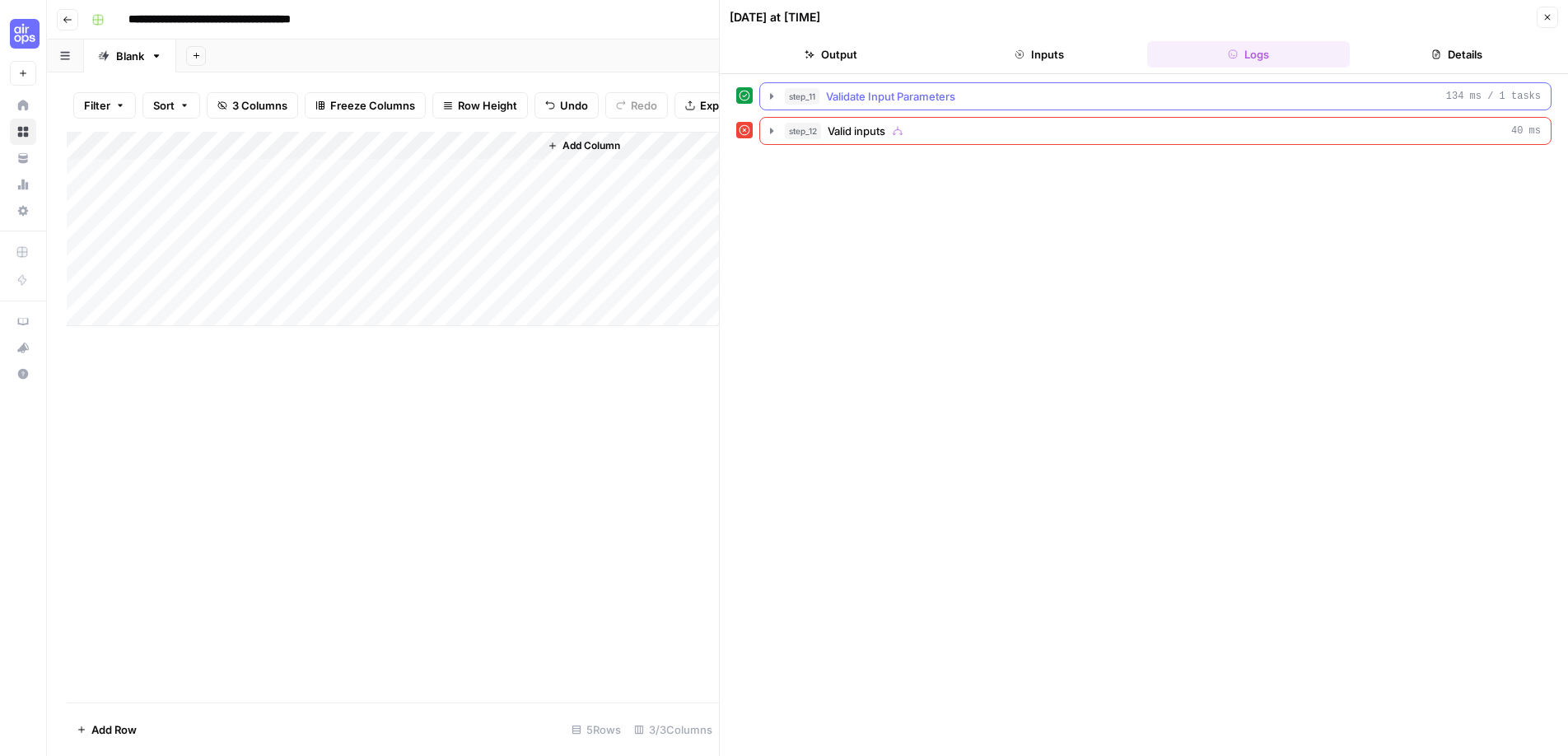 click on "step_11 Validate Input Parameters 134 ms / 1 tasks" at bounding box center [1163, 96] 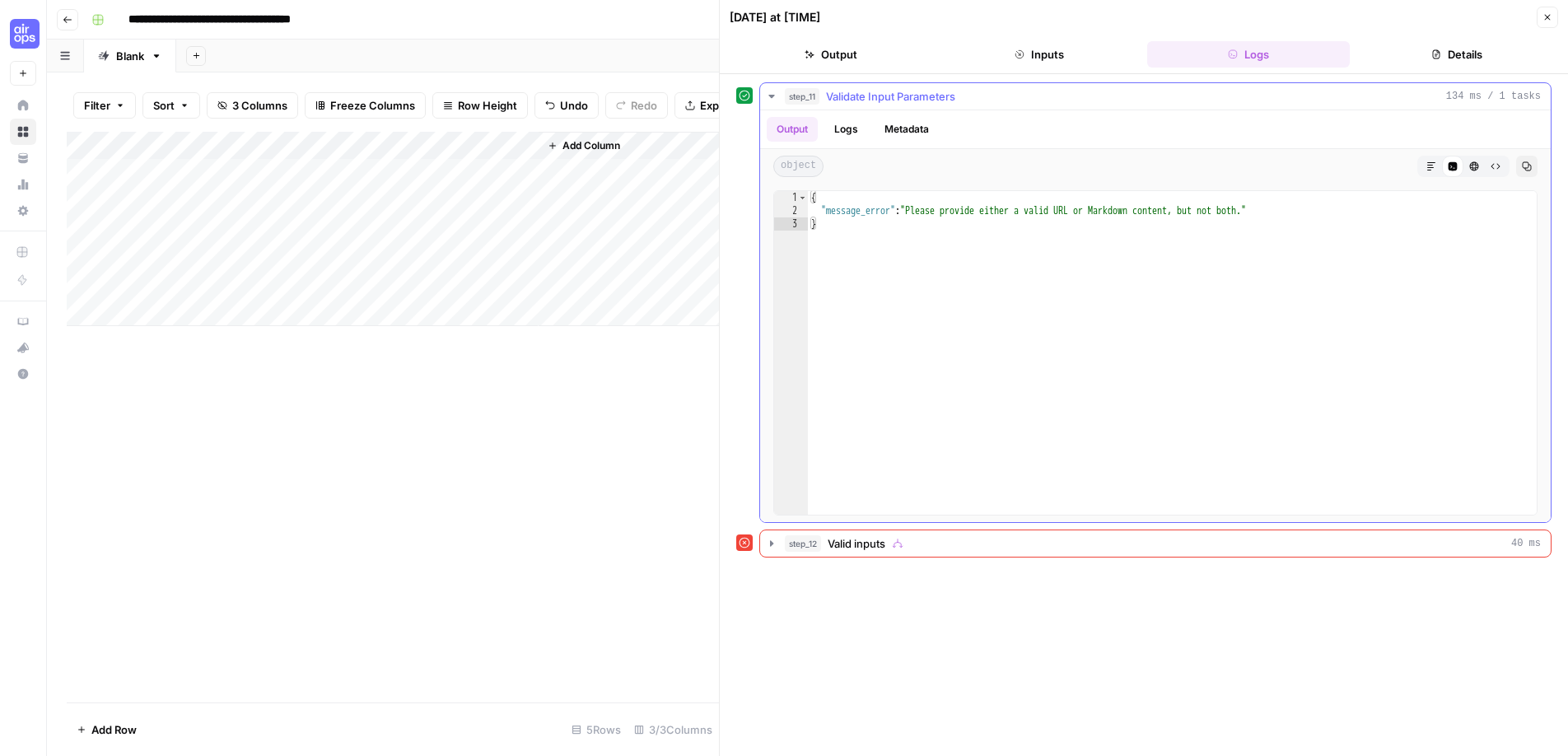 click on "step_11 Validate Input Parameters 134 ms / 1 tasks" at bounding box center [1163, 96] 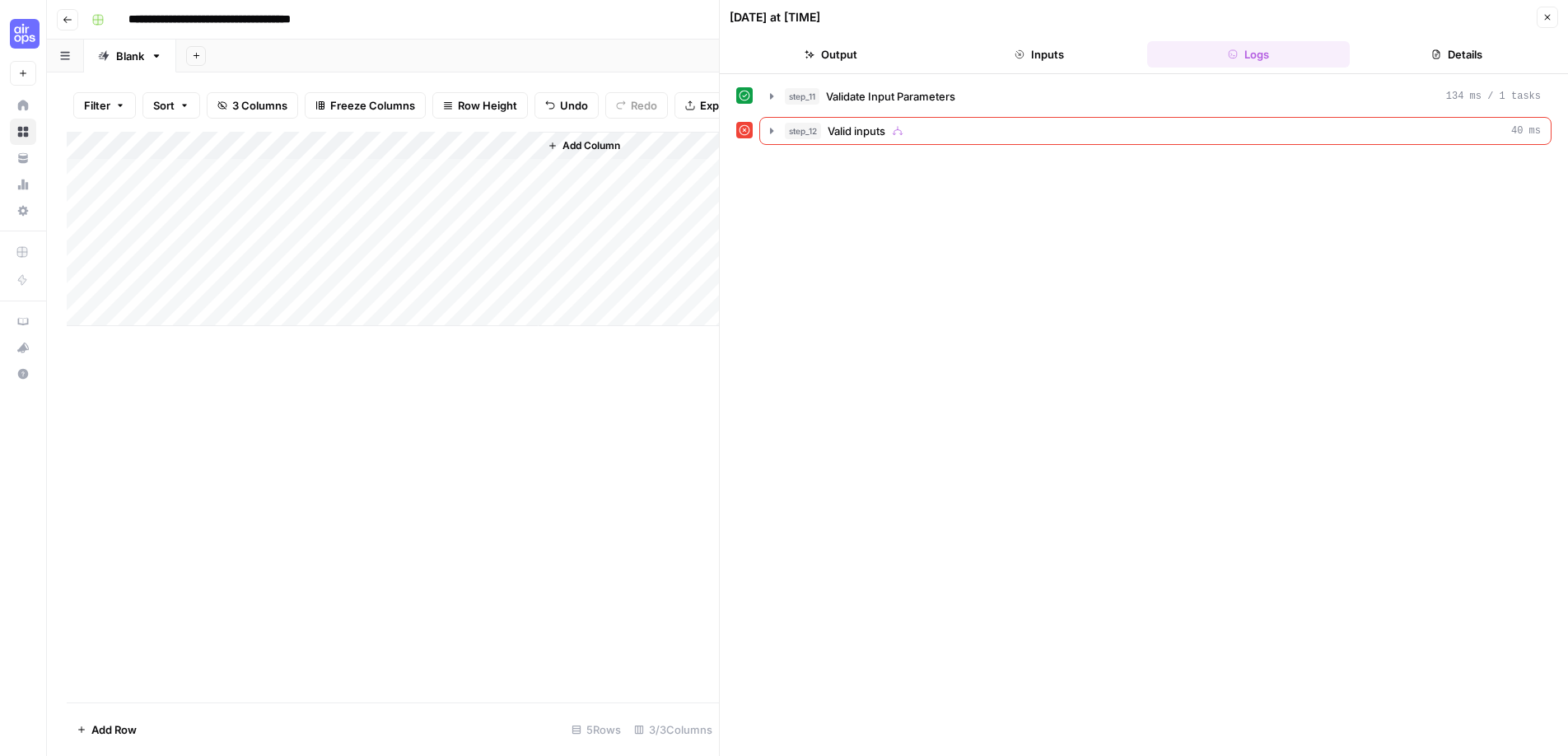 click on "Add Column" at bounding box center (393, 229) 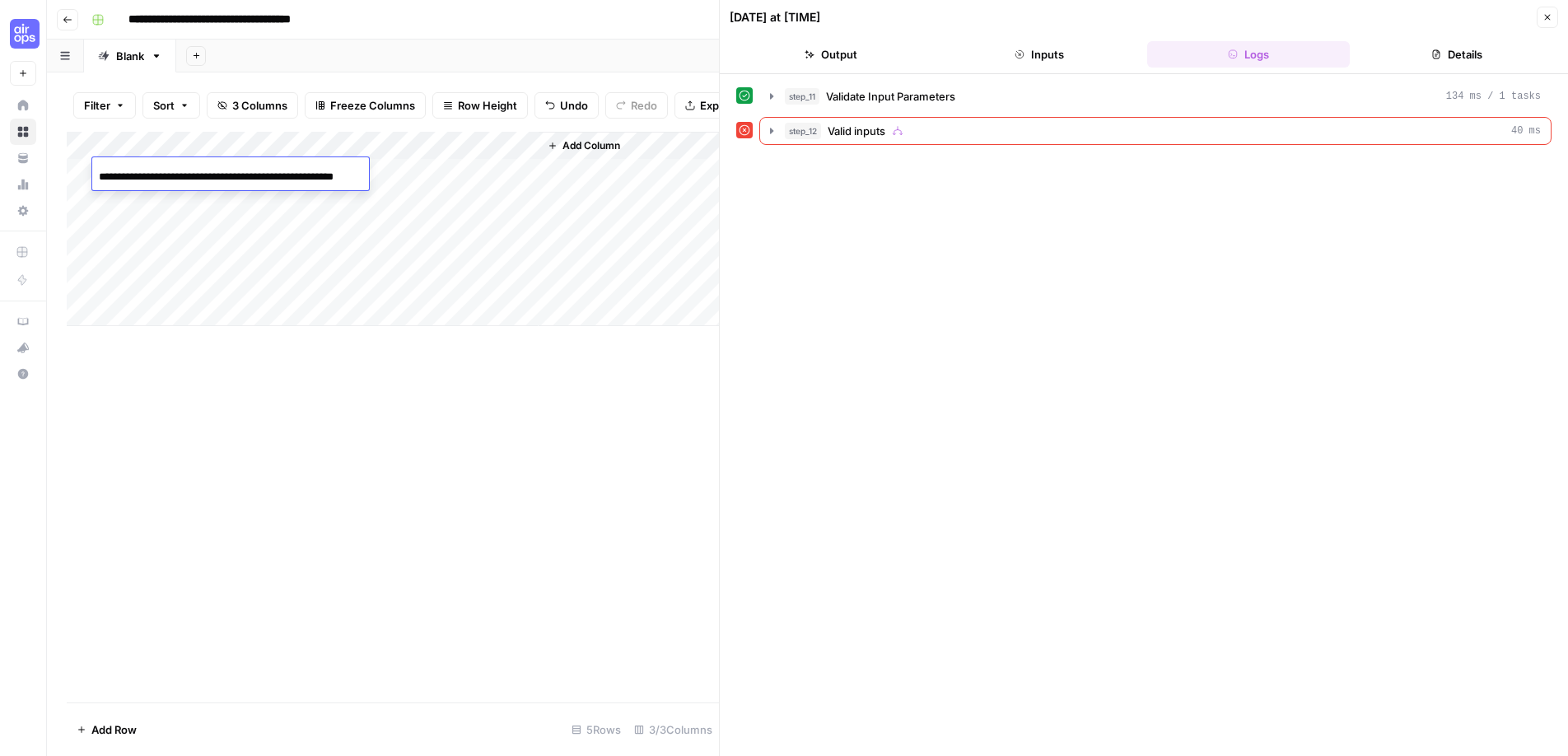 scroll, scrollTop: 0, scrollLeft: 19, axis: horizontal 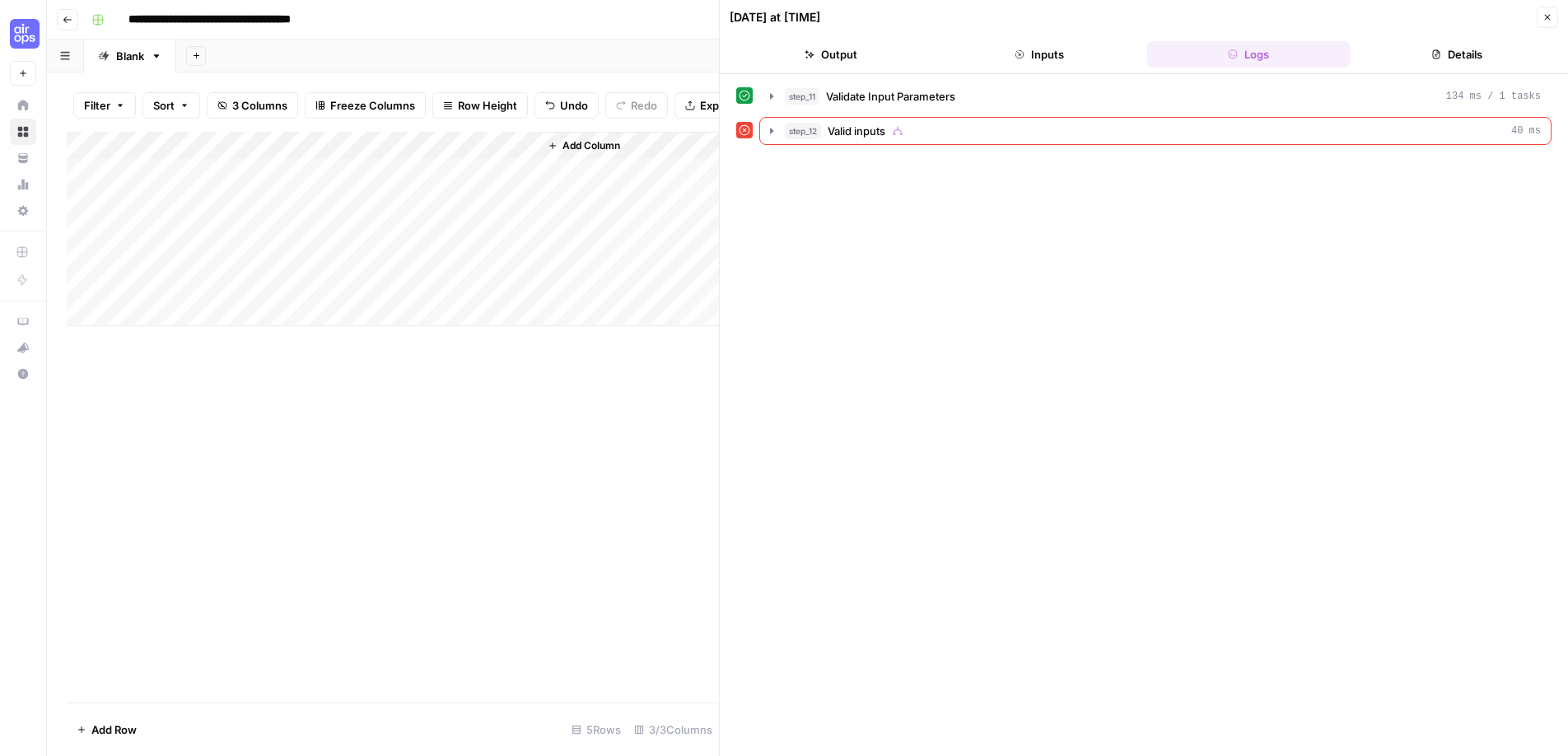 click on "Add Column" at bounding box center (393, 417) 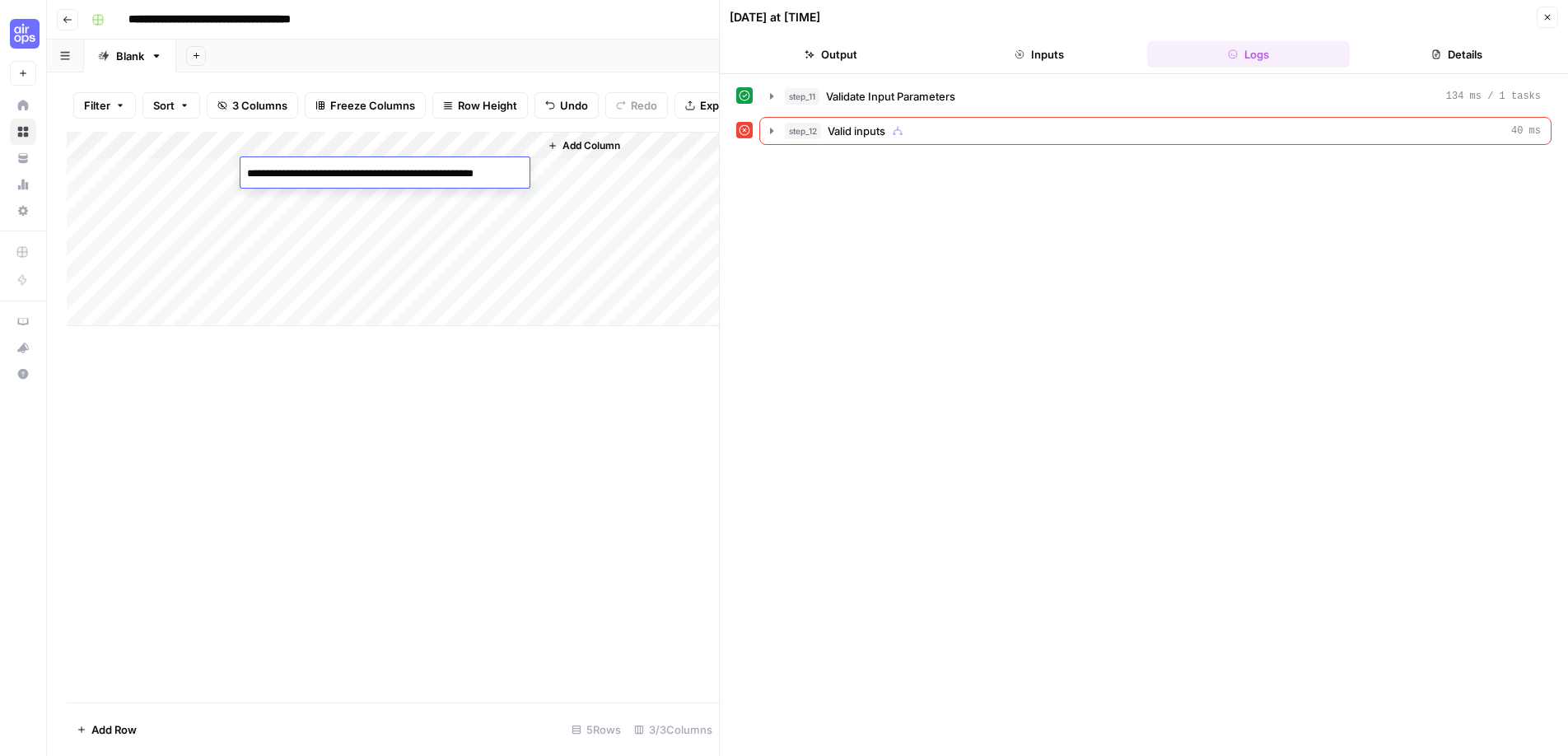 click on "**********" at bounding box center (384, 182) 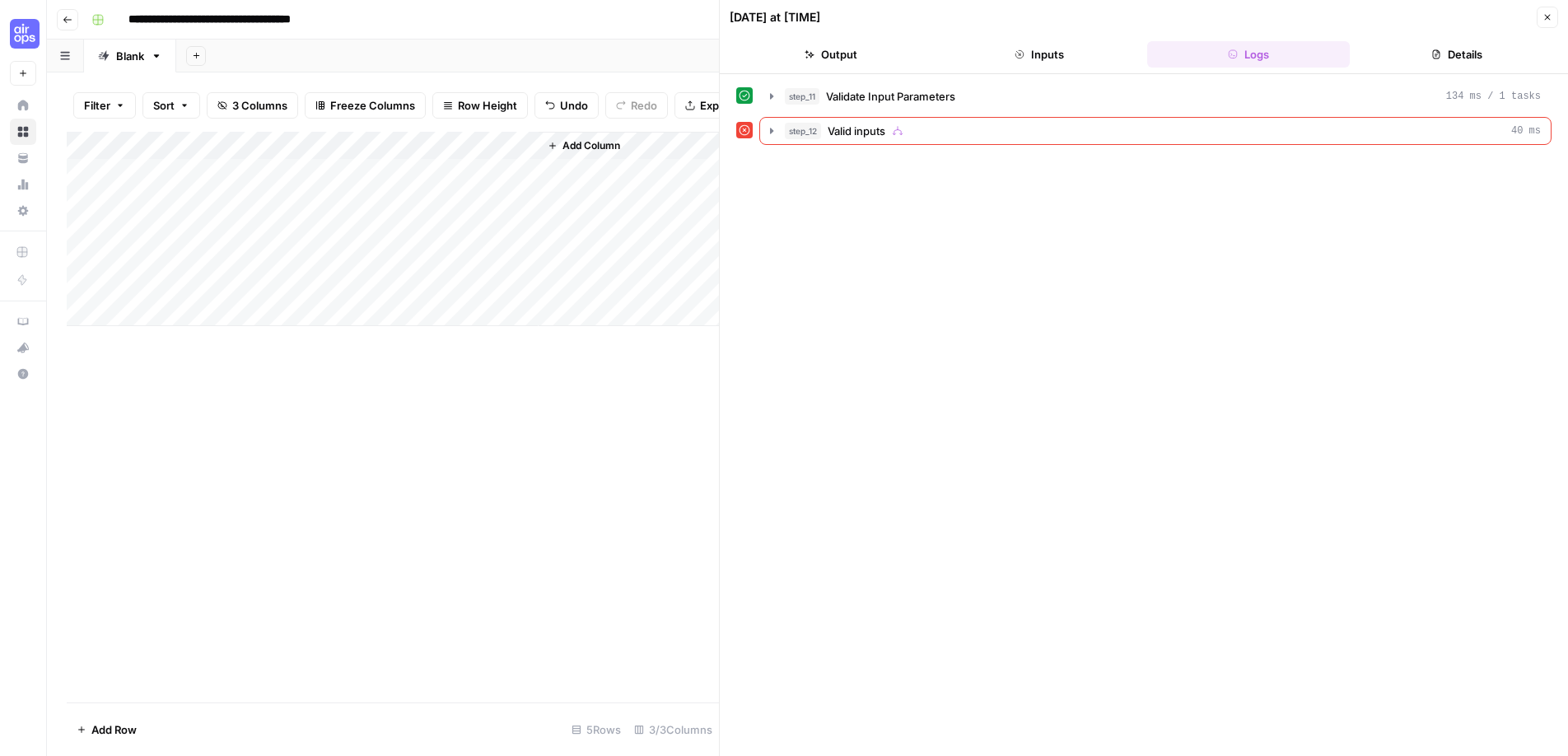 click on "Add Column" at bounding box center (393, 229) 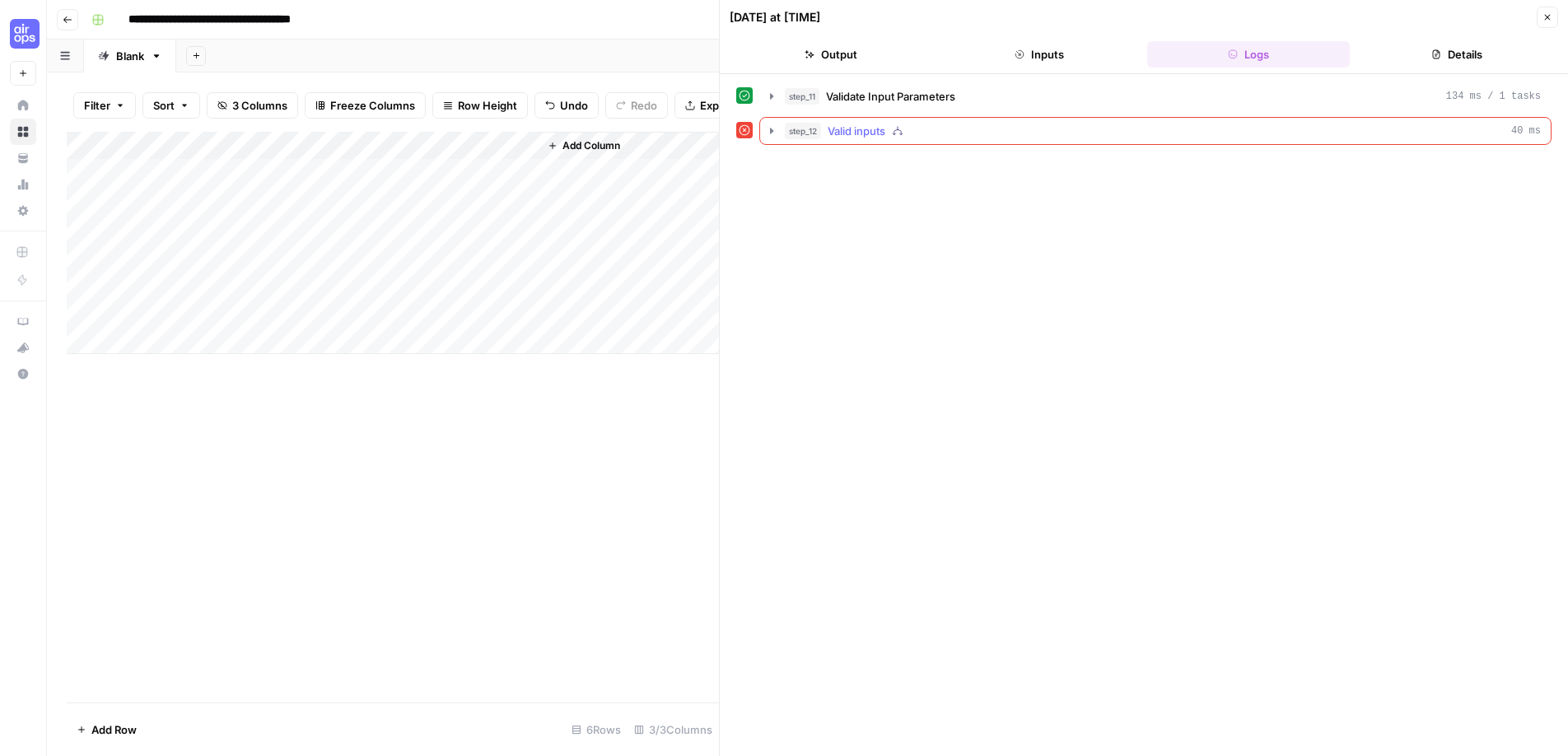 click on "step_12" at bounding box center (803, 131) 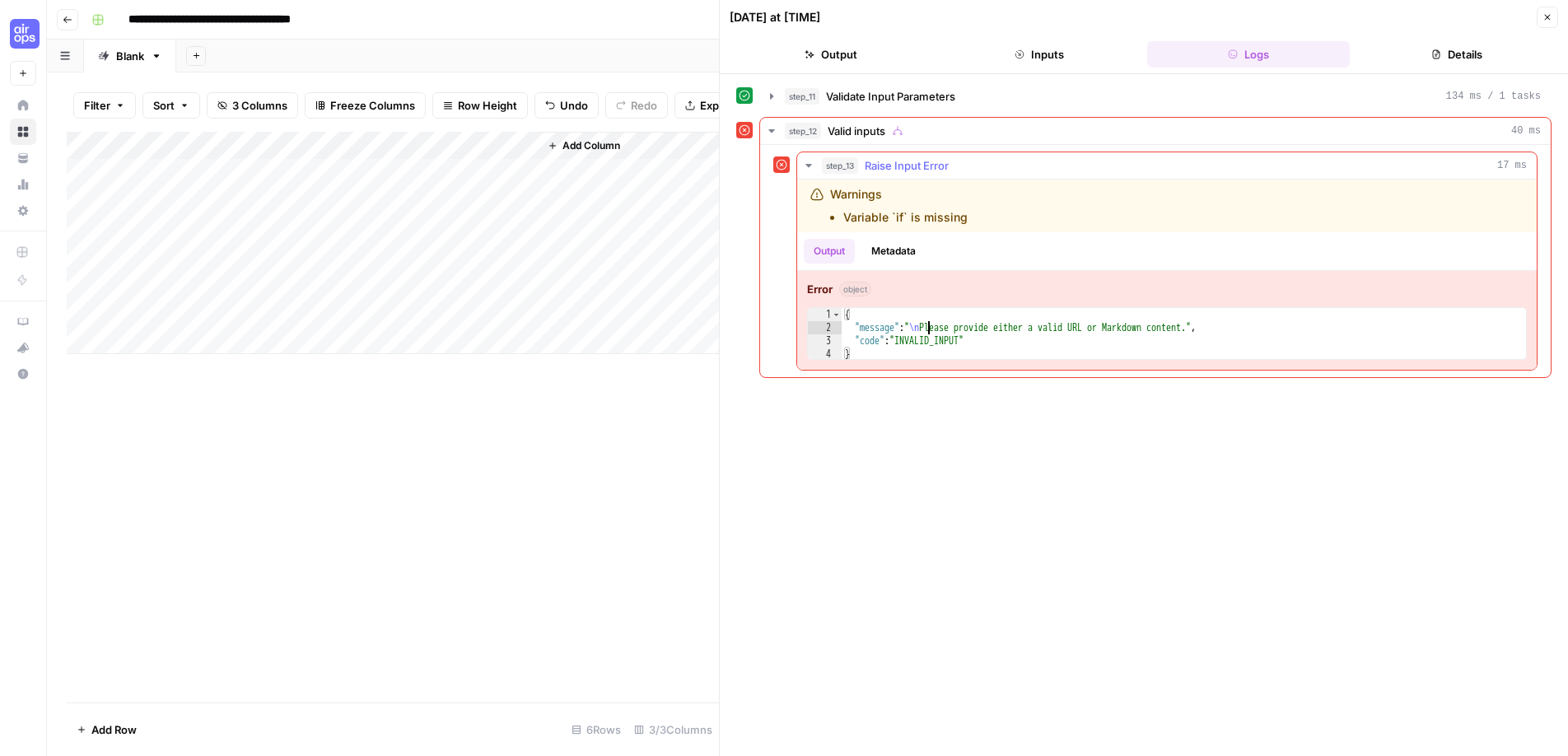 click on "{    "message" :  " \n Please provide either a valid URL or Markdown content." ,    "code" :  "INVALID_INPUT" }" at bounding box center (1183, 348) 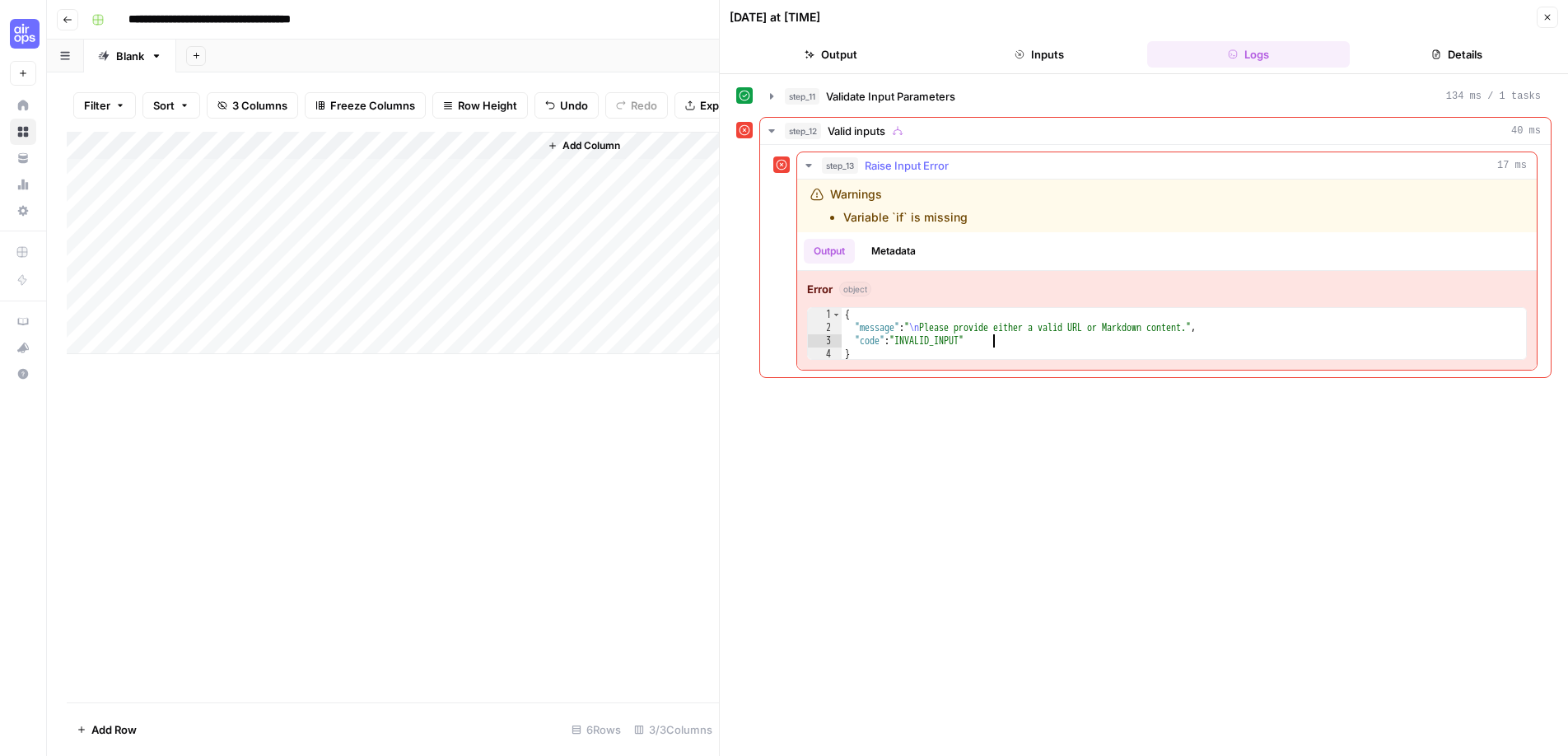 click on "{    "message" :  " \n Please provide either a valid URL or Markdown content." ,    "code" :  "INVALID_INPUT" }" at bounding box center [1183, 348] 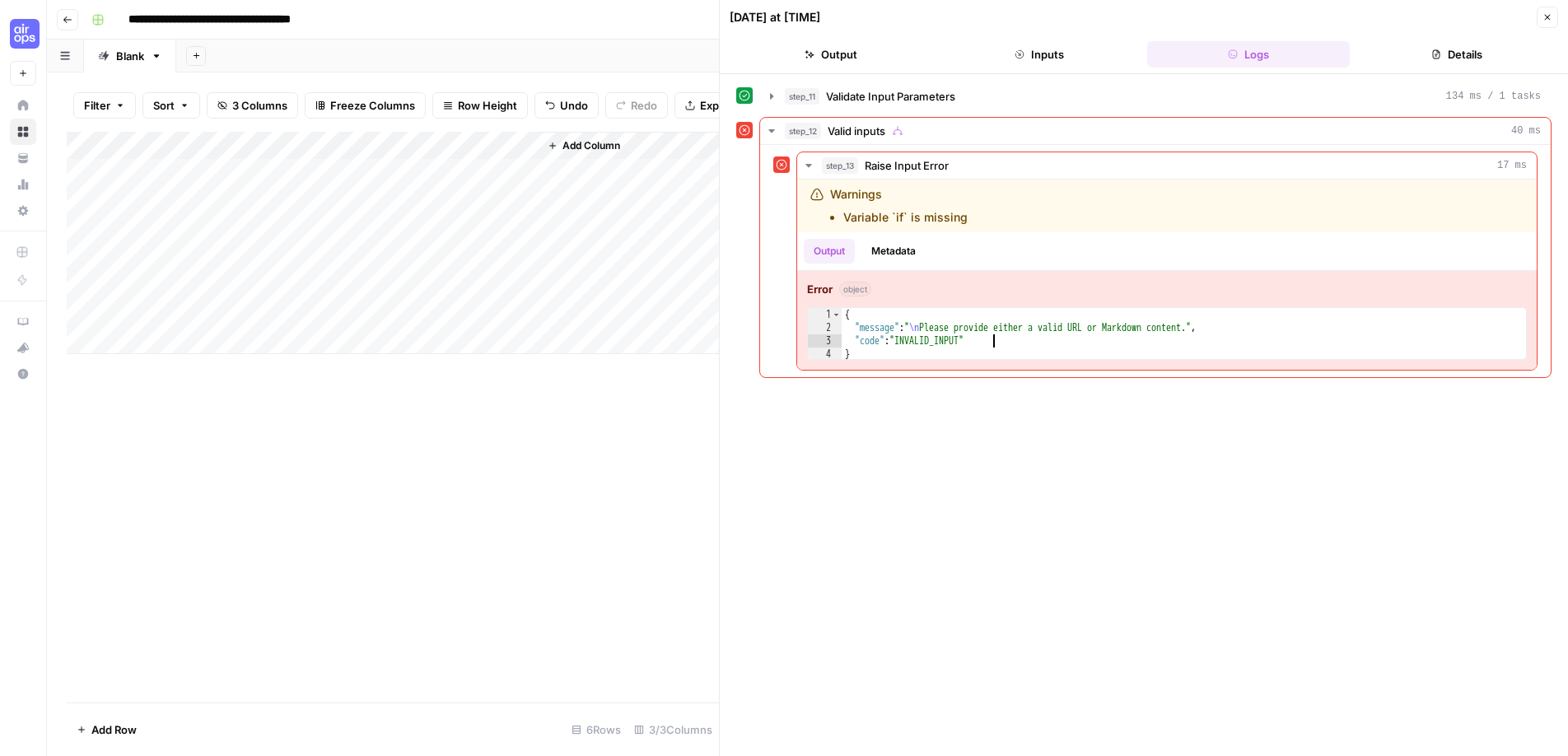 click on "Details" at bounding box center (1458, 54) 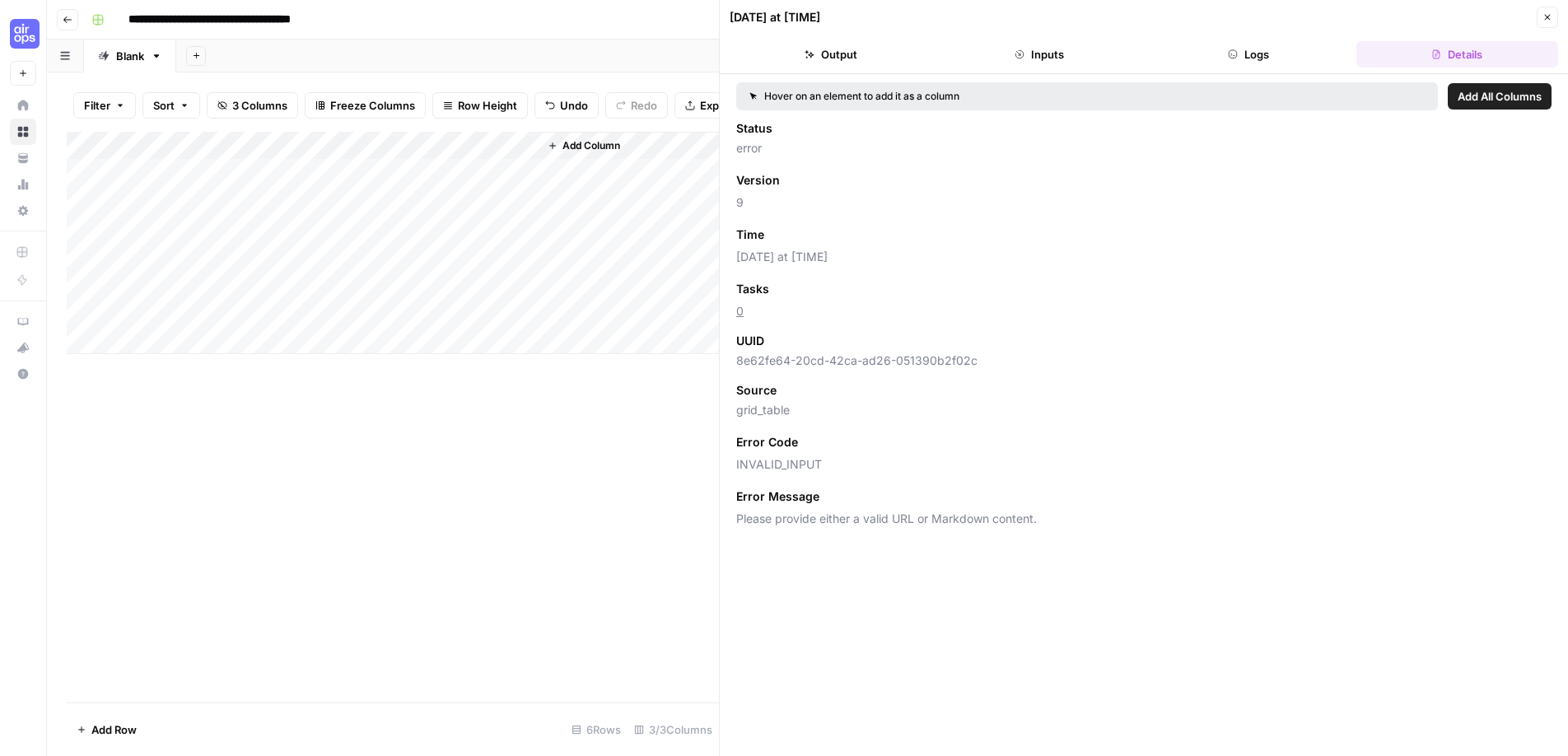 click on "Please provide either a valid URL or Markdown content." at bounding box center (1144, 519) 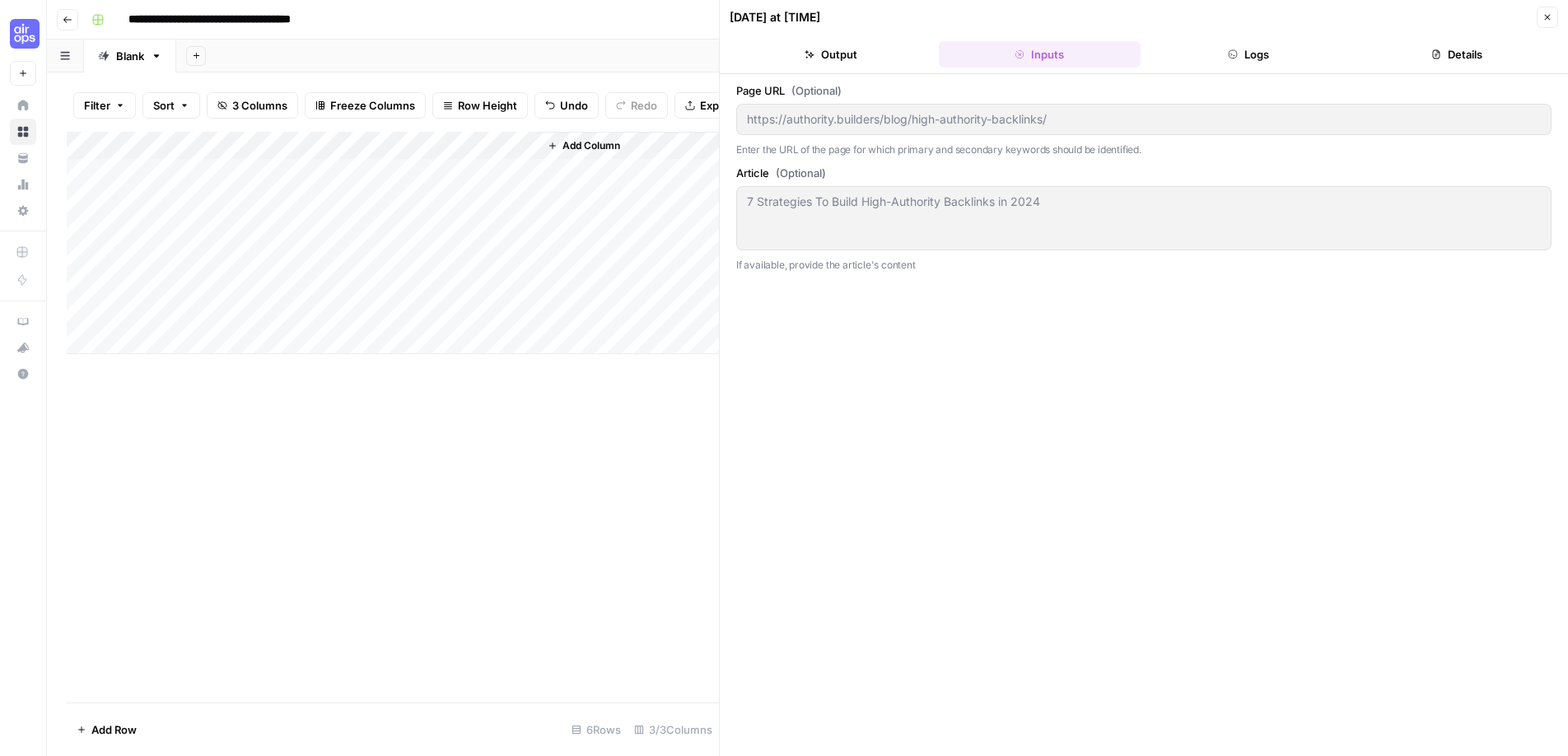 click on "Output" at bounding box center (831, 54) 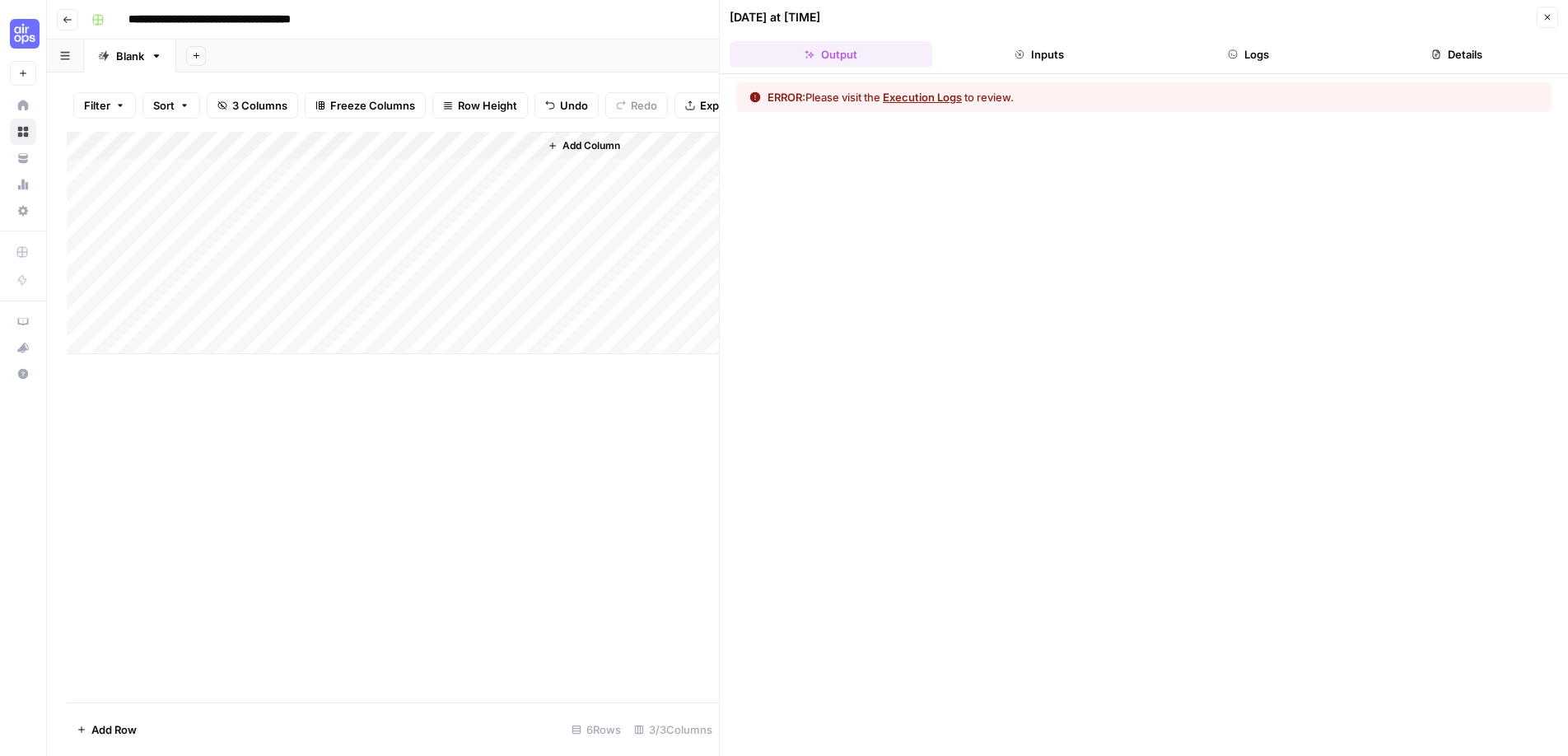 click on "Inputs" at bounding box center [1040, 54] 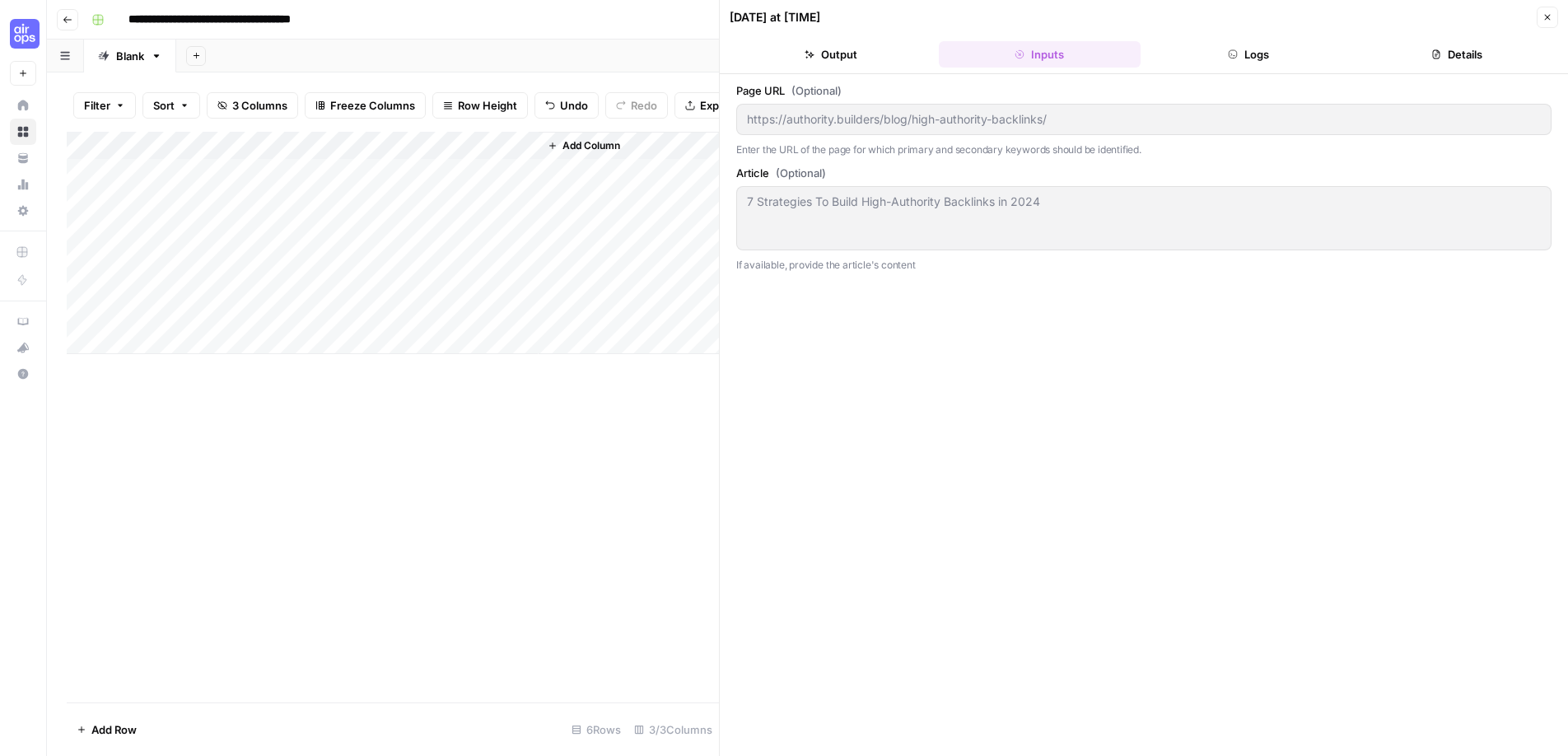click on "7 Strategies To Build High-Authority Backlinks in 2024
7 Strategies To Build High-Authority Backlinks in 2024" at bounding box center [1144, 218] 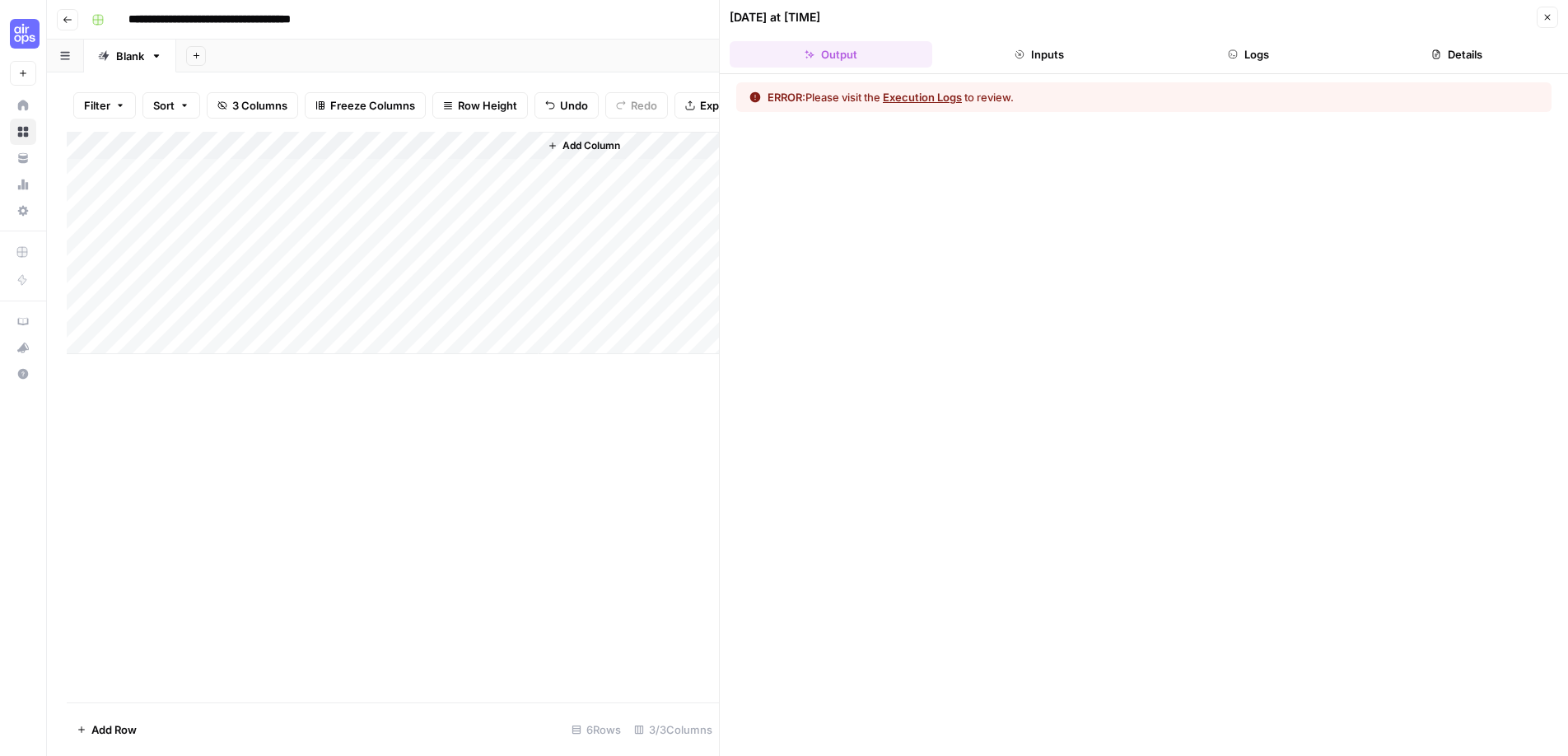 click 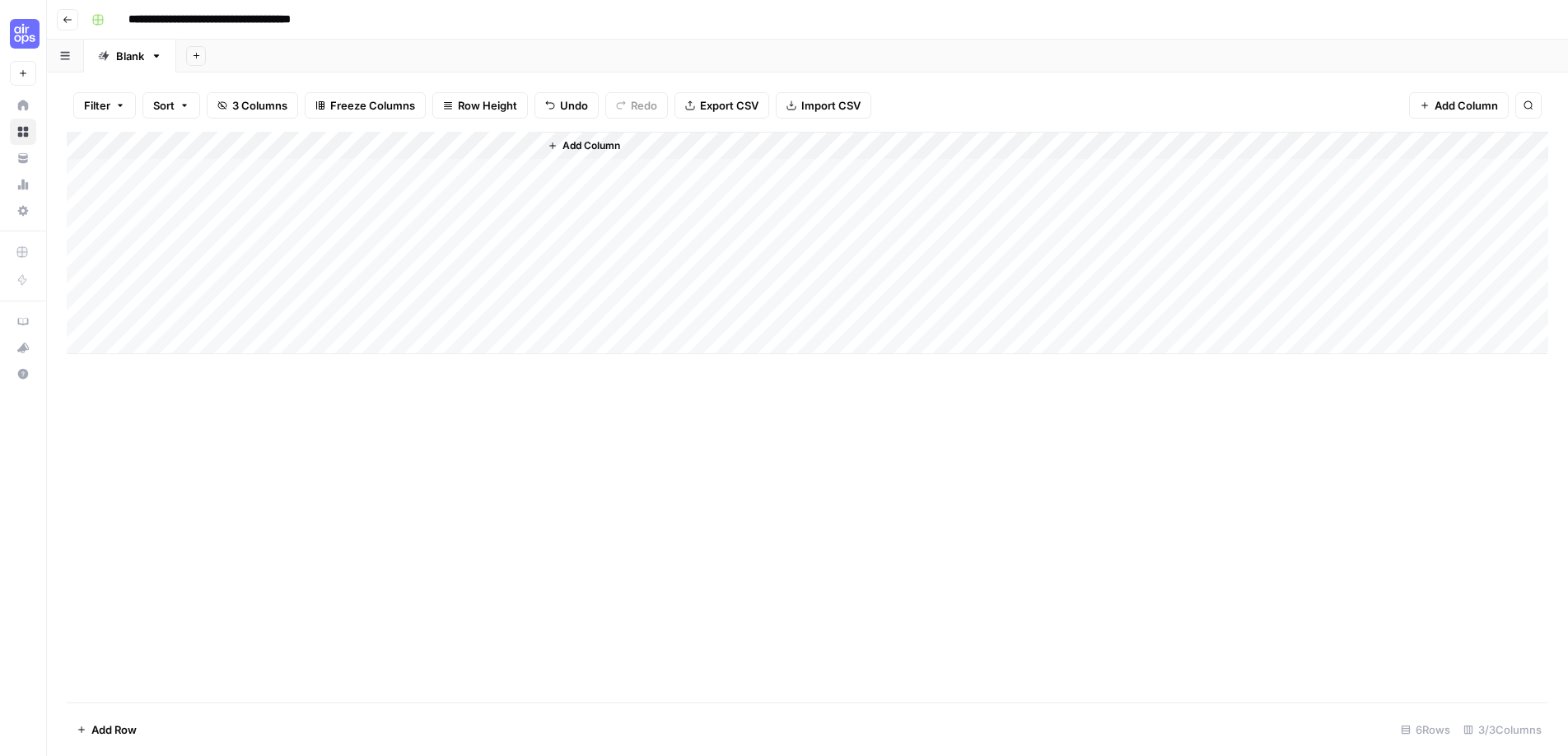 click on "Add Column" at bounding box center [807, 243] 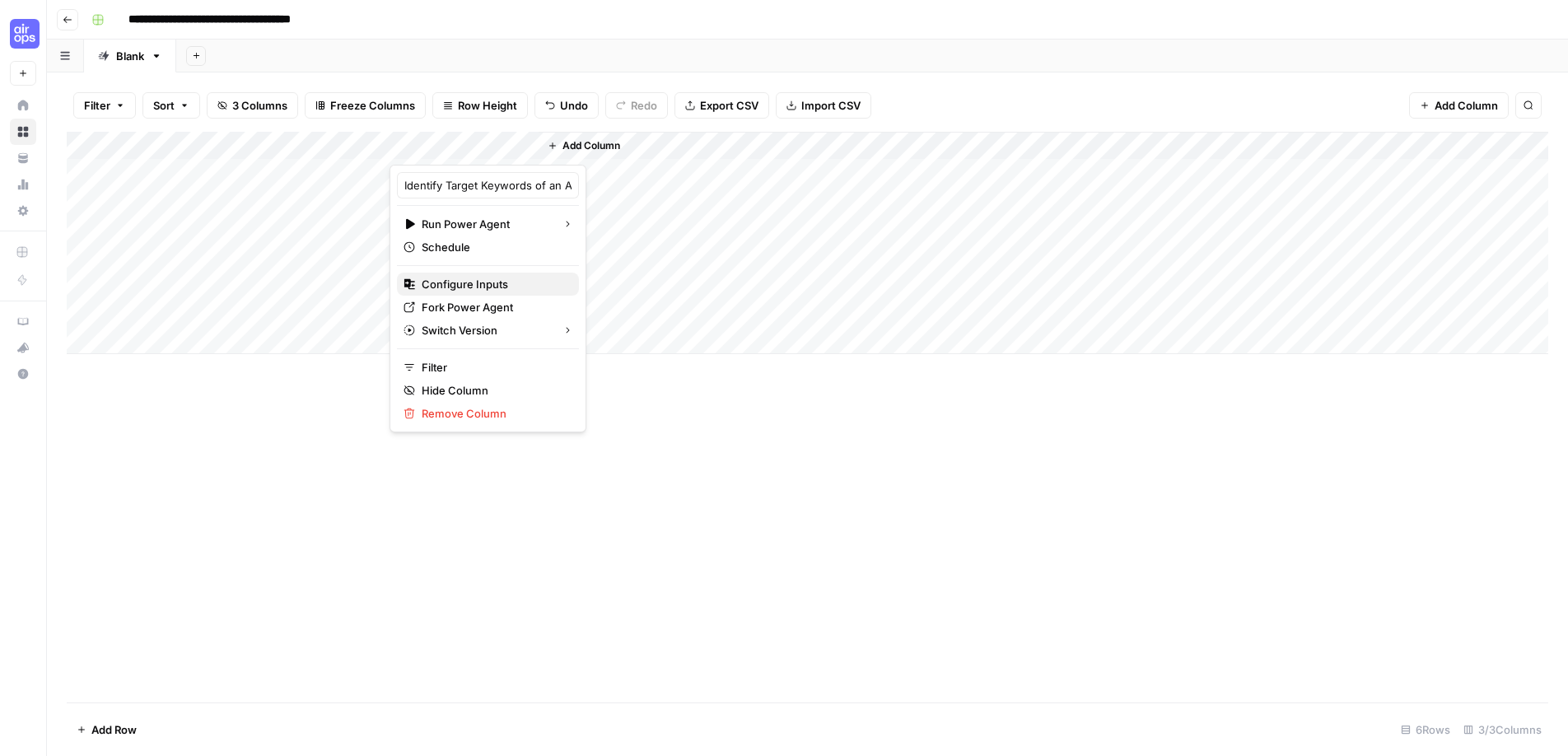 click on "Configure Inputs" at bounding box center [493, 284] 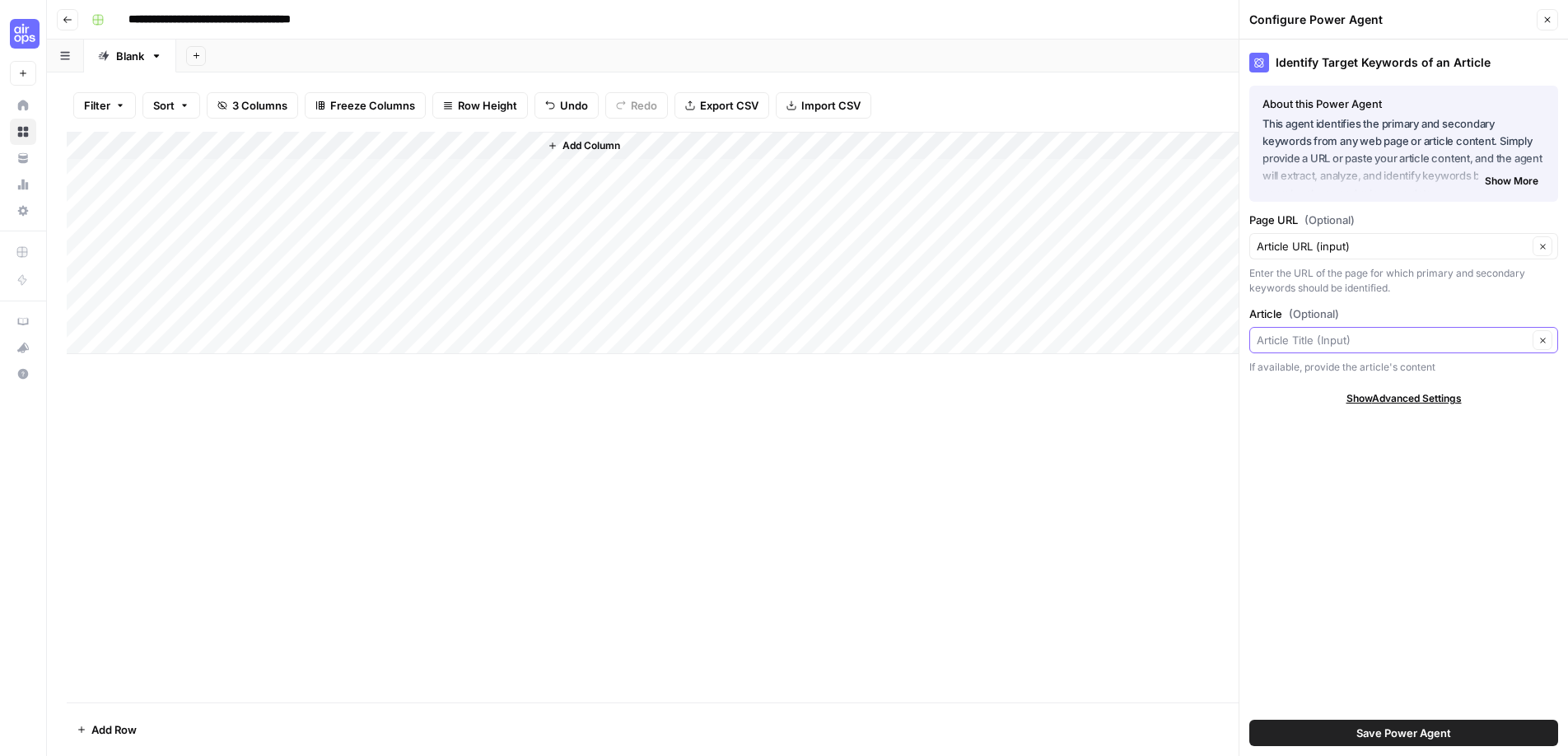 click on "Article   (Optional)" at bounding box center (1392, 340) 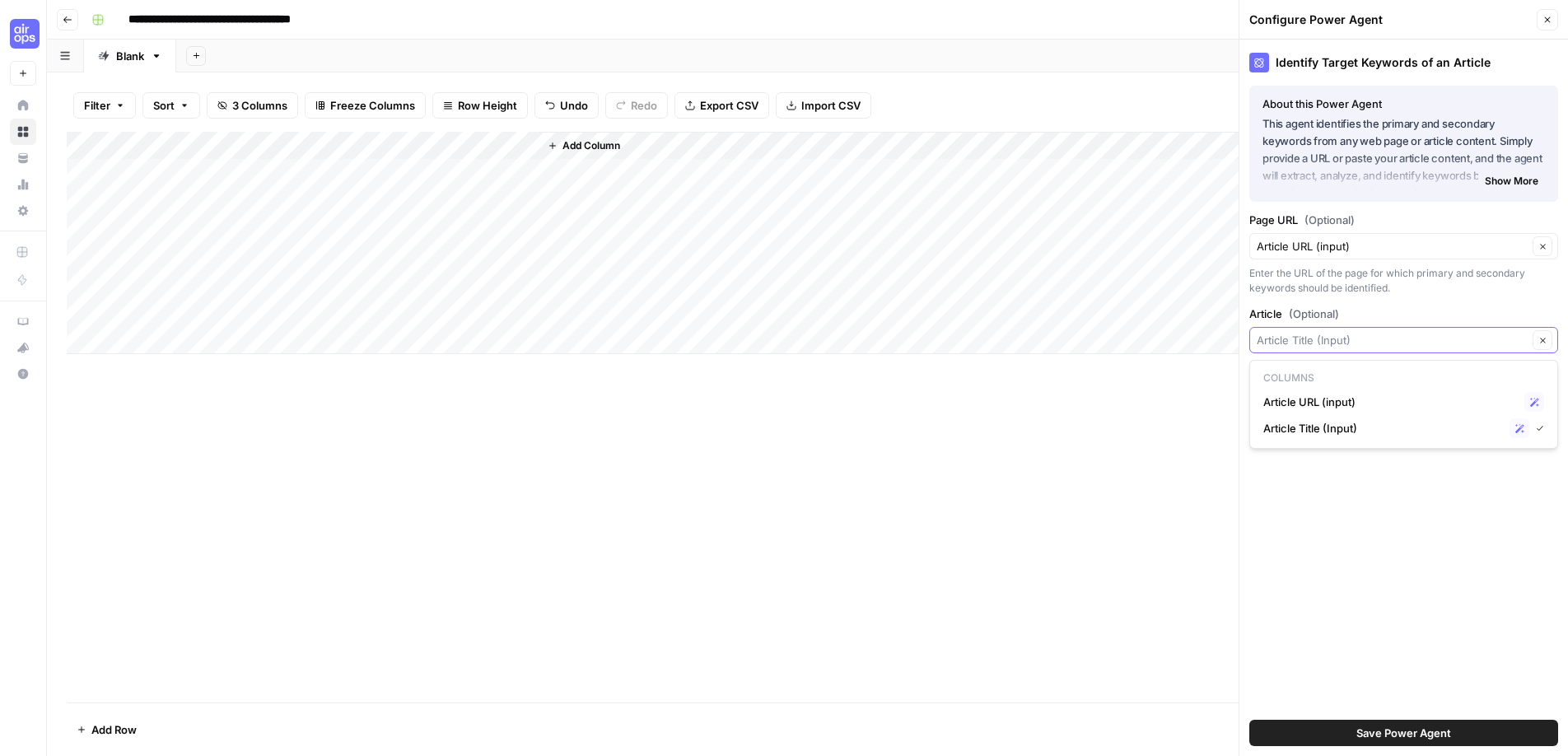 click on "Article   (Optional)" at bounding box center (1392, 340) 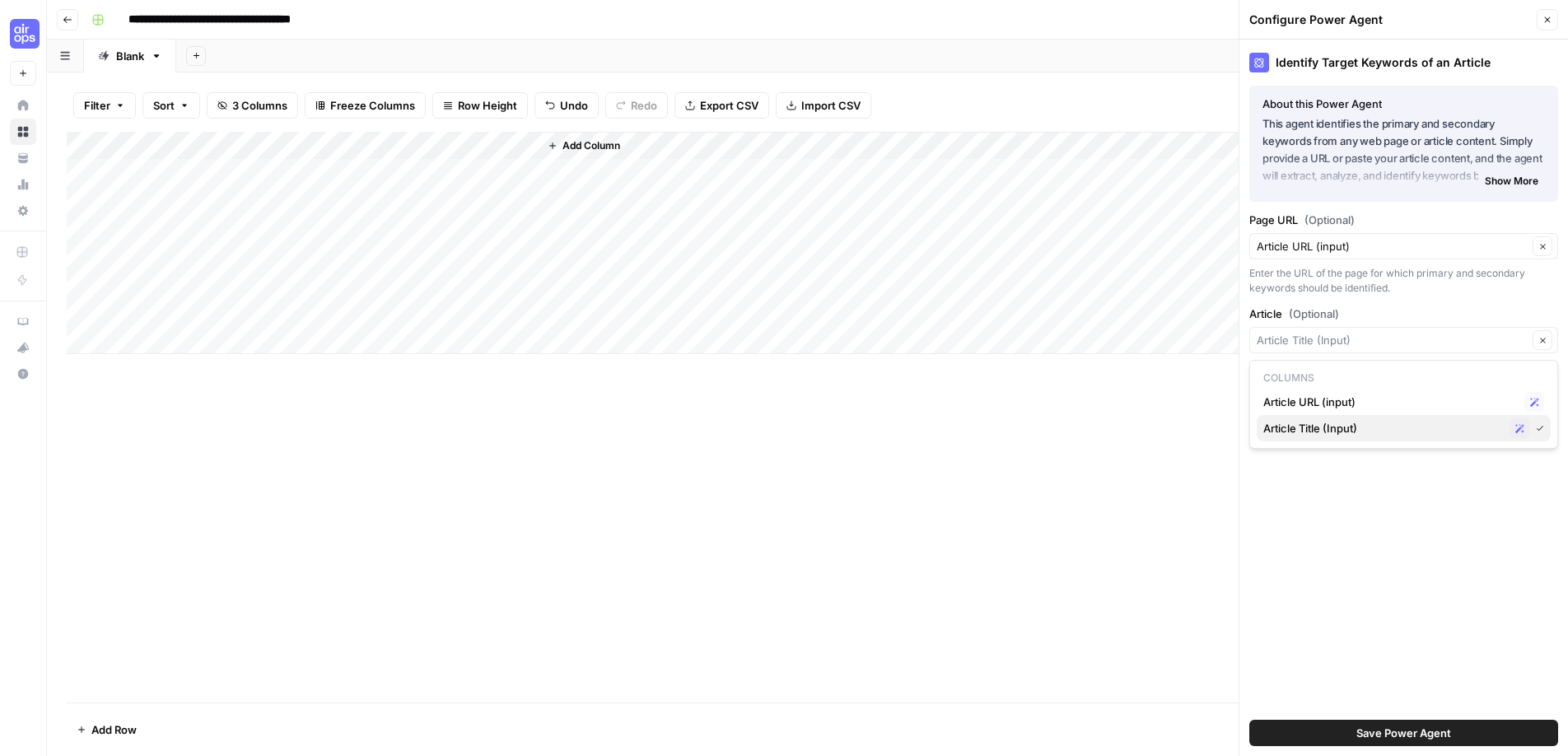 click on "Article Title (Input)" at bounding box center [1383, 428] 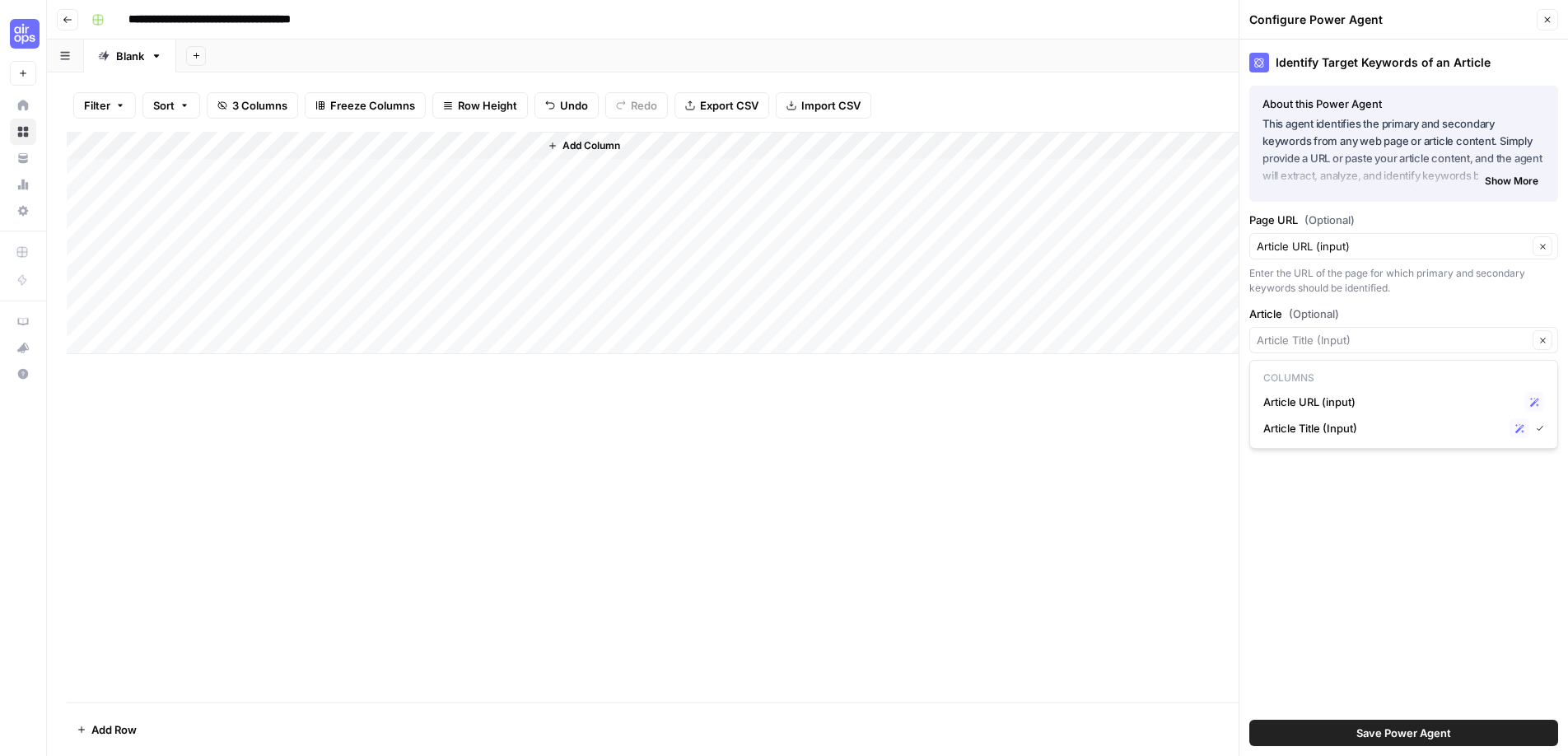type on "Article Title (Input)" 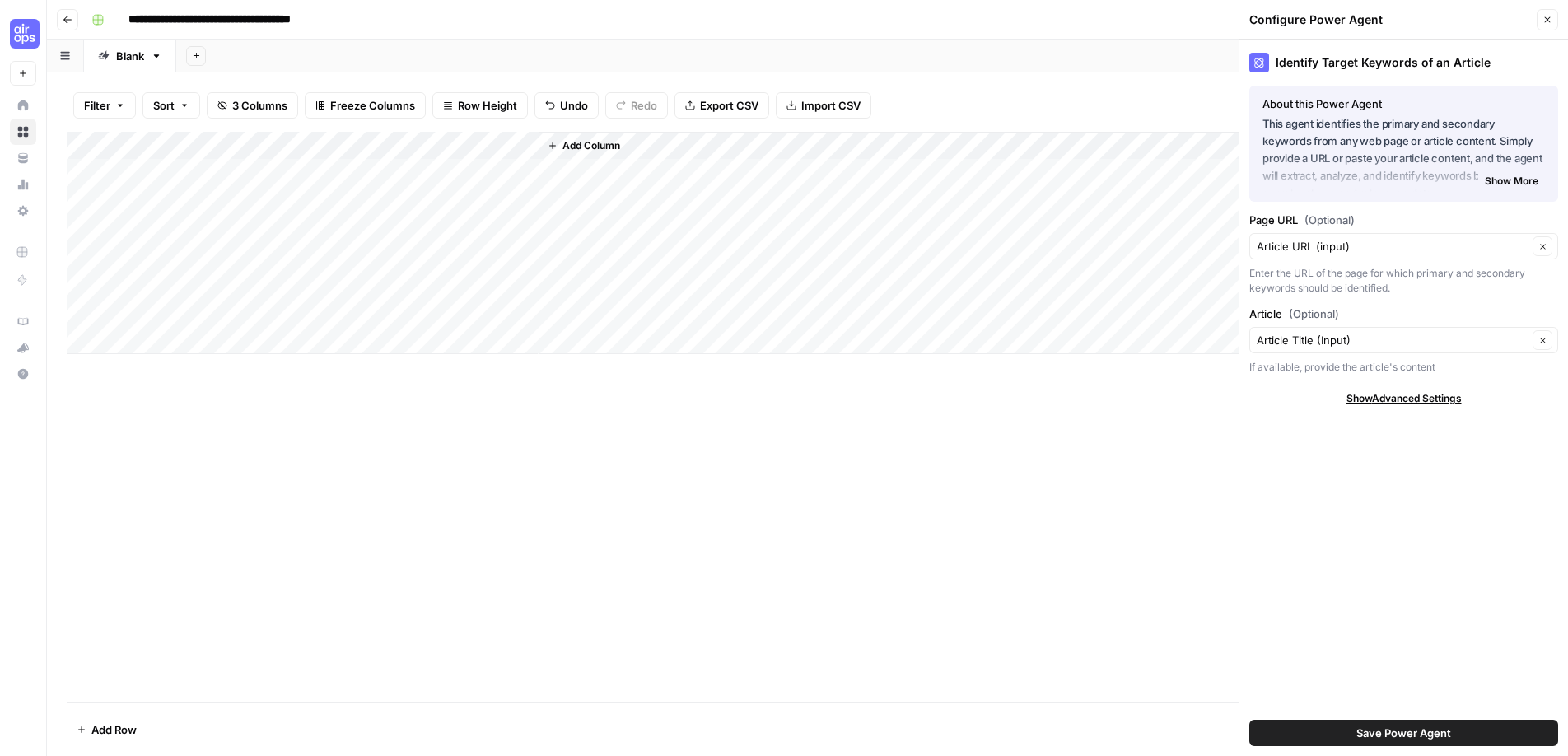 click on "Add Column" at bounding box center (807, 243) 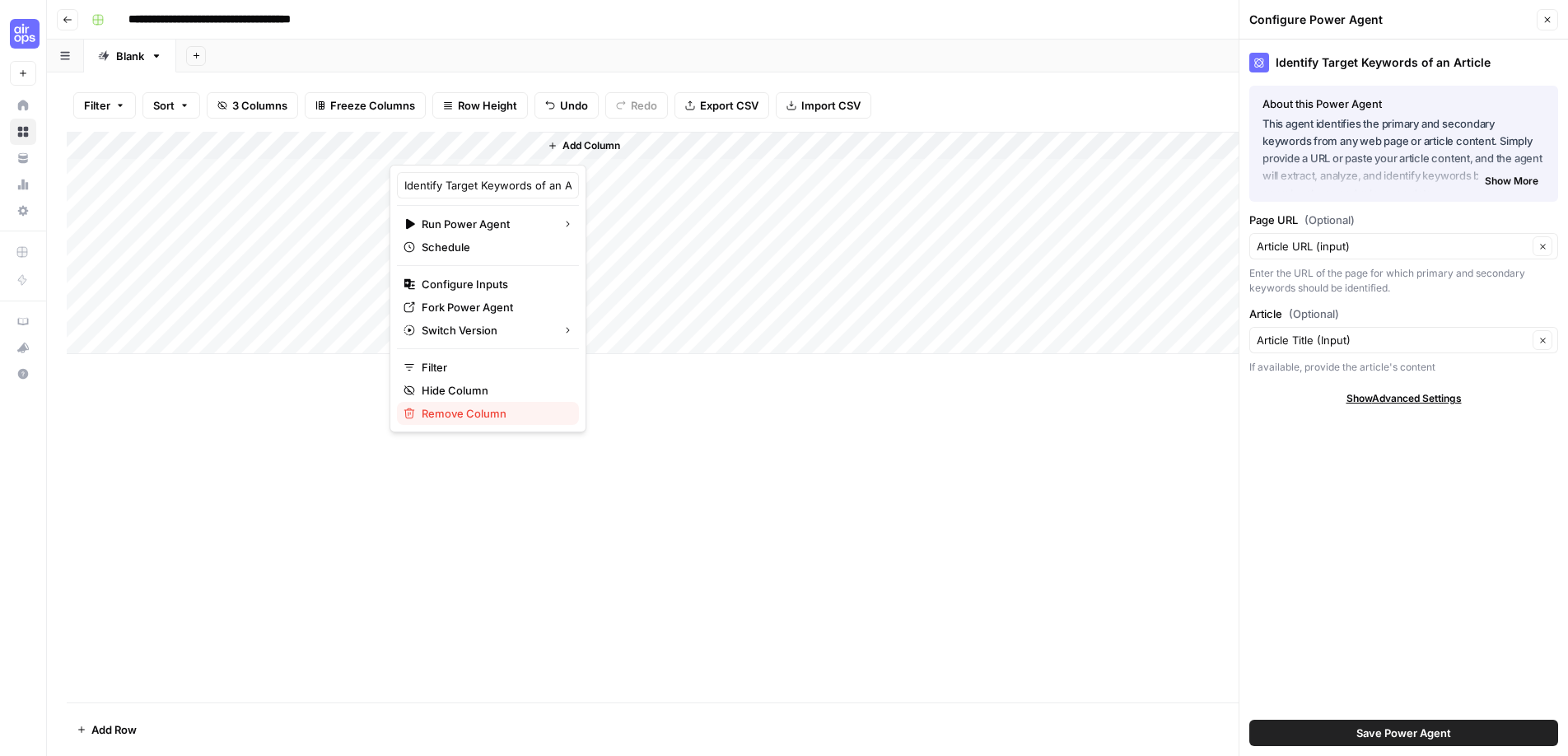 click on "Remove Column" at bounding box center (493, 413) 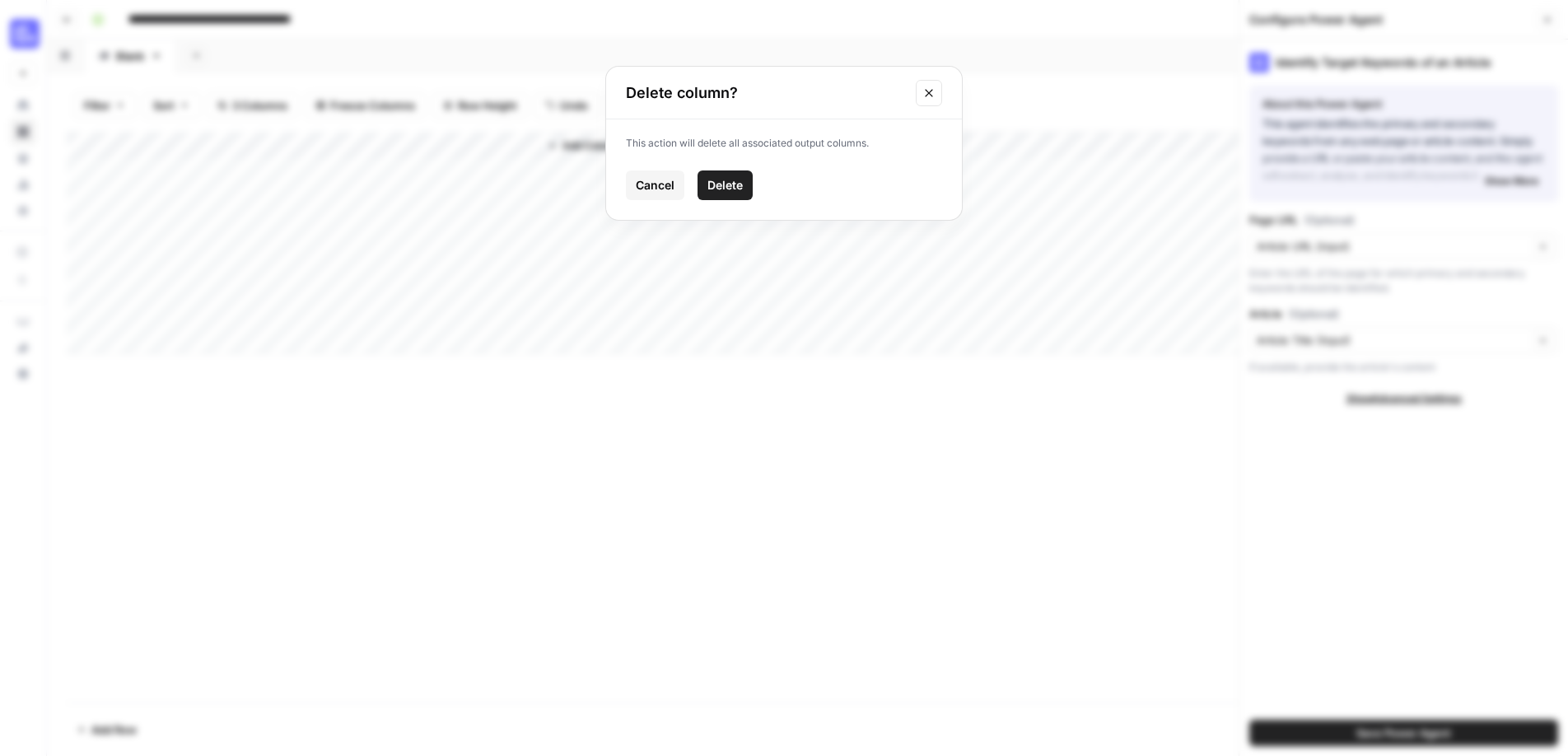 click on "Delete" at bounding box center (725, 185) 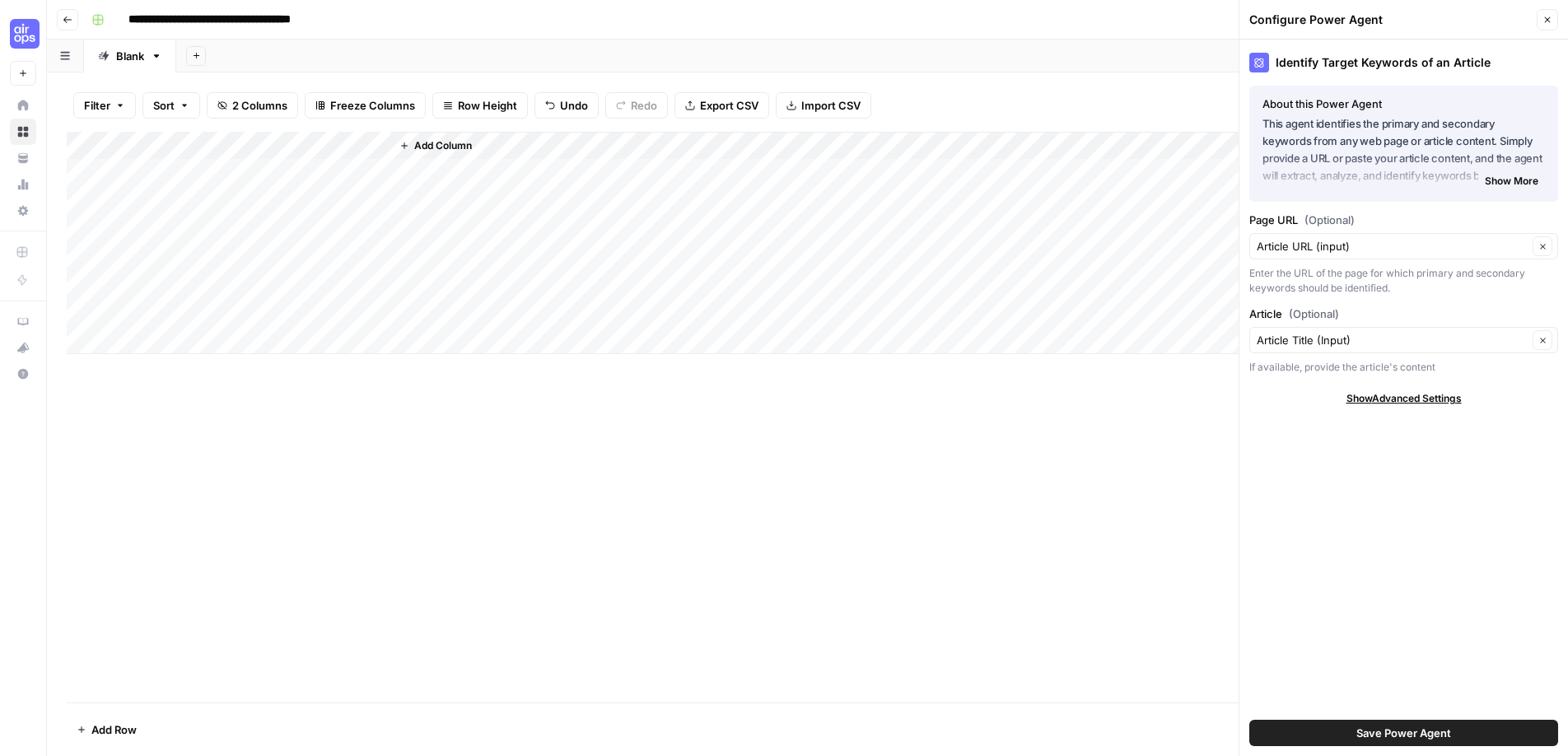 click on "Add Column" at bounding box center (443, 146) 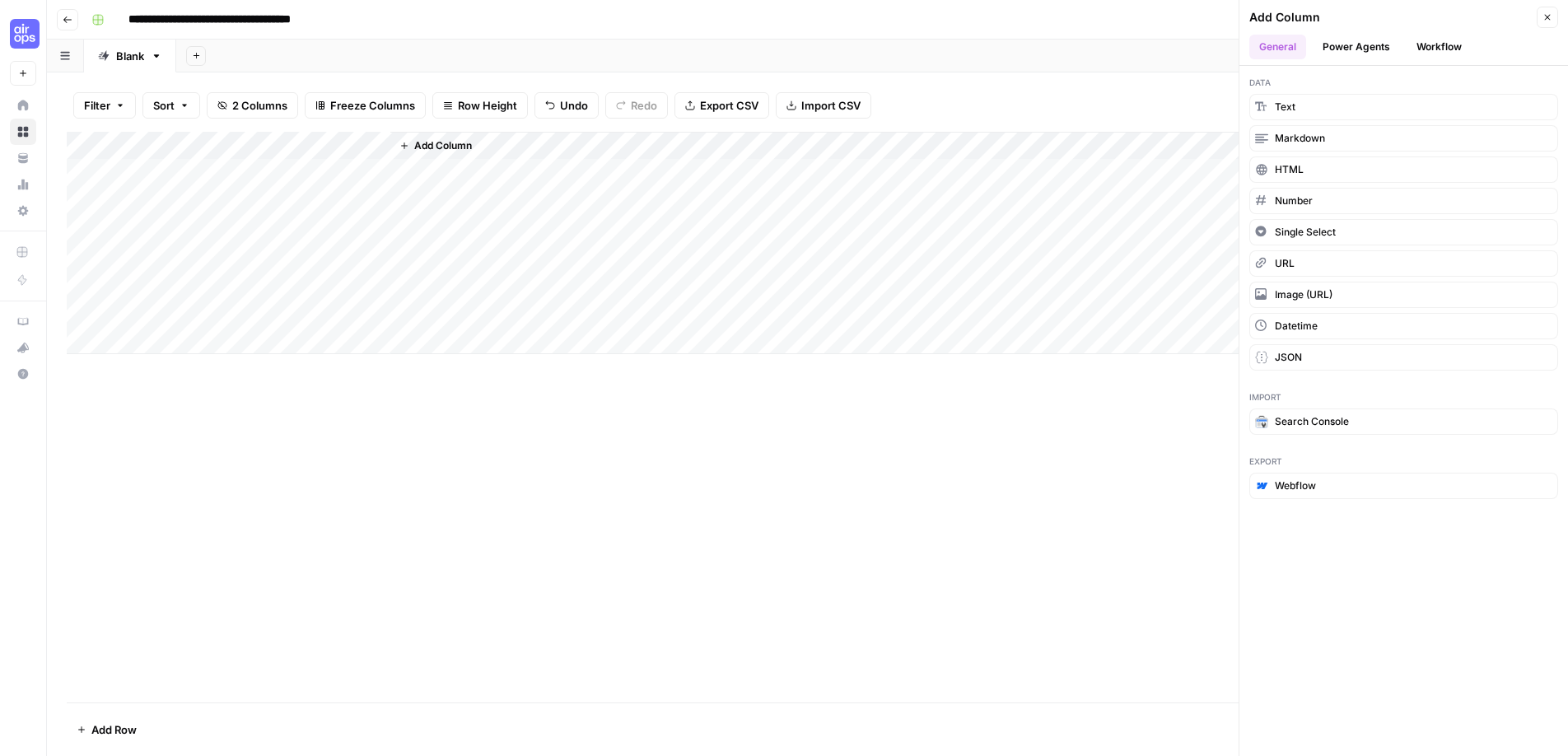 click on "Add Column" at bounding box center [807, 243] 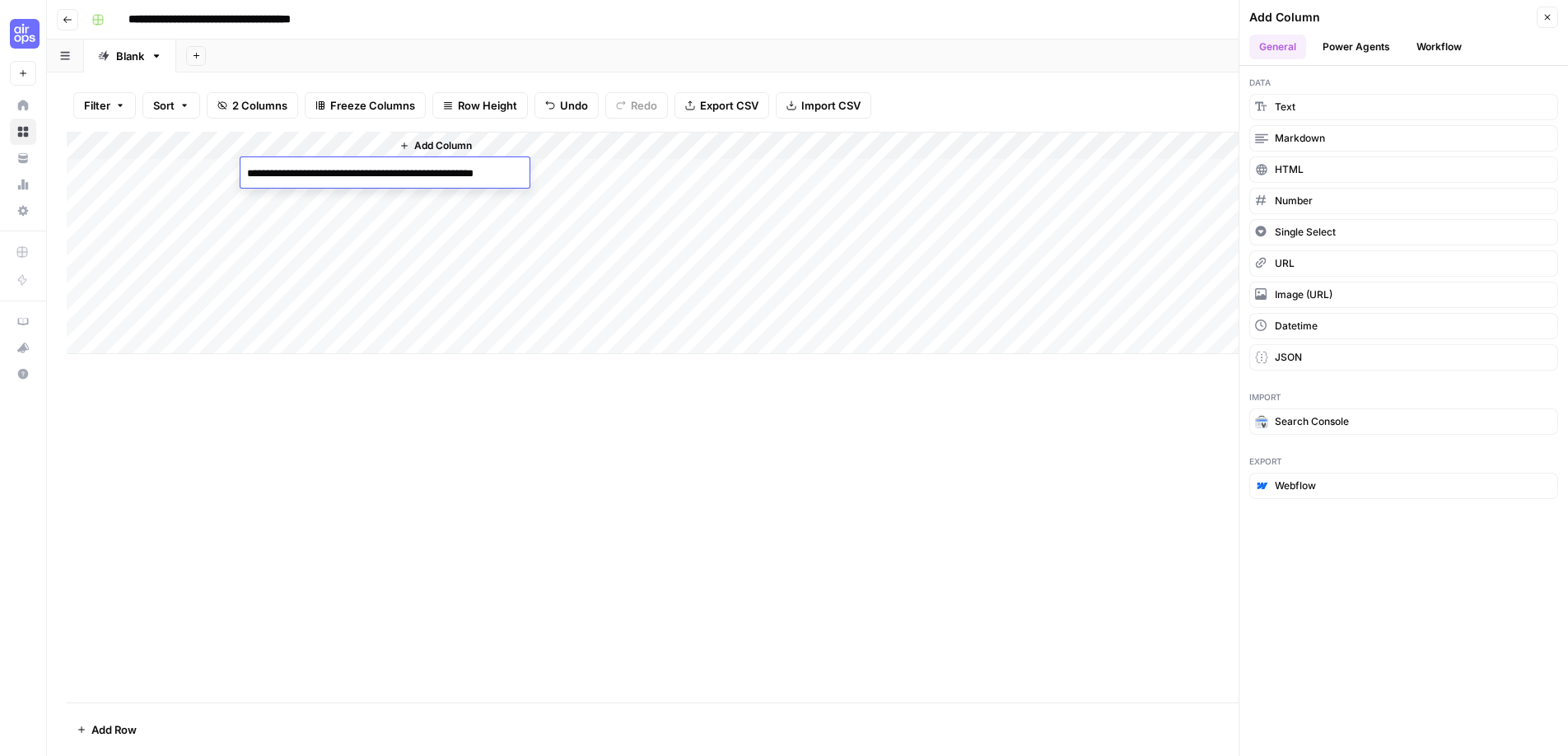 click on "**********" at bounding box center [384, 182] 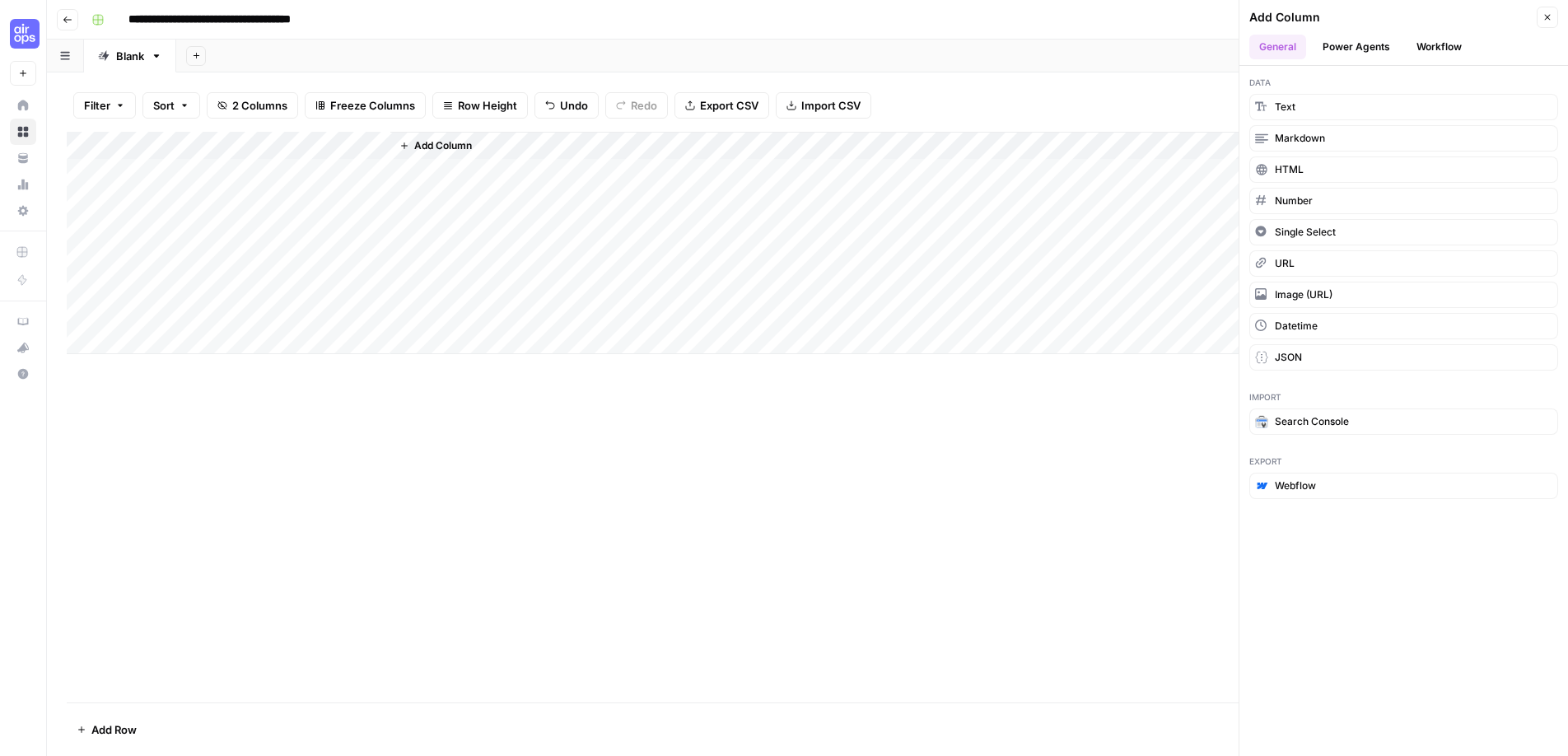 click on "Add Column" at bounding box center [443, 146] 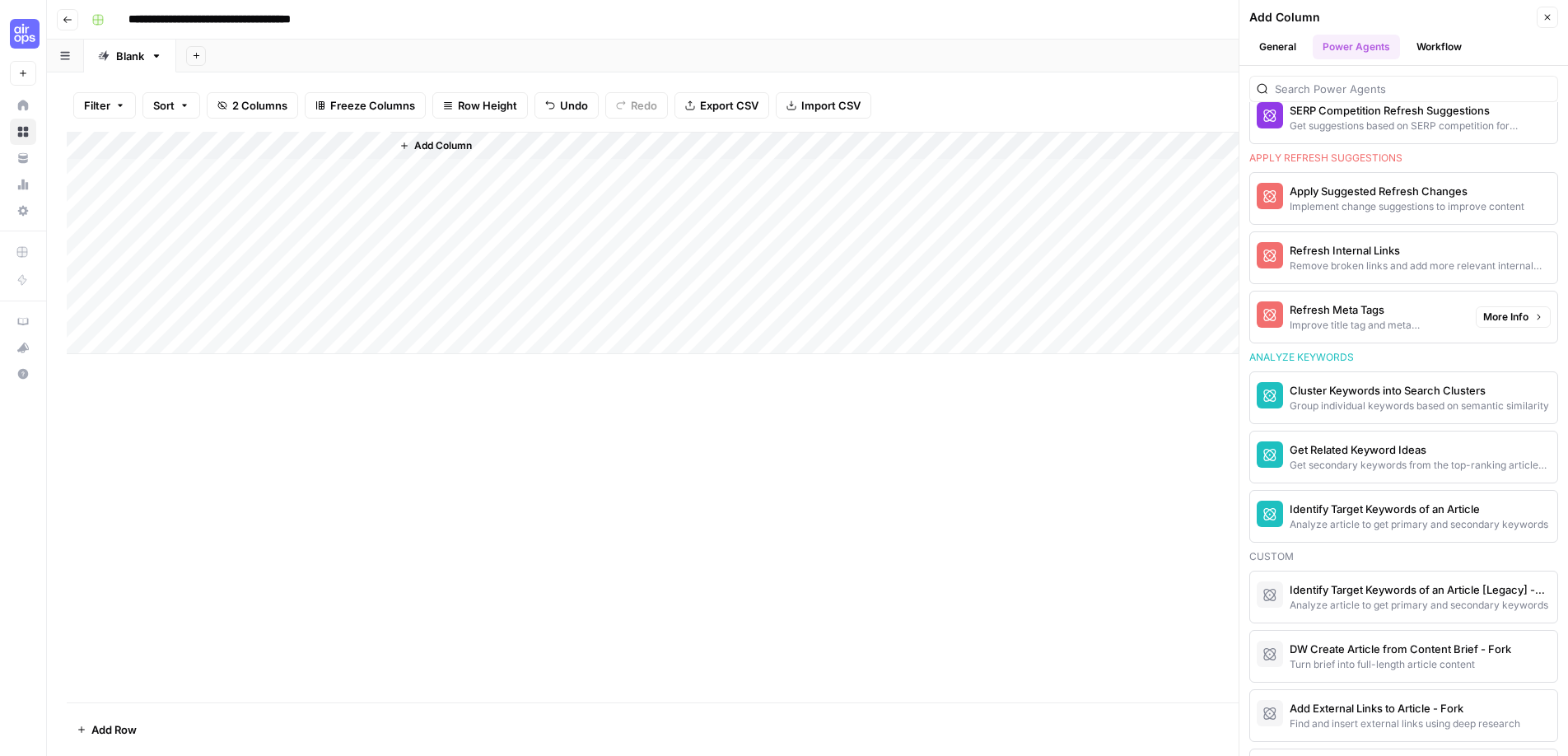 scroll, scrollTop: 1084, scrollLeft: 0, axis: vertical 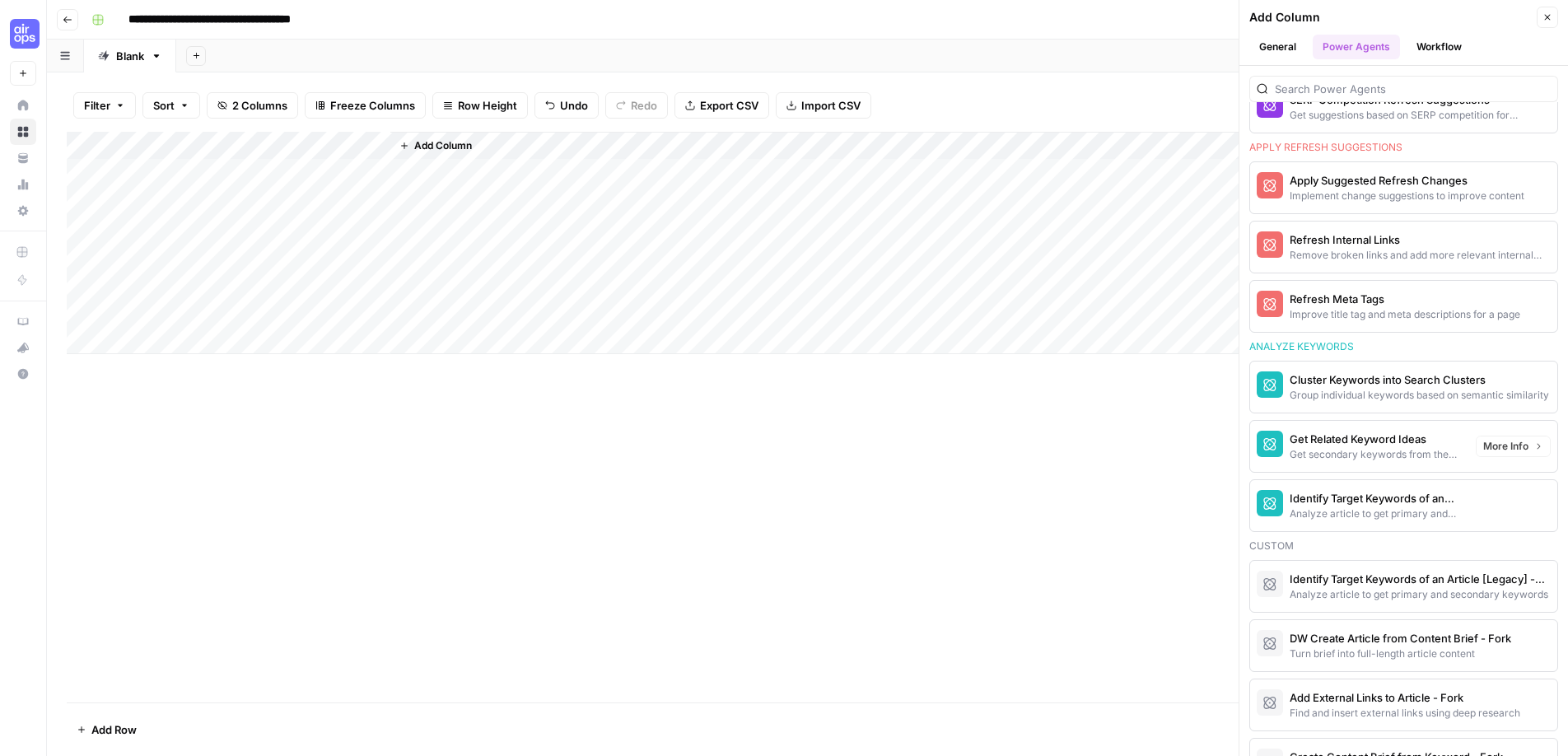 click on "Analyze article to get primary and secondary keywords" at bounding box center [1376, 514] 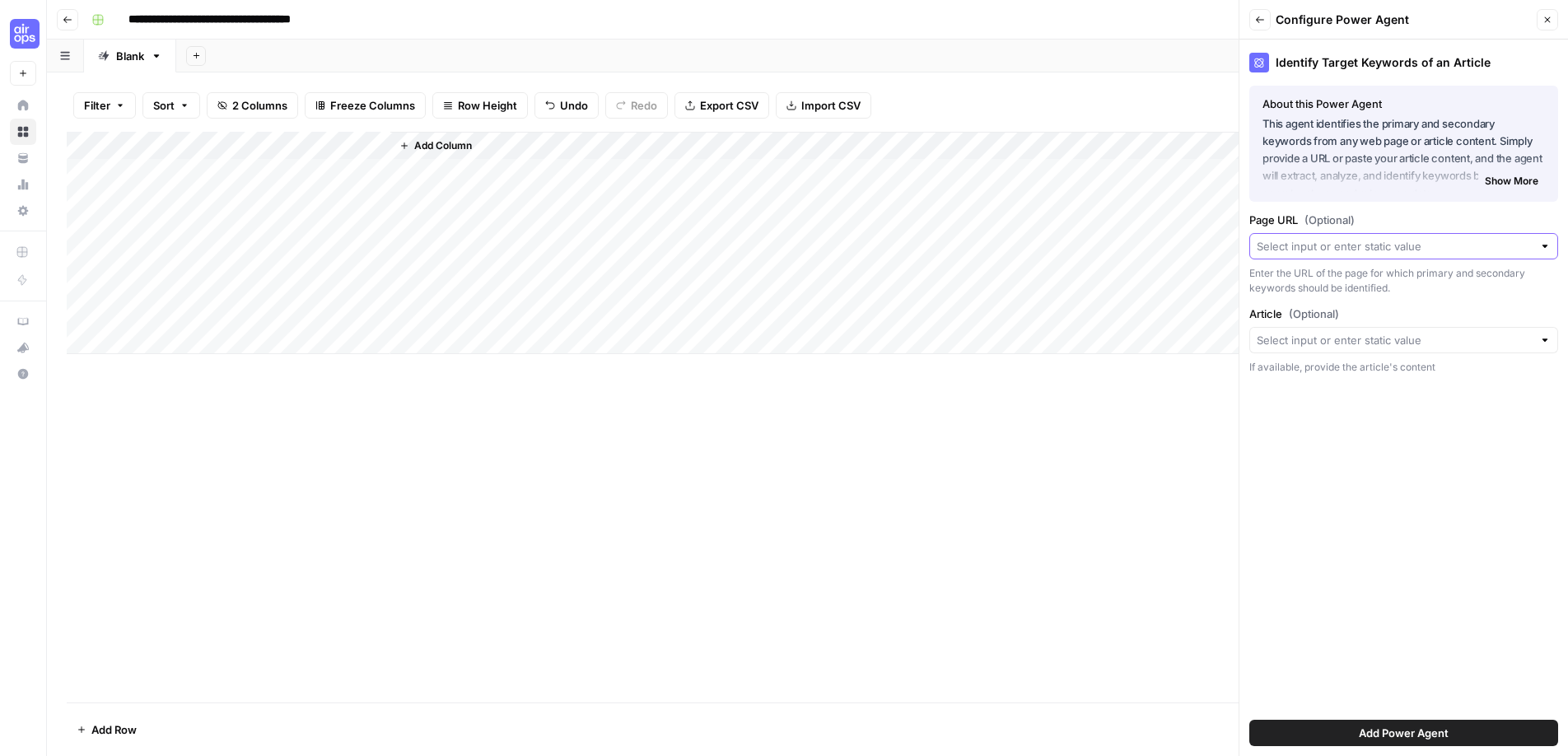 click on "Page URL   (Optional)" at bounding box center (1394, 246) 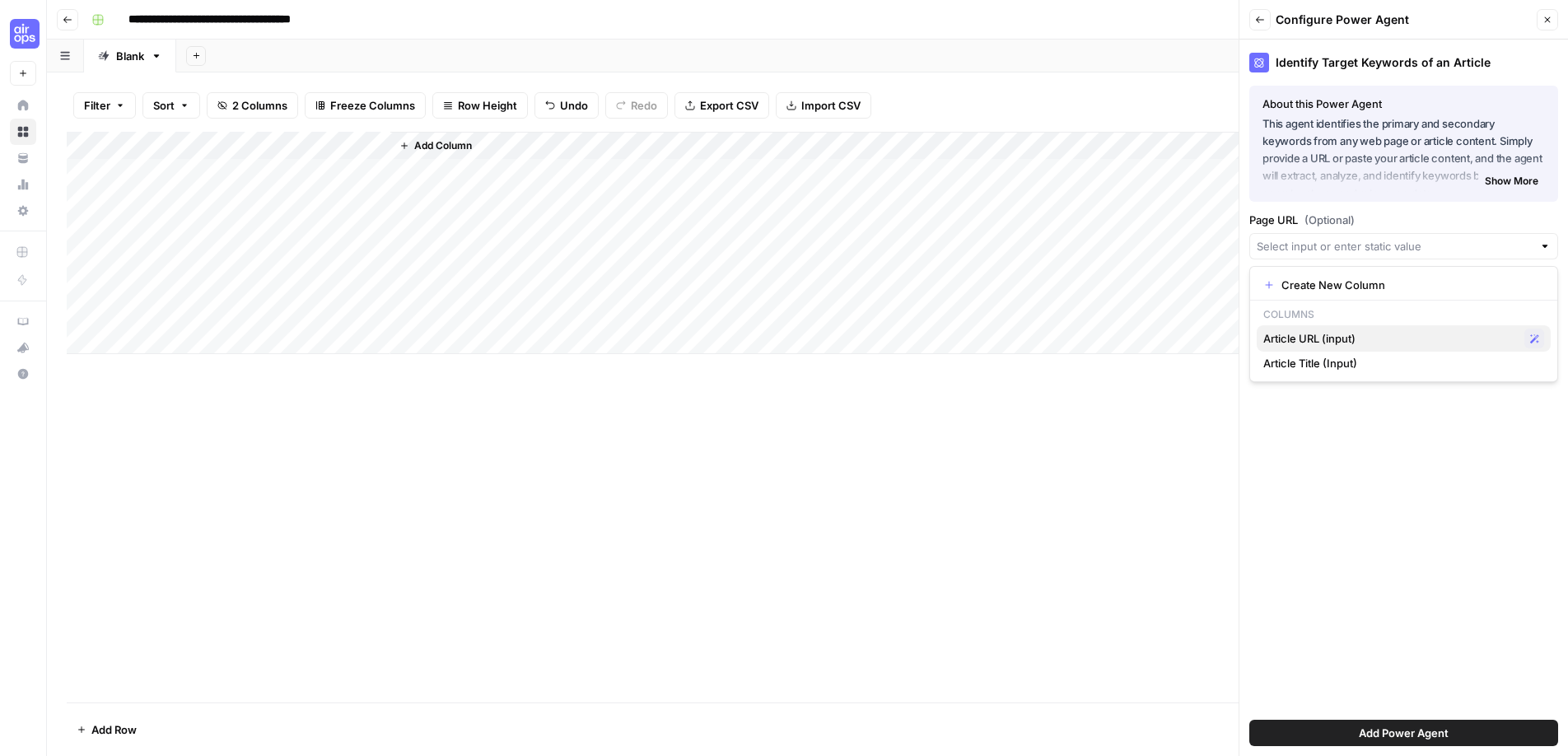click on "Article URL (input)" at bounding box center [1390, 338] 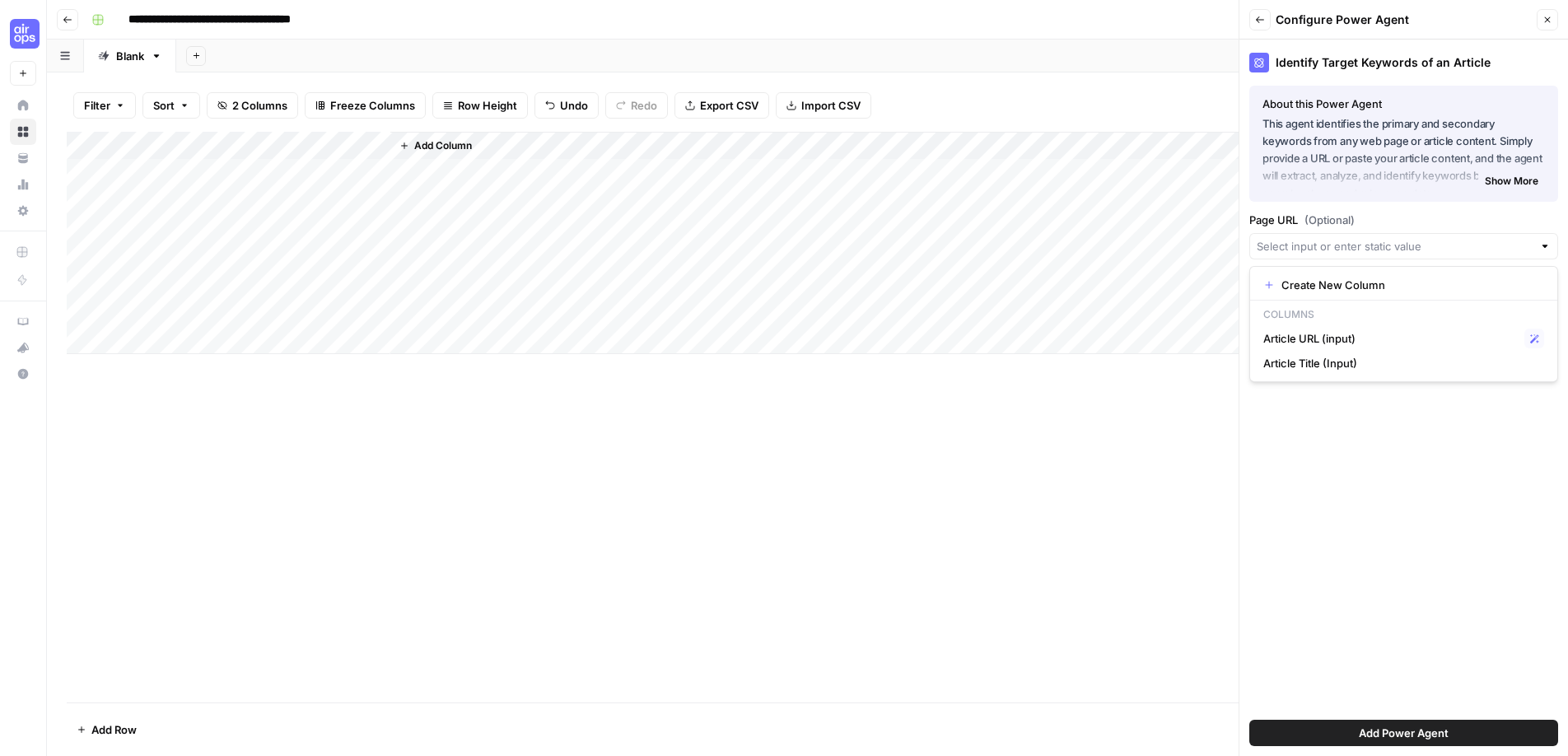 type on "Article URL (input)" 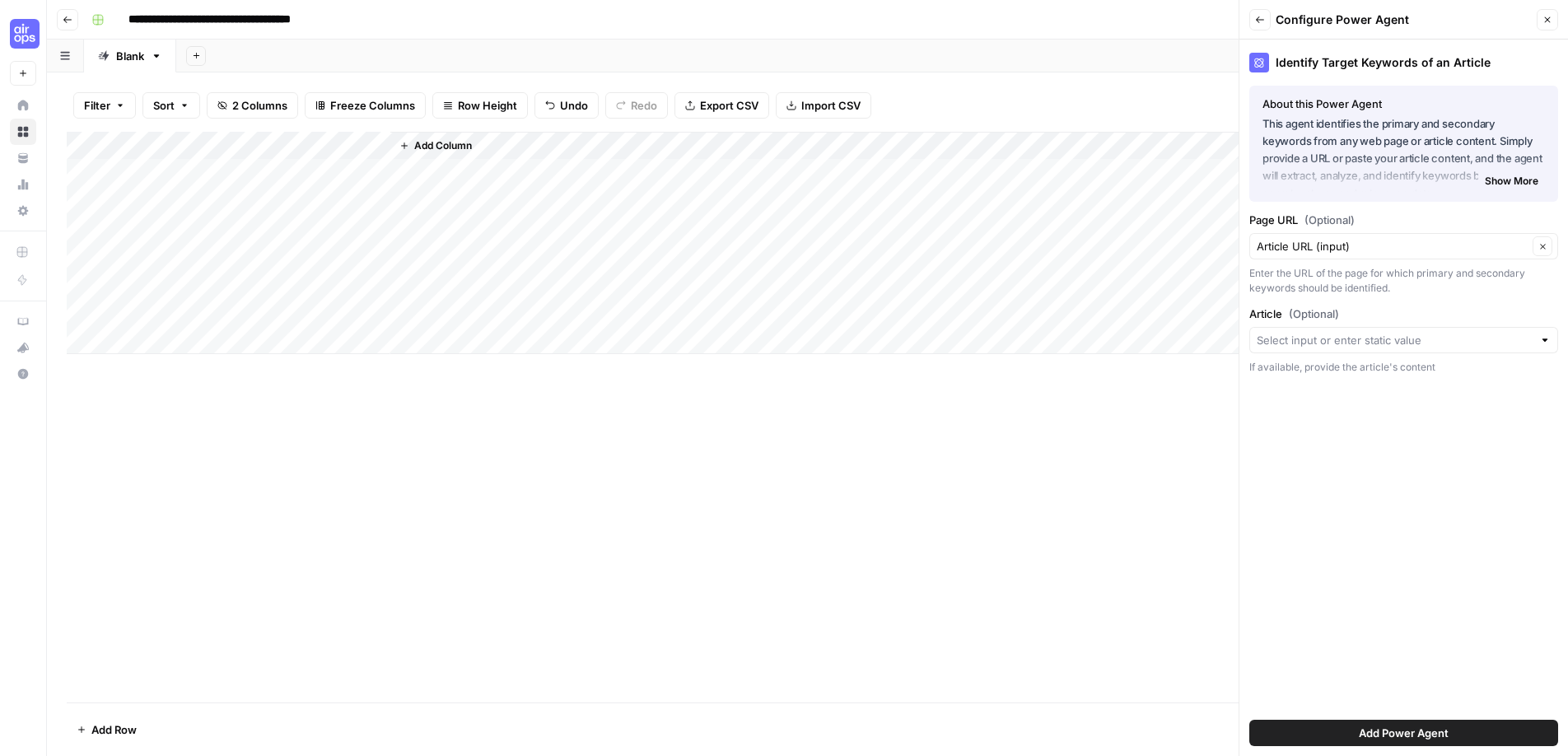 click on "Add Power Agent" at bounding box center [1403, 733] 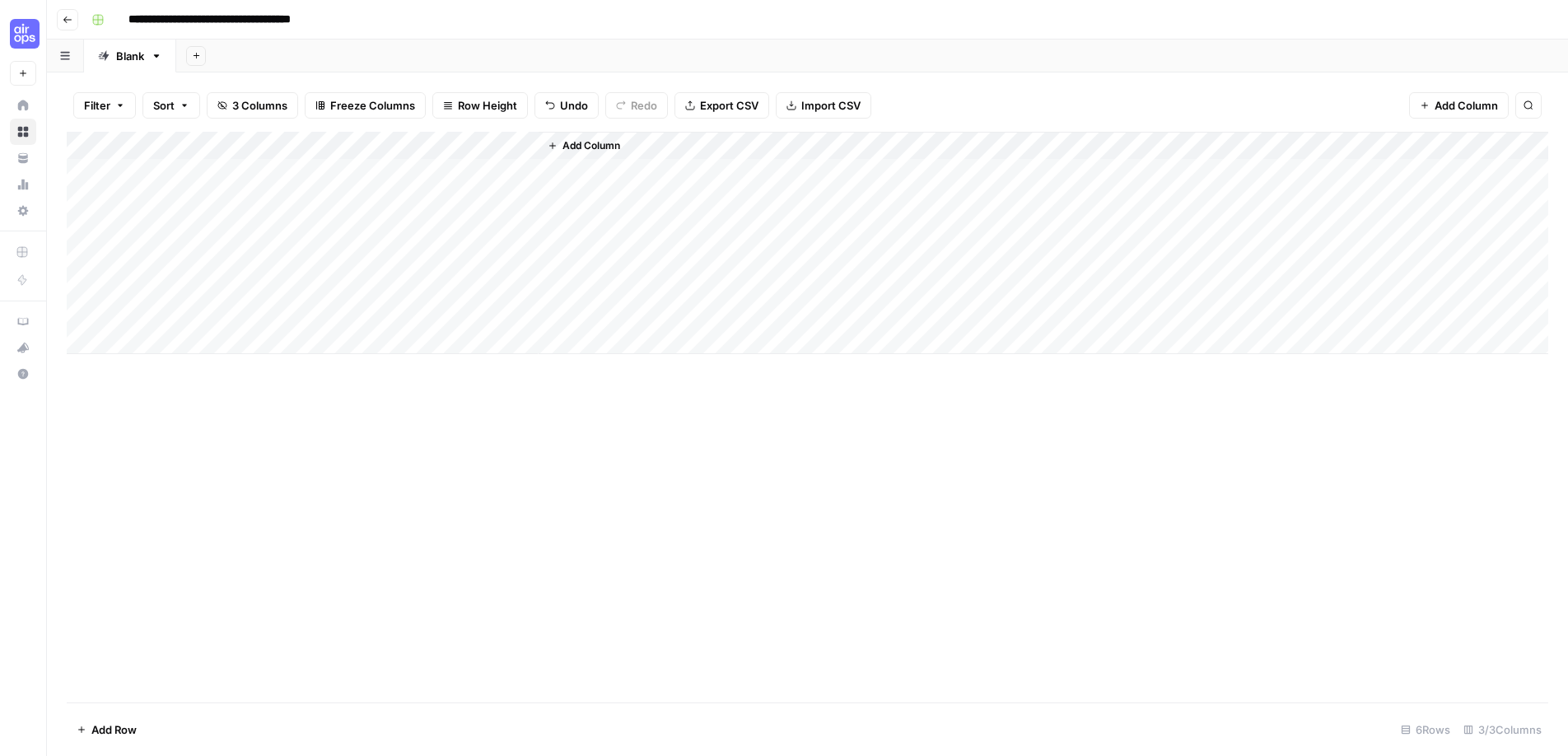 click on "Add Column" at bounding box center (807, 243) 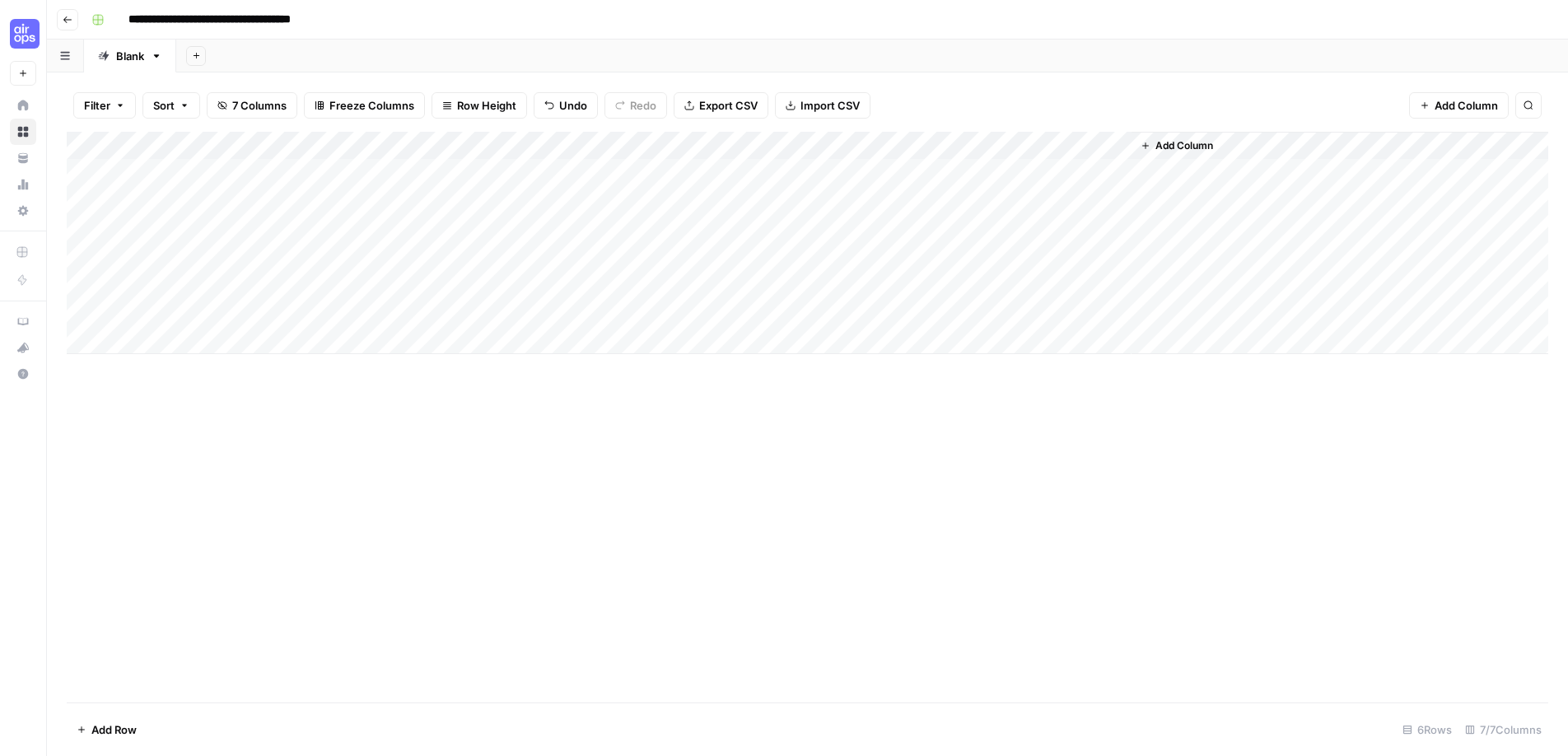 click on "Add Column" at bounding box center [807, 243] 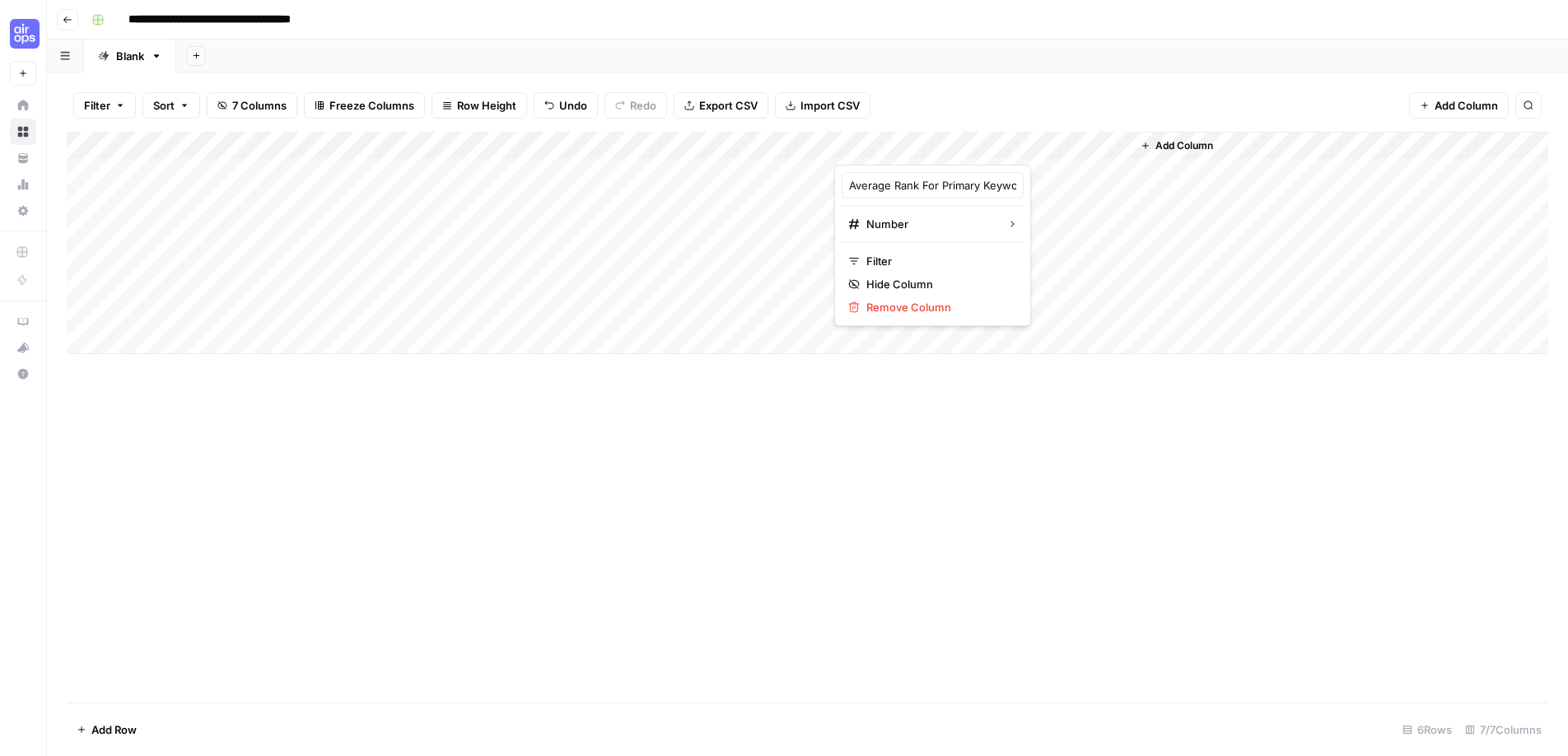 click at bounding box center (908, 148) 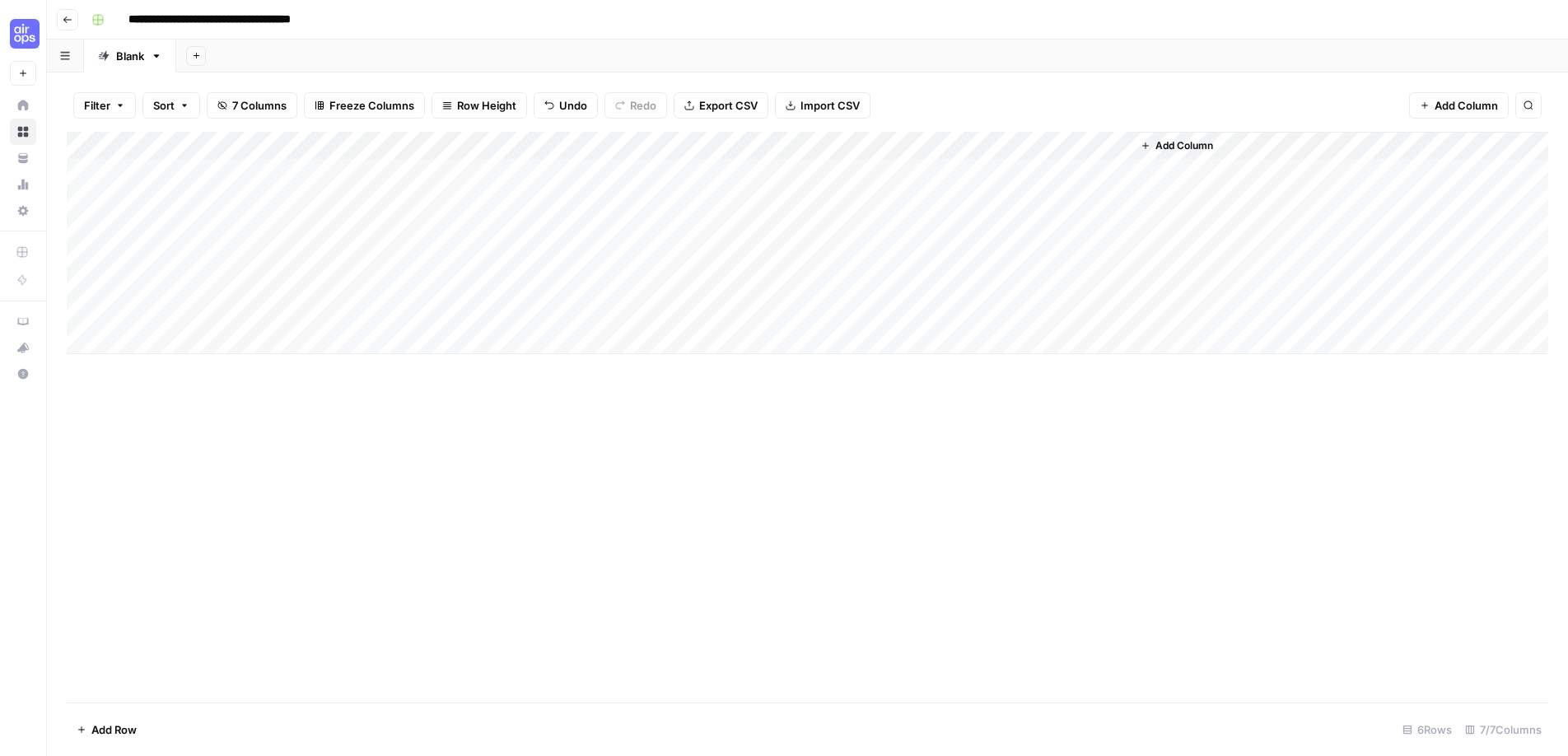 click on "Add Column" at bounding box center [807, 243] 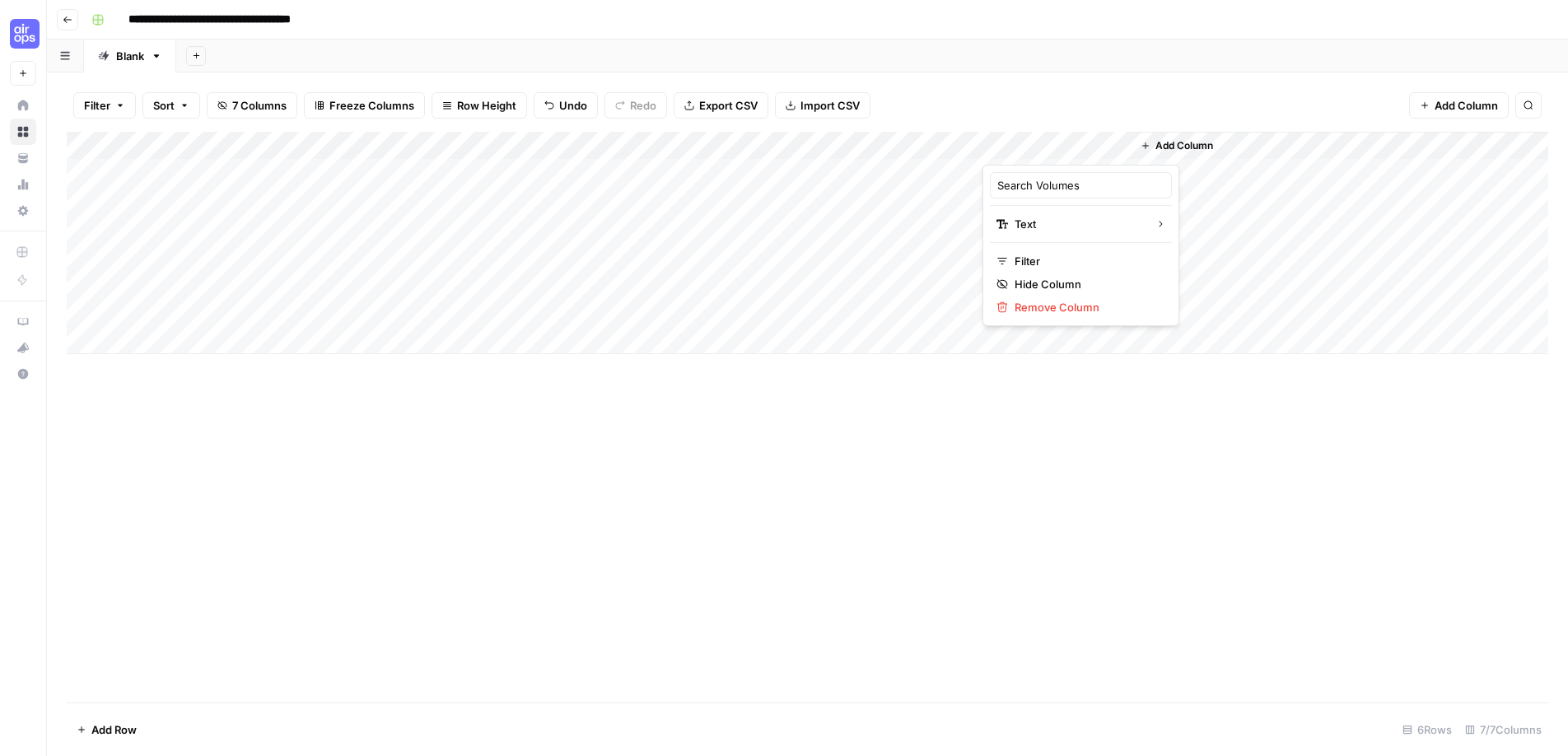click at bounding box center (1057, 148) 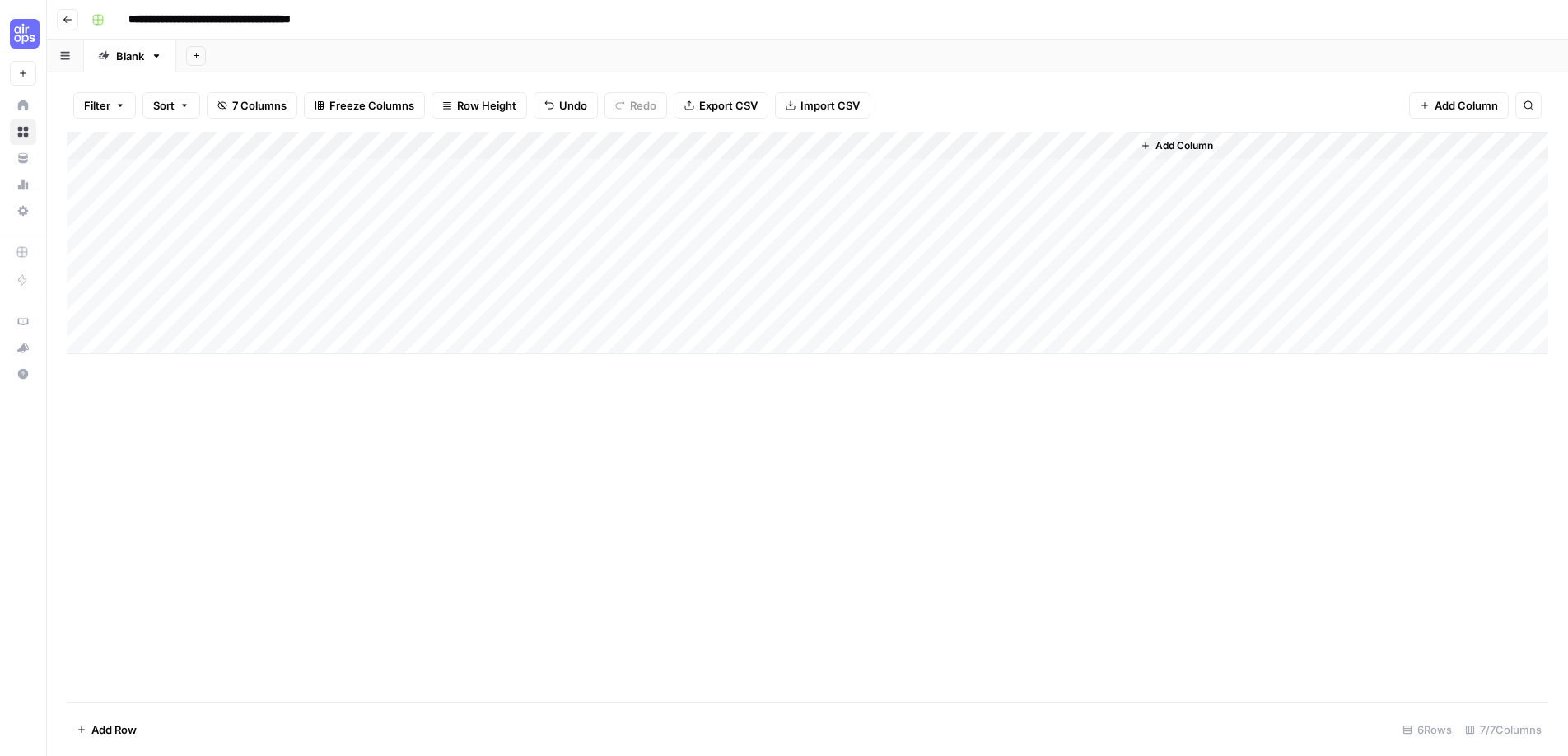 click on "Add Column" at bounding box center [807, 243] 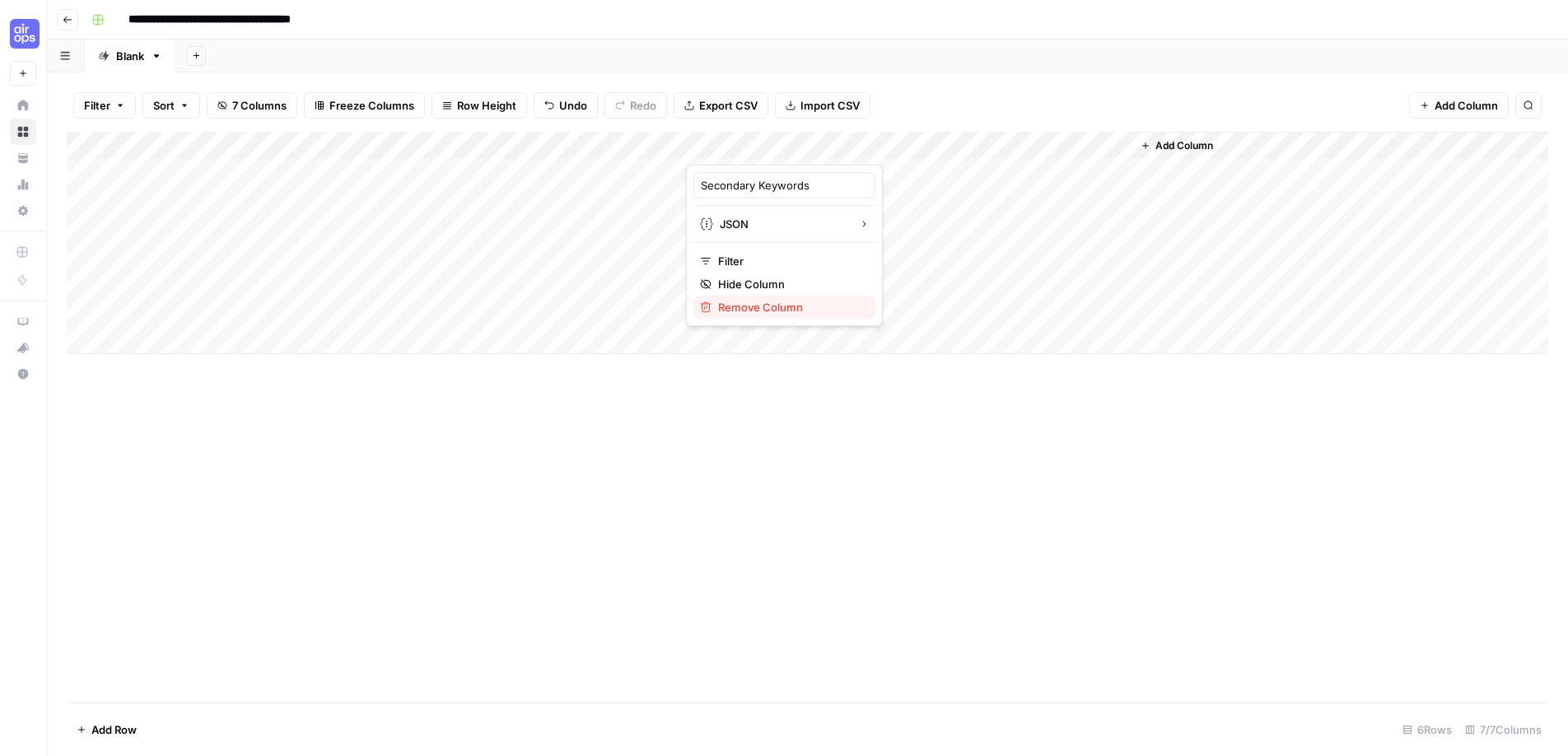 click on "Remove Column" at bounding box center [790, 307] 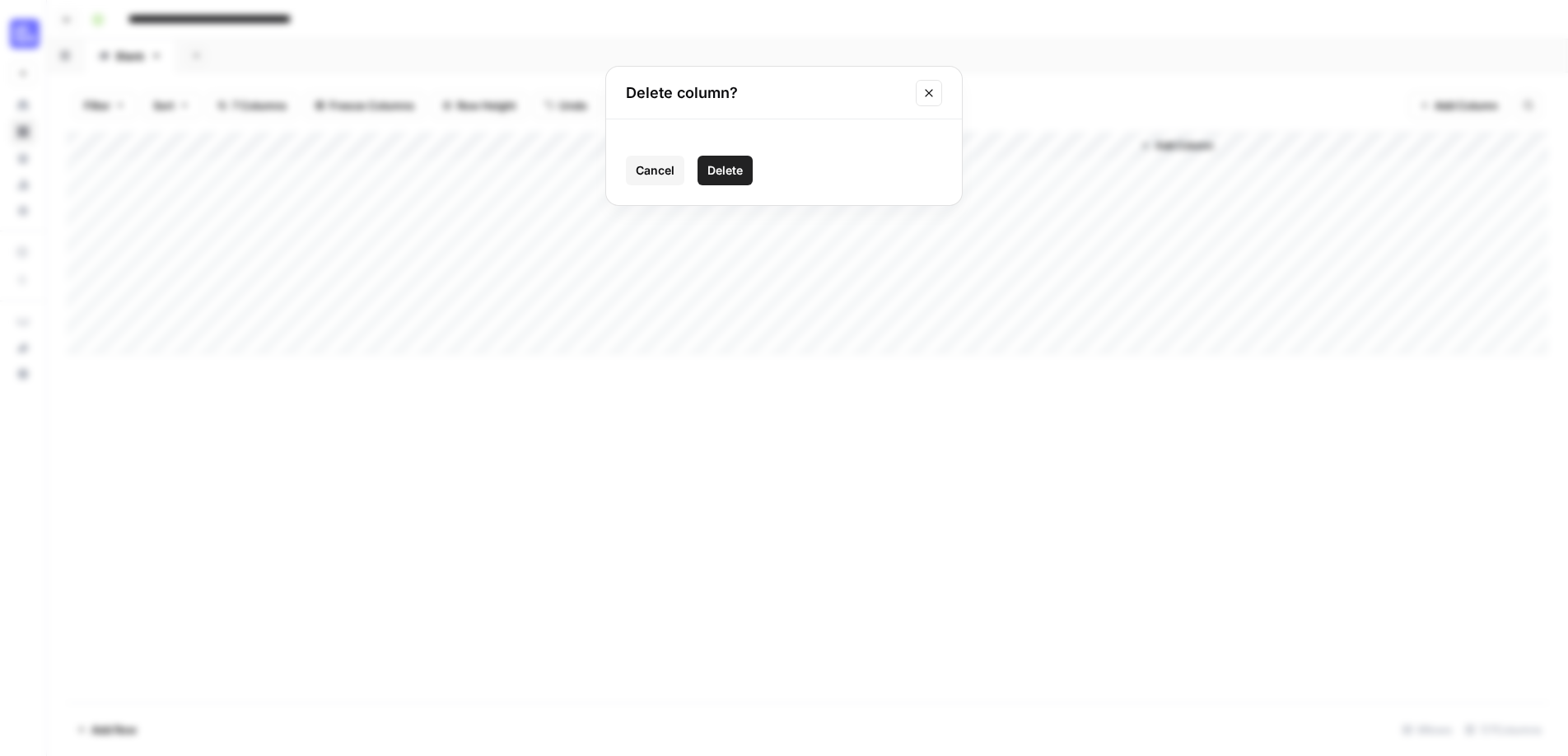 click on "Delete" at bounding box center (725, 170) 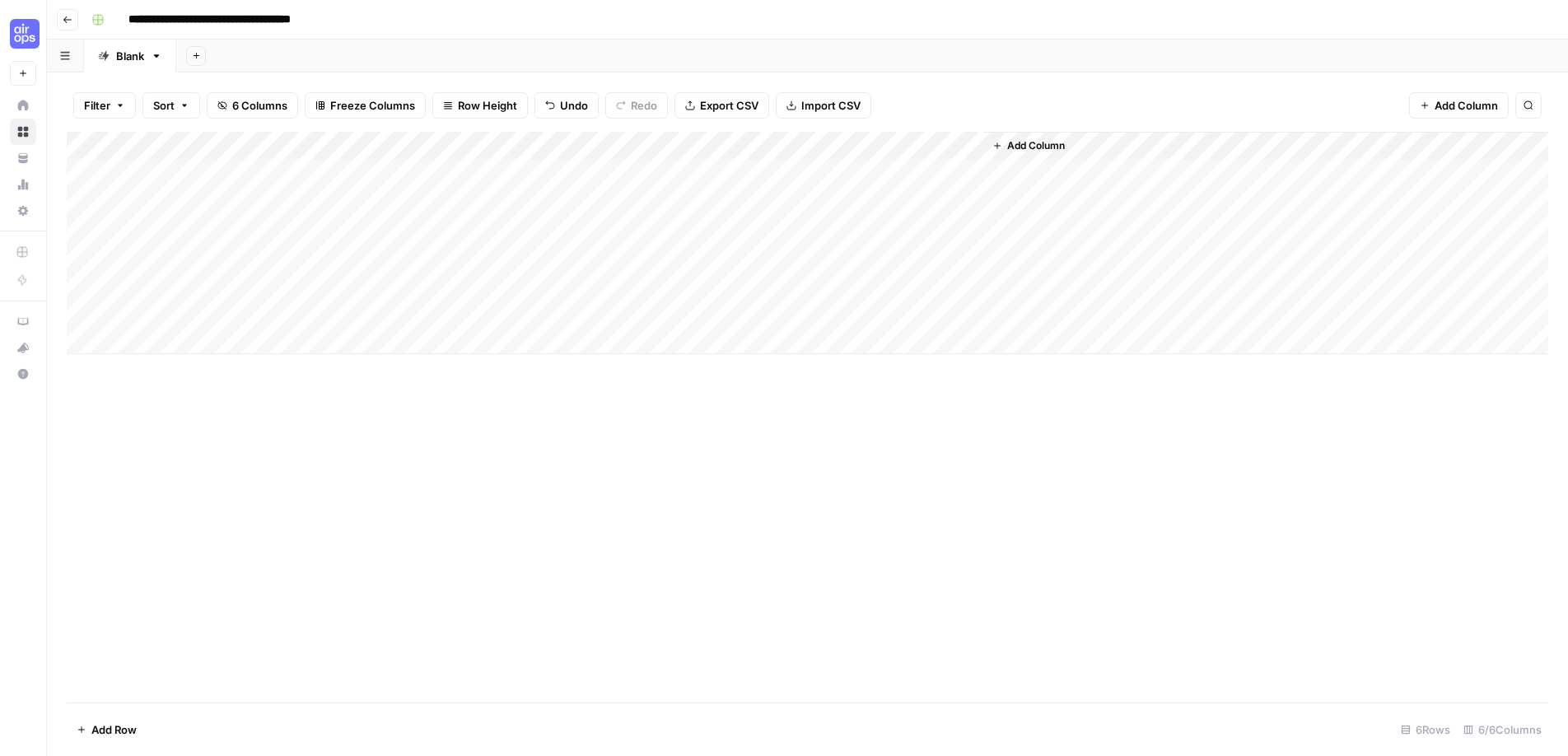 click on "Add Column" at bounding box center [807, 243] 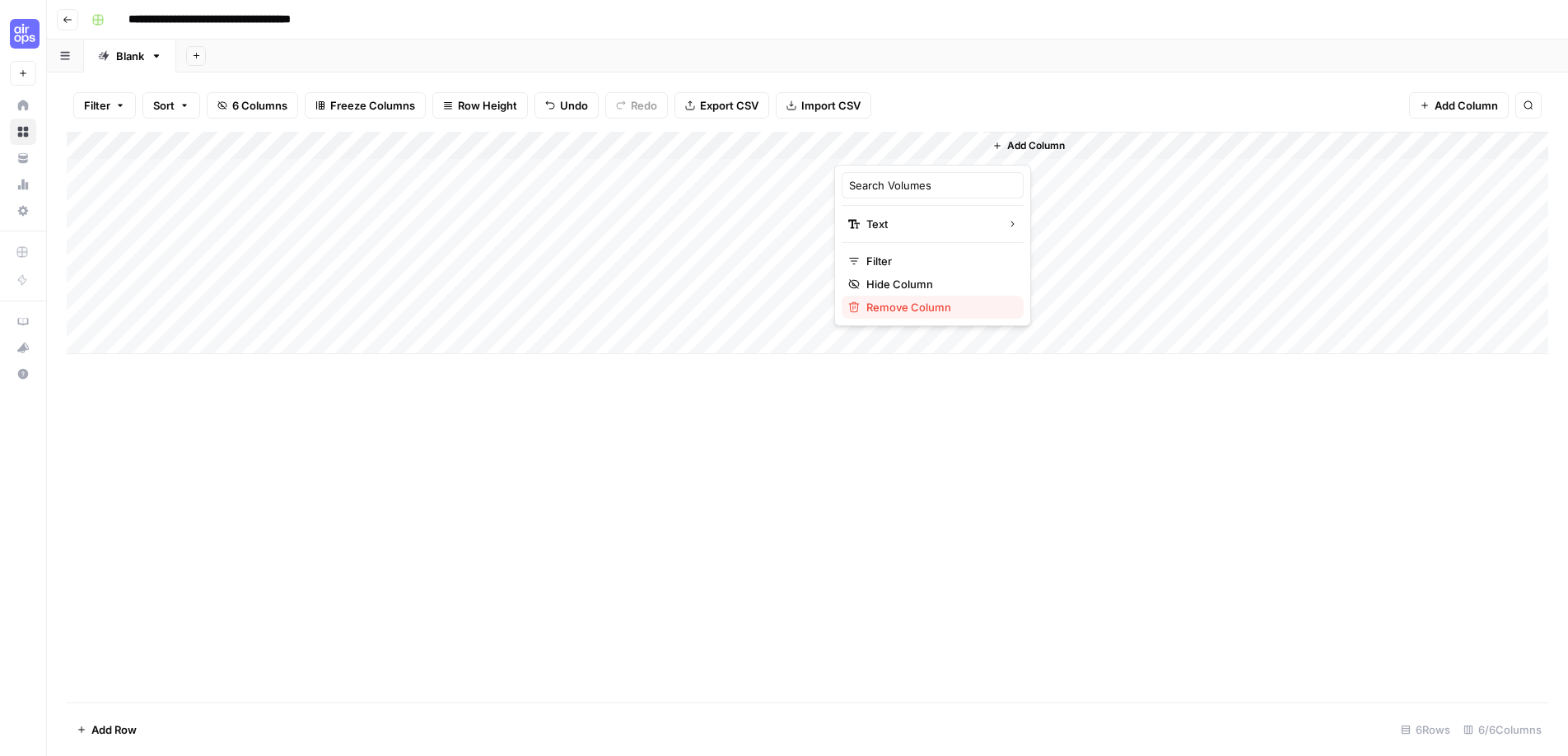 click on "Remove Column" at bounding box center [938, 307] 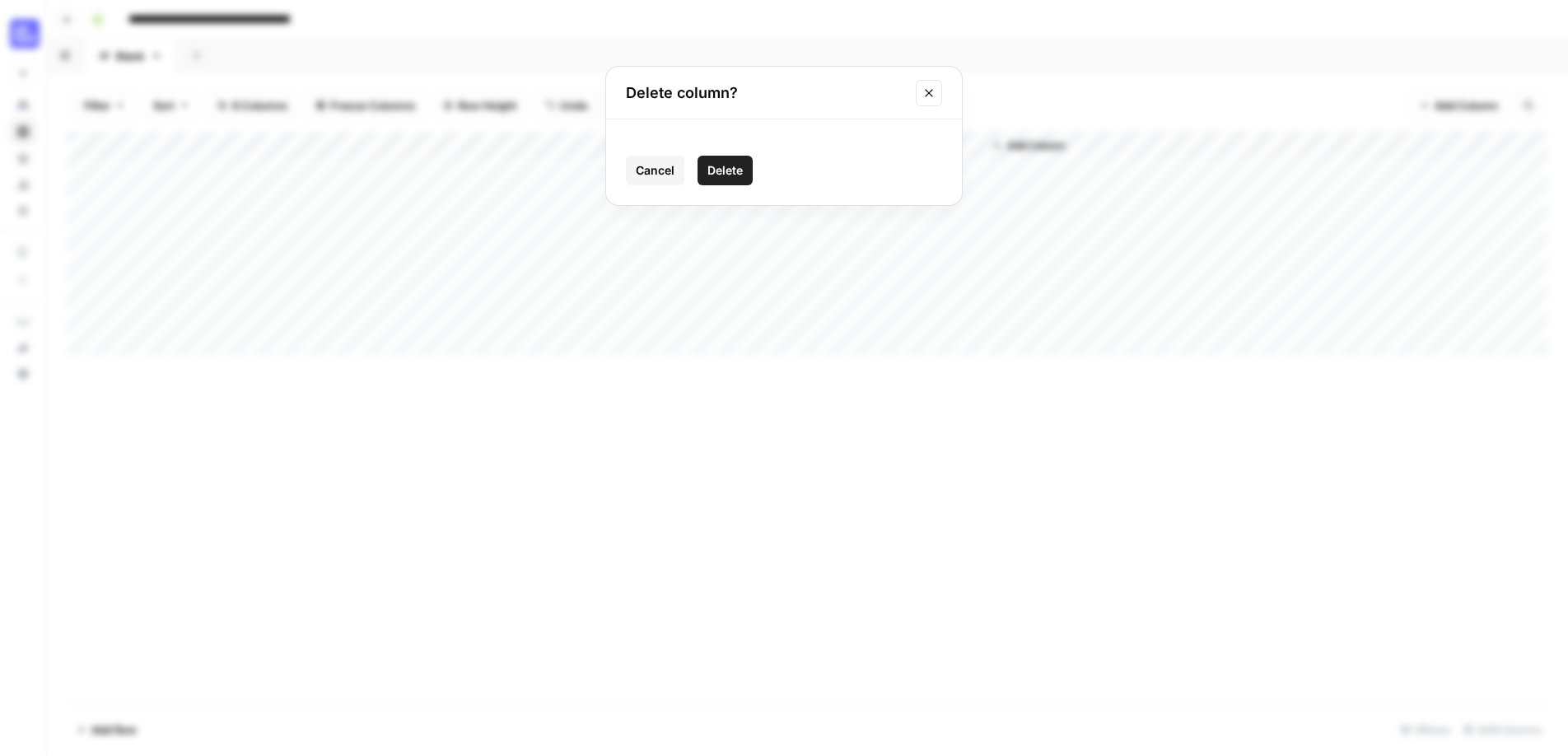 click on "Delete" at bounding box center (725, 170) 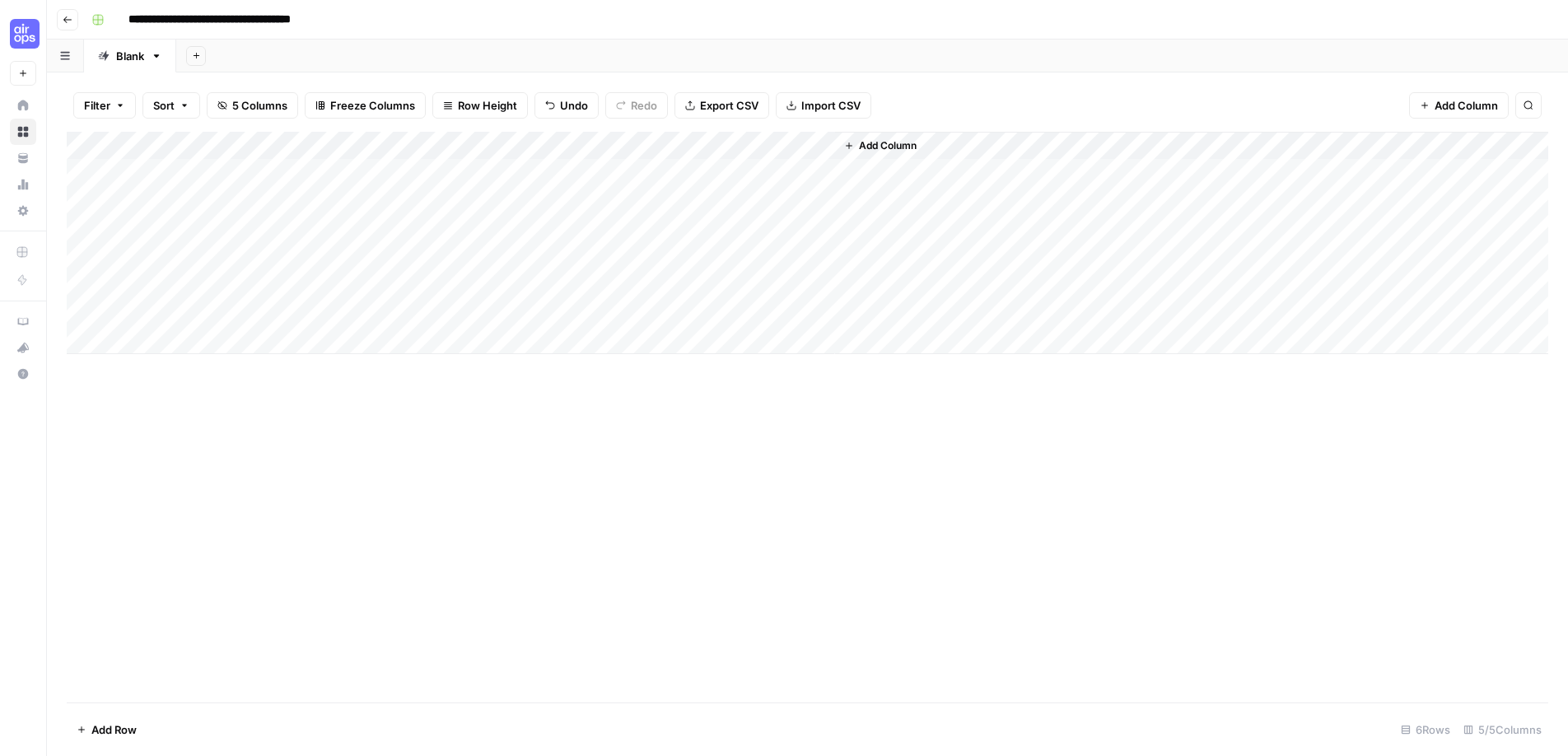 click on "Add Column" at bounding box center (888, 146) 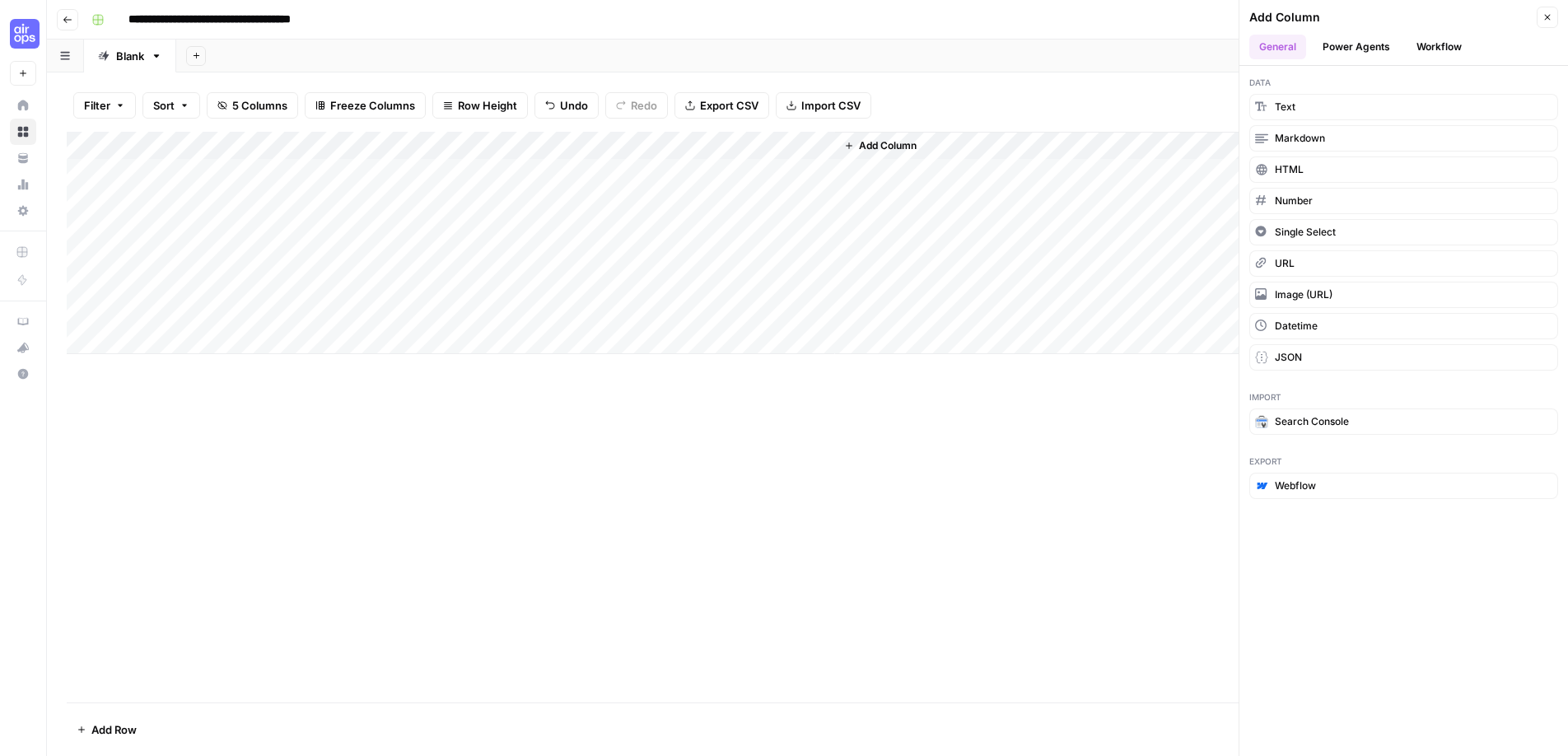 click on "Power Agents" at bounding box center (1356, 47) 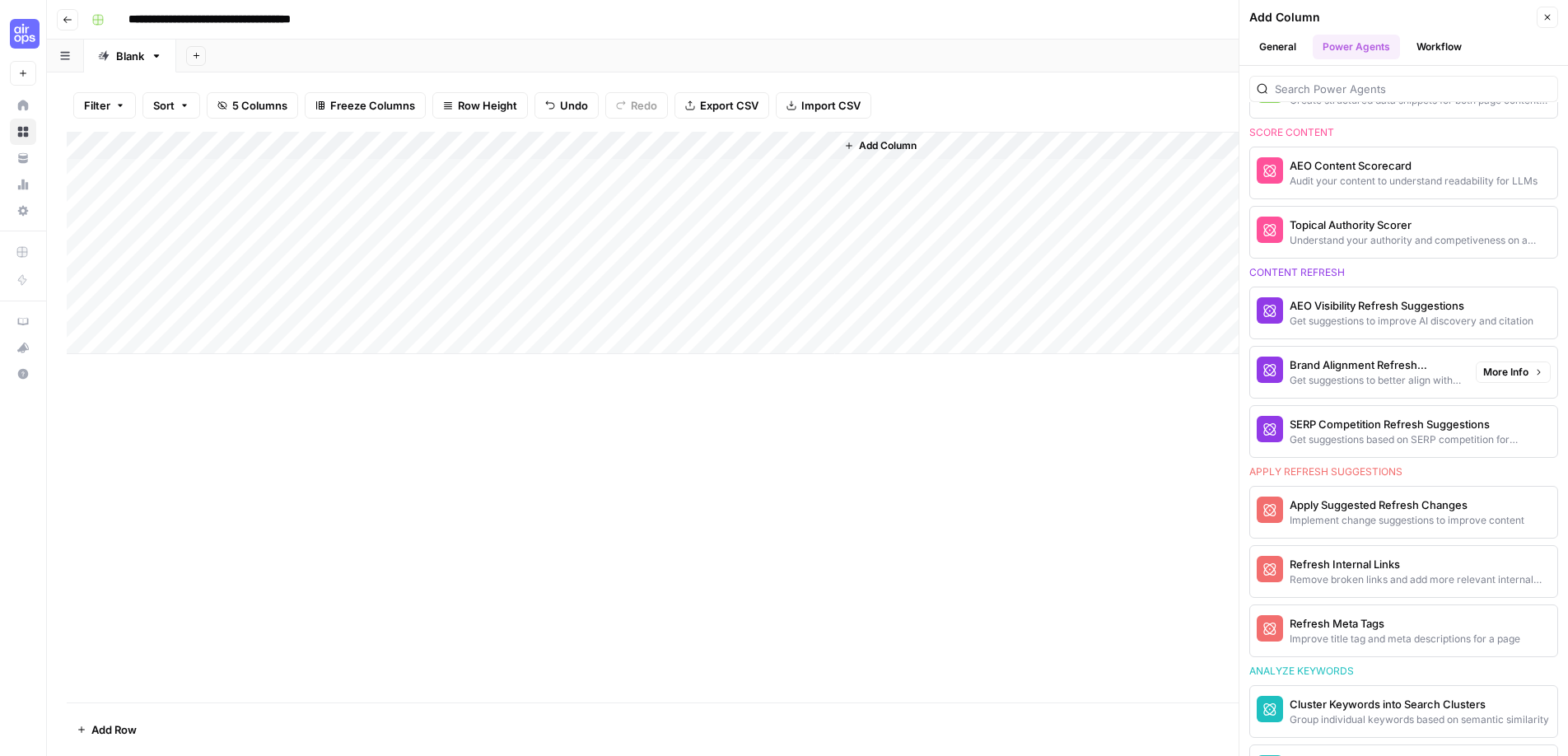 scroll, scrollTop: 770, scrollLeft: 0, axis: vertical 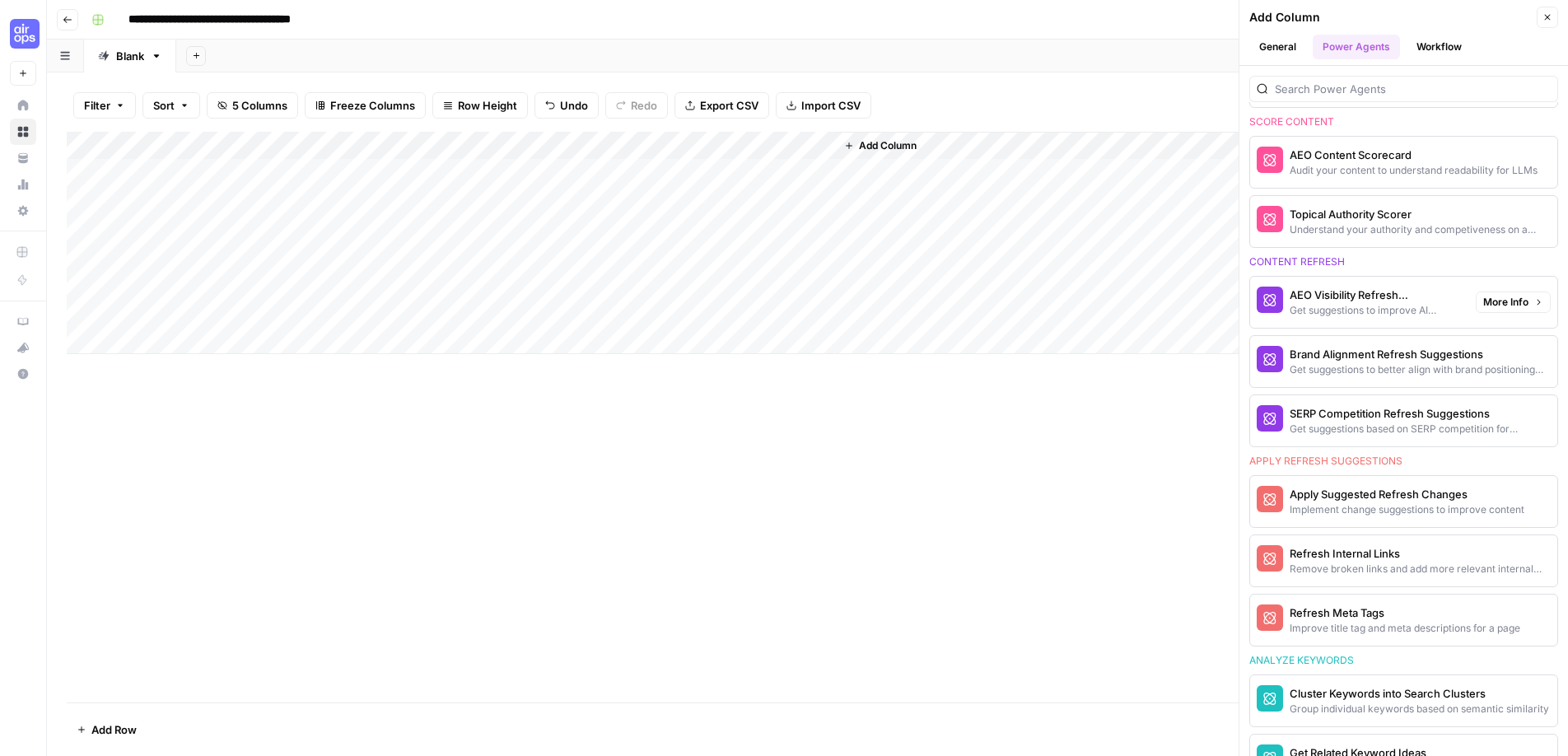 click on "Get suggestions to improve AI discovery and citation" at bounding box center (1376, 310) 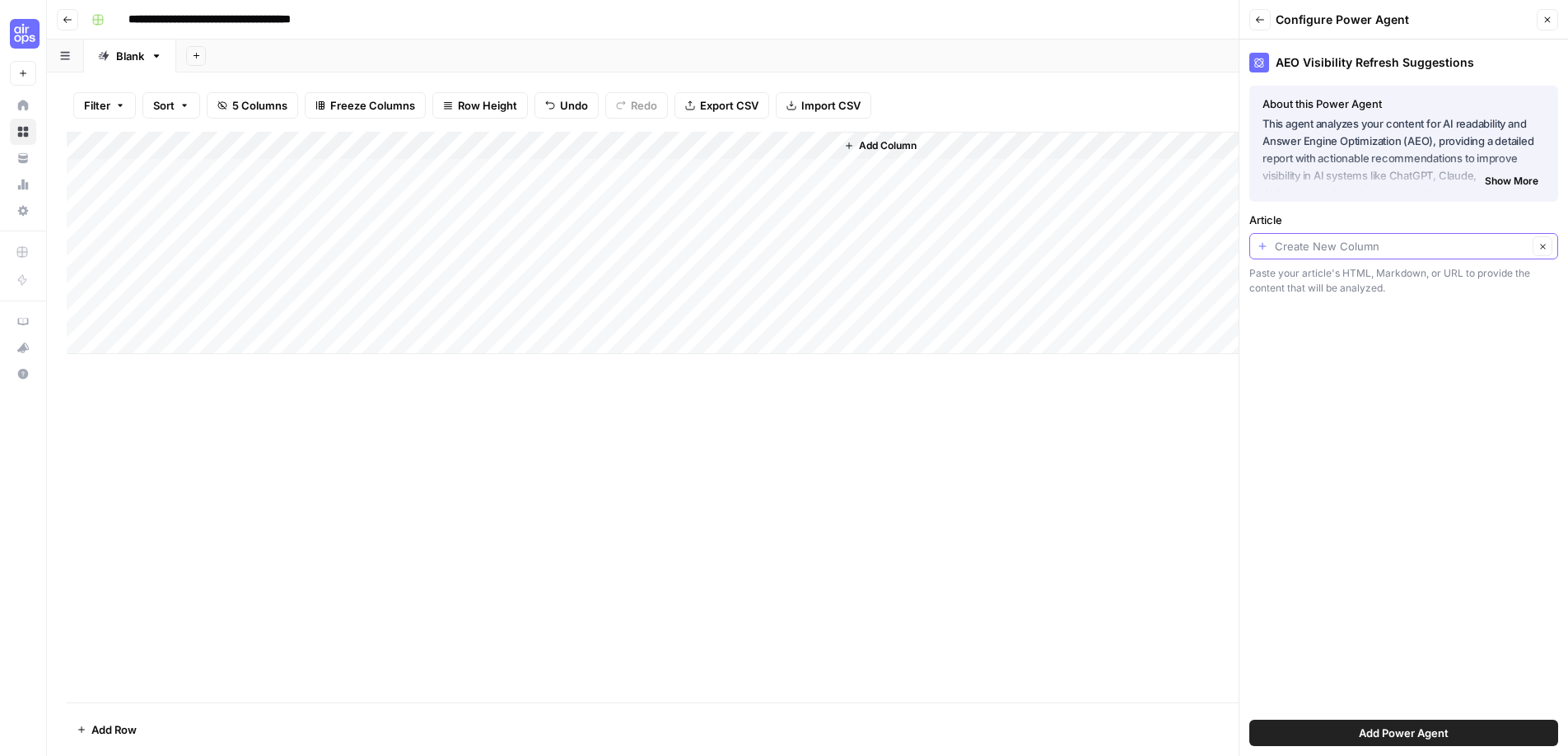 click on "Article" at bounding box center (1401, 246) 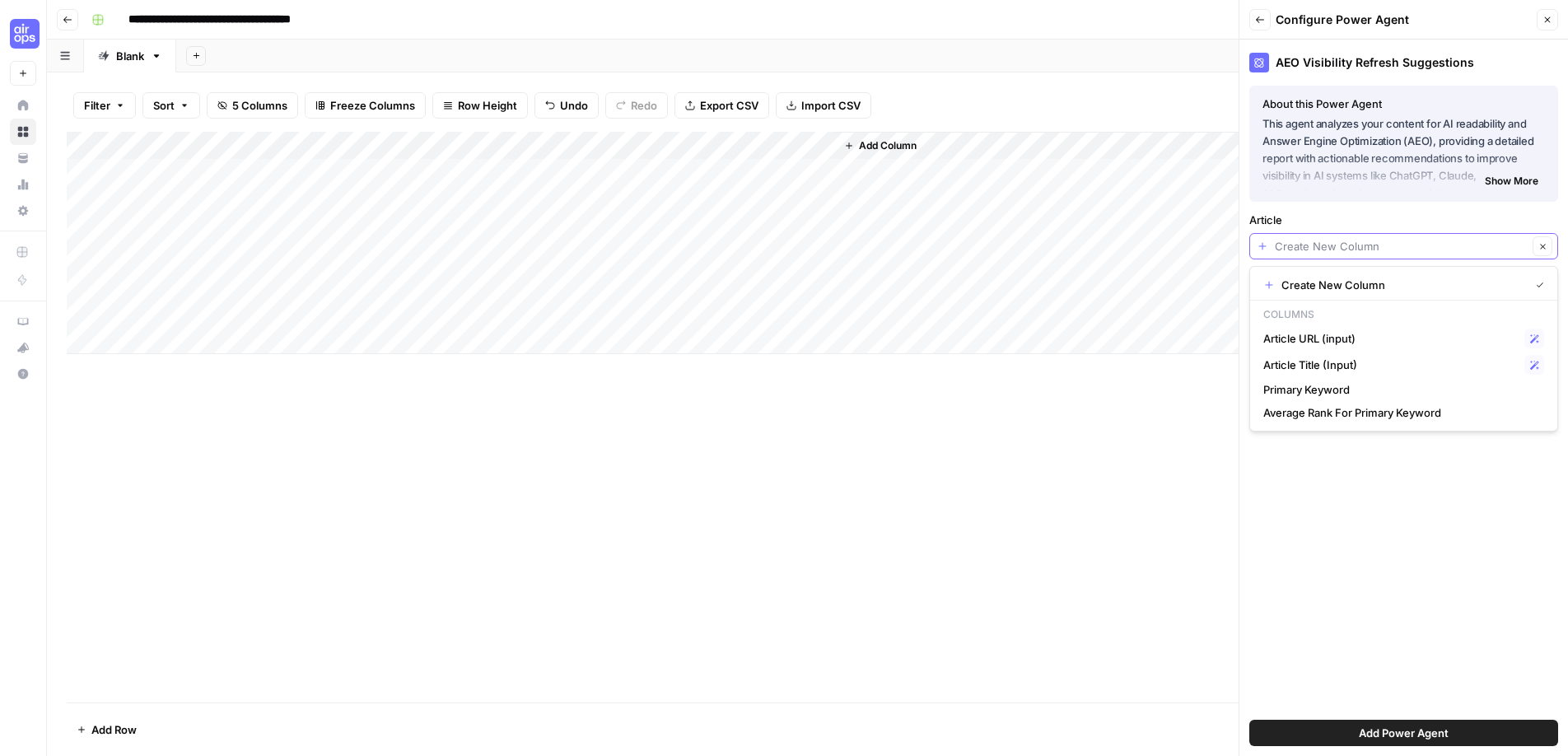 click on "Article" at bounding box center [1401, 246] 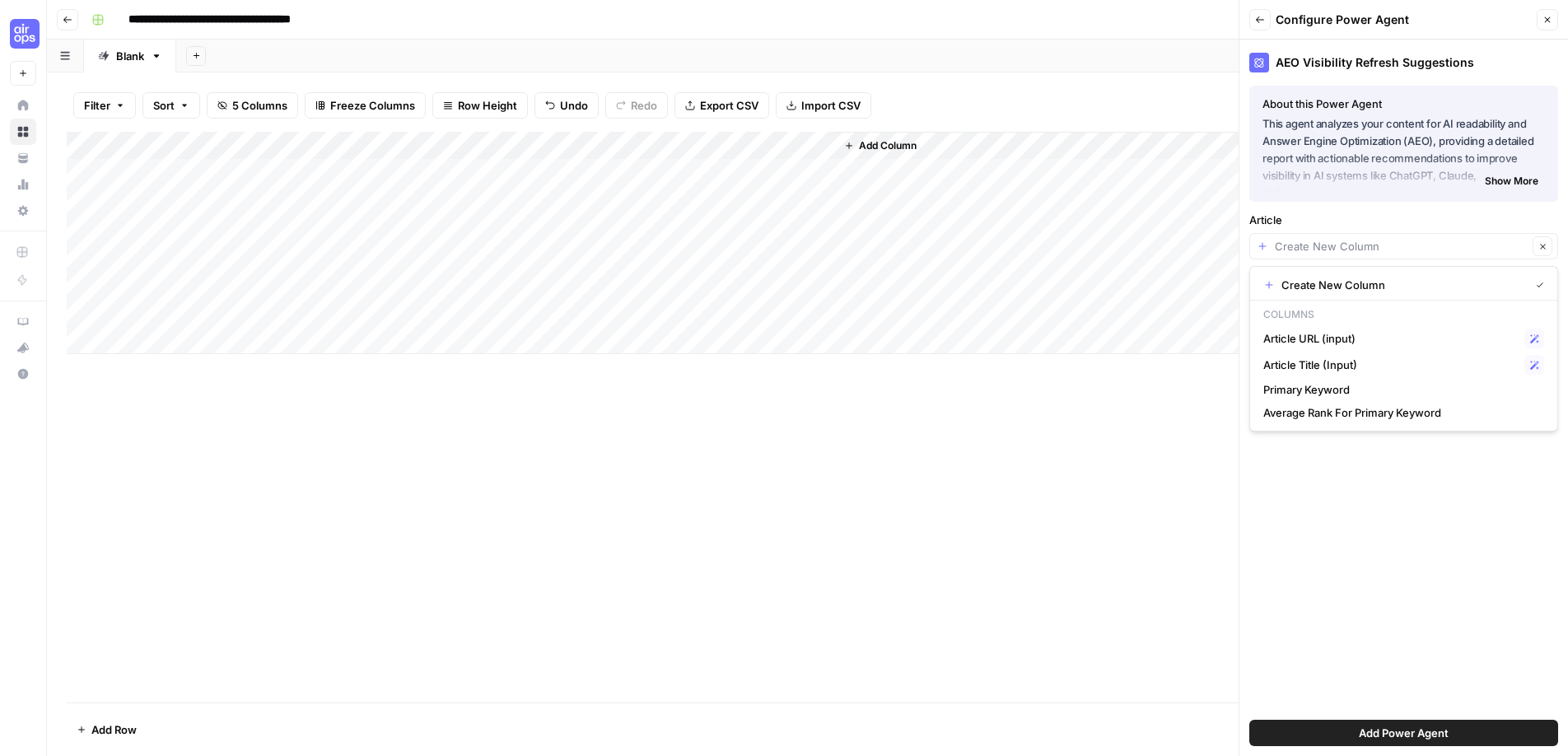 type on "Create New Column" 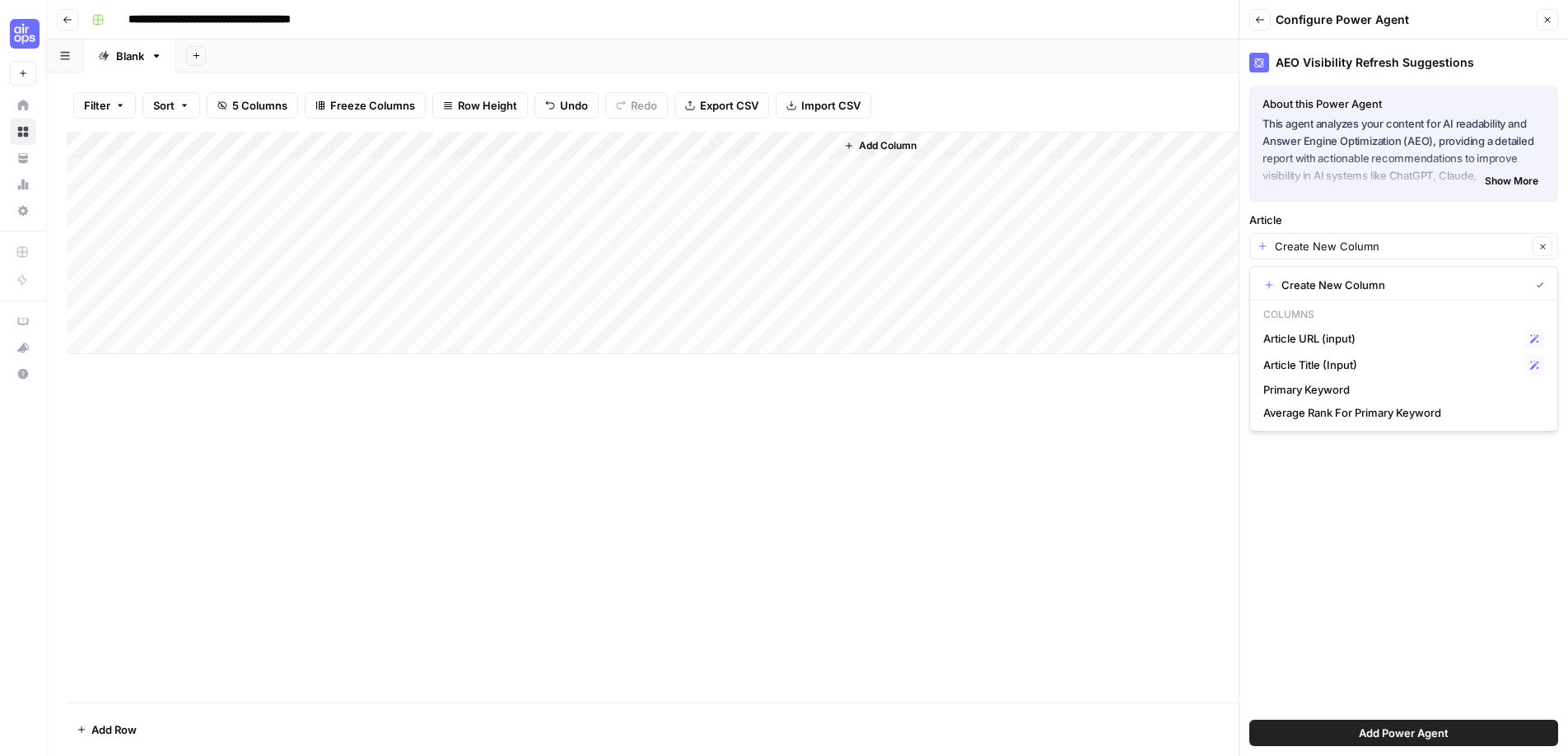 click on "Show More" at bounding box center (1511, 181) 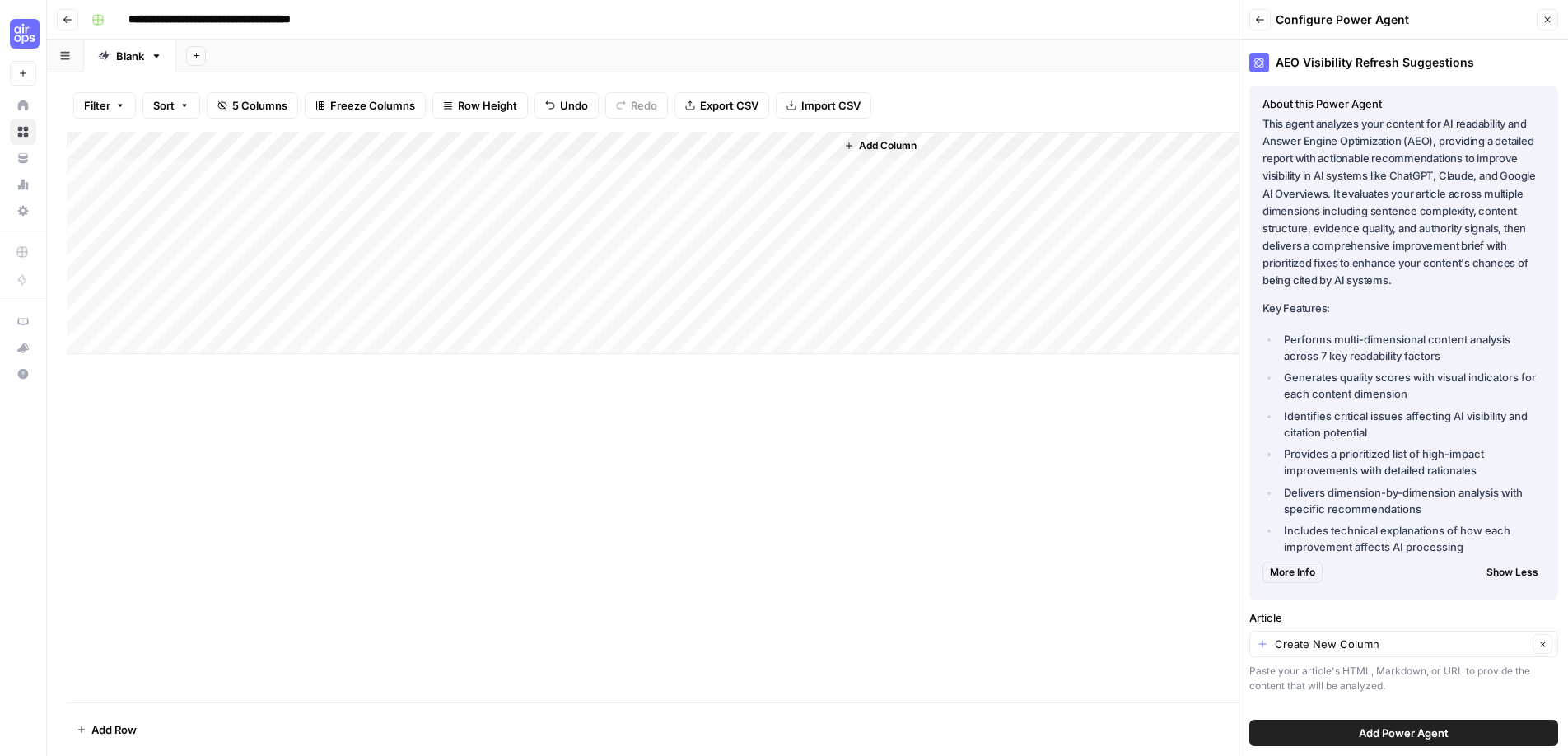 click on "Show Less" at bounding box center (1512, 572) 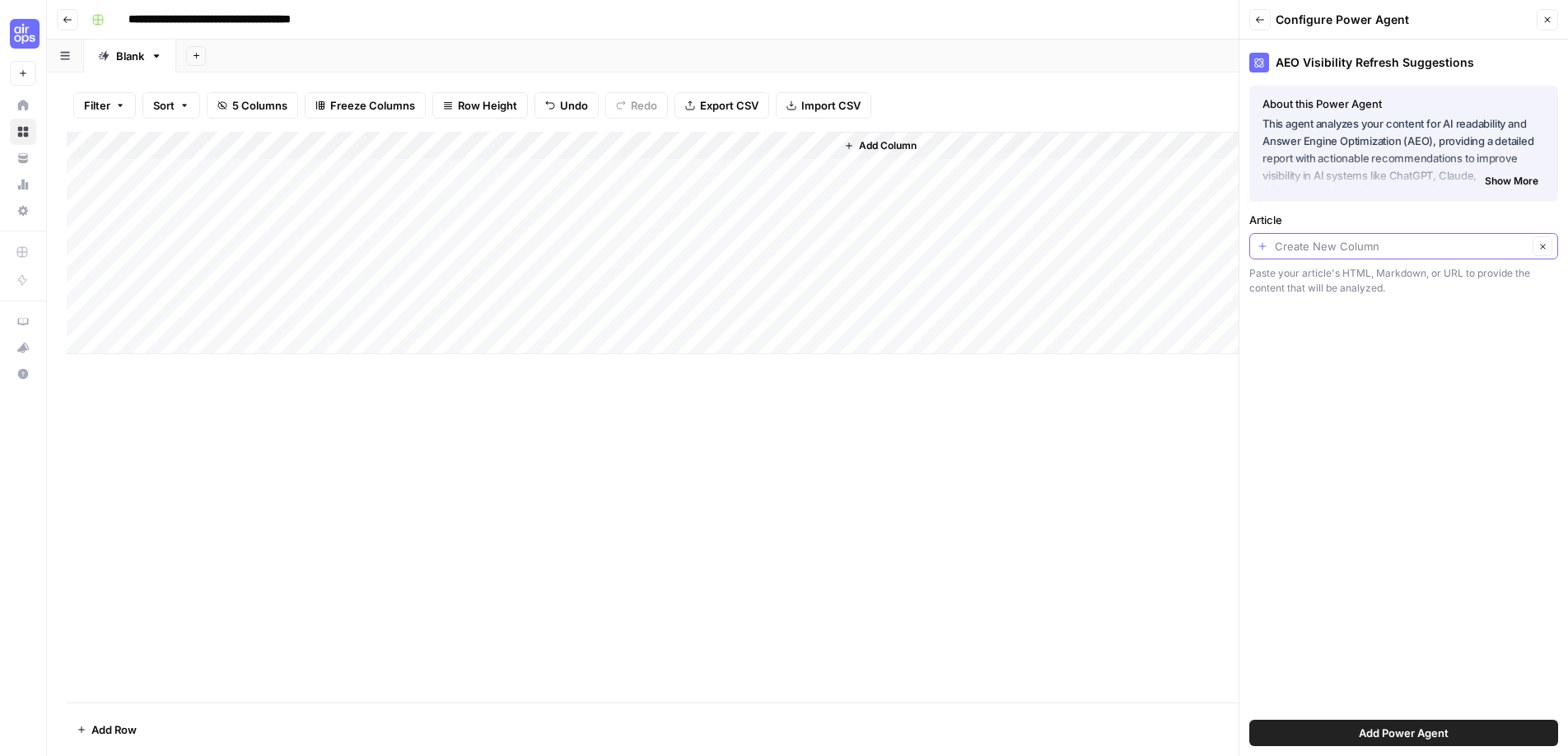click on "Article" at bounding box center [1401, 246] 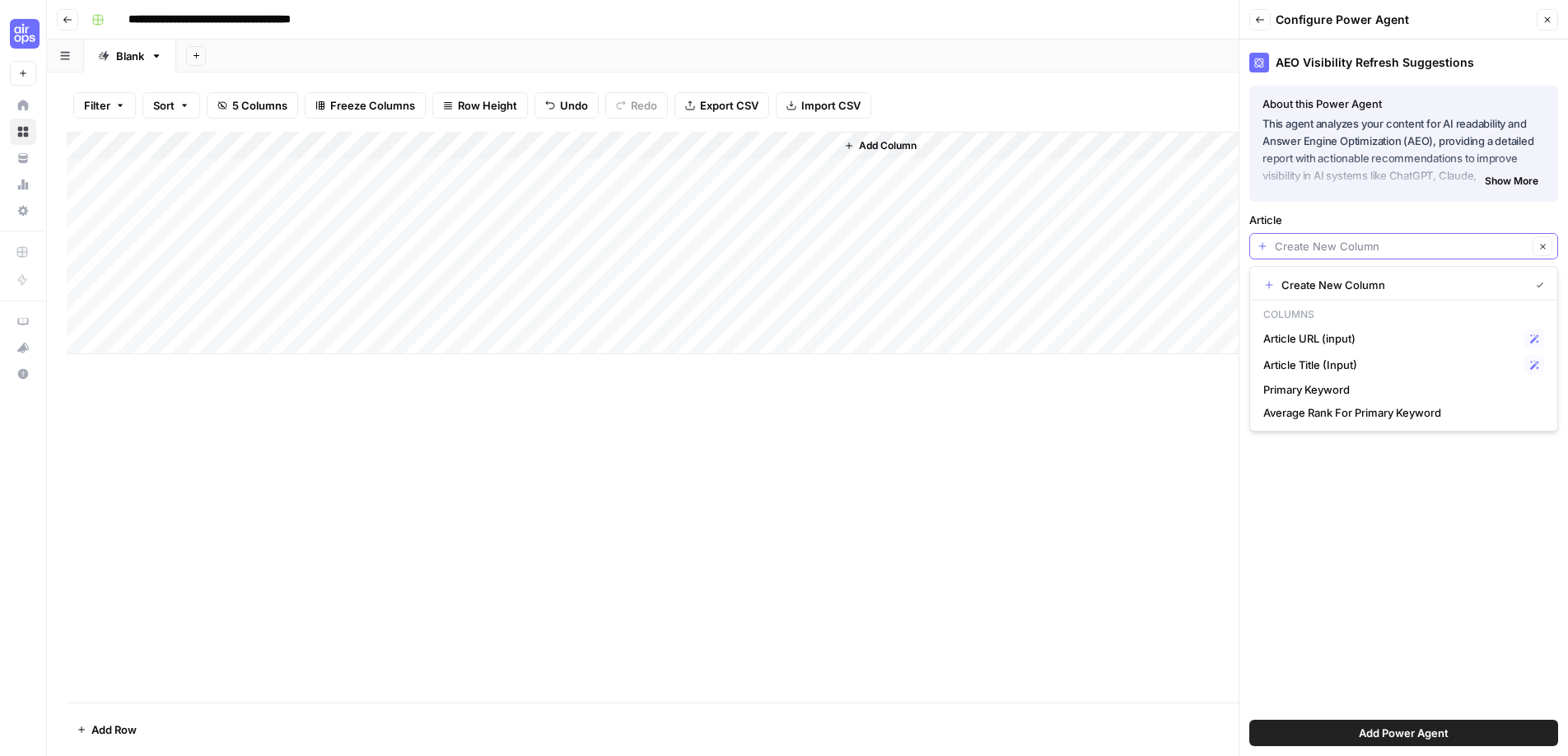 click on "Article" at bounding box center [1401, 246] 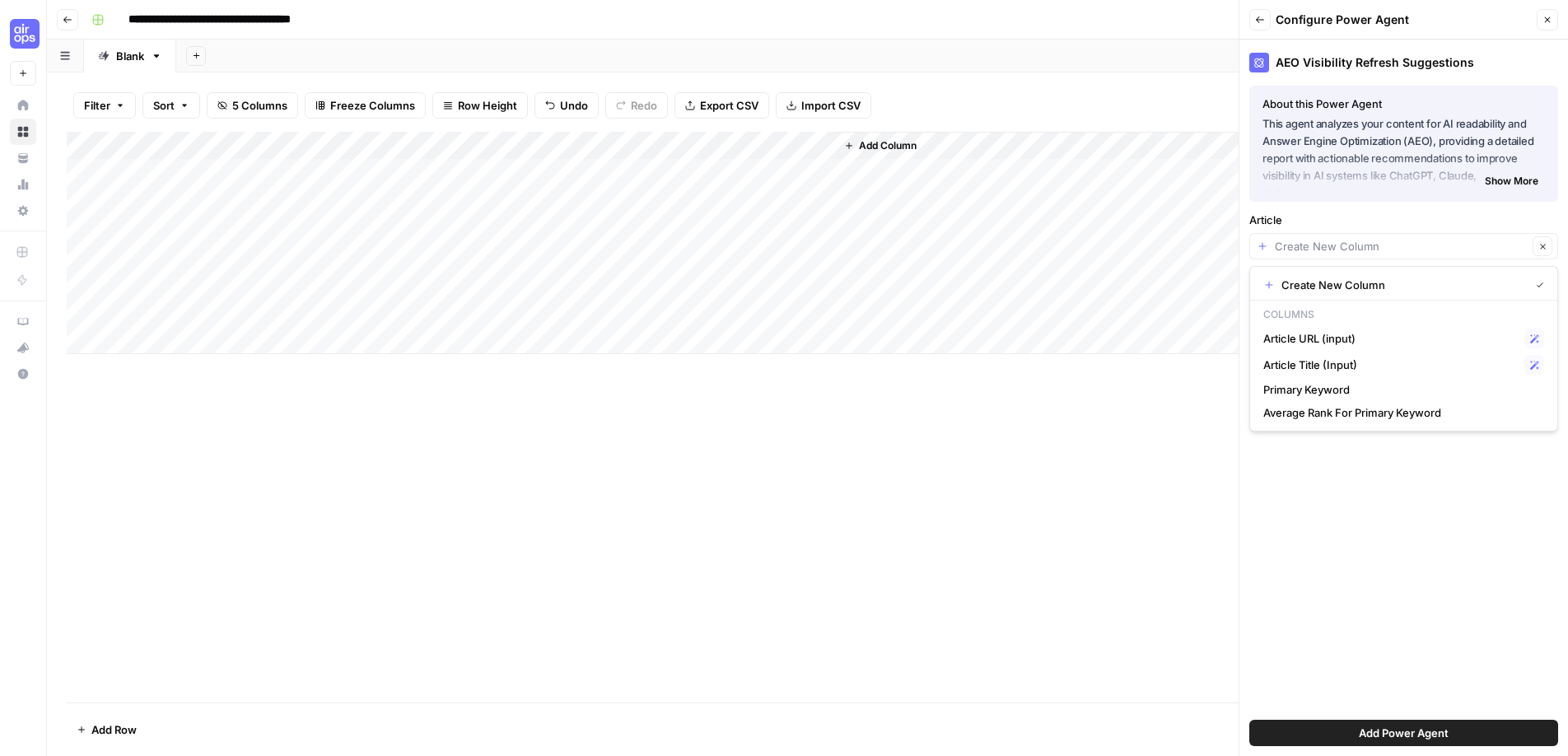 type on "Create New Column" 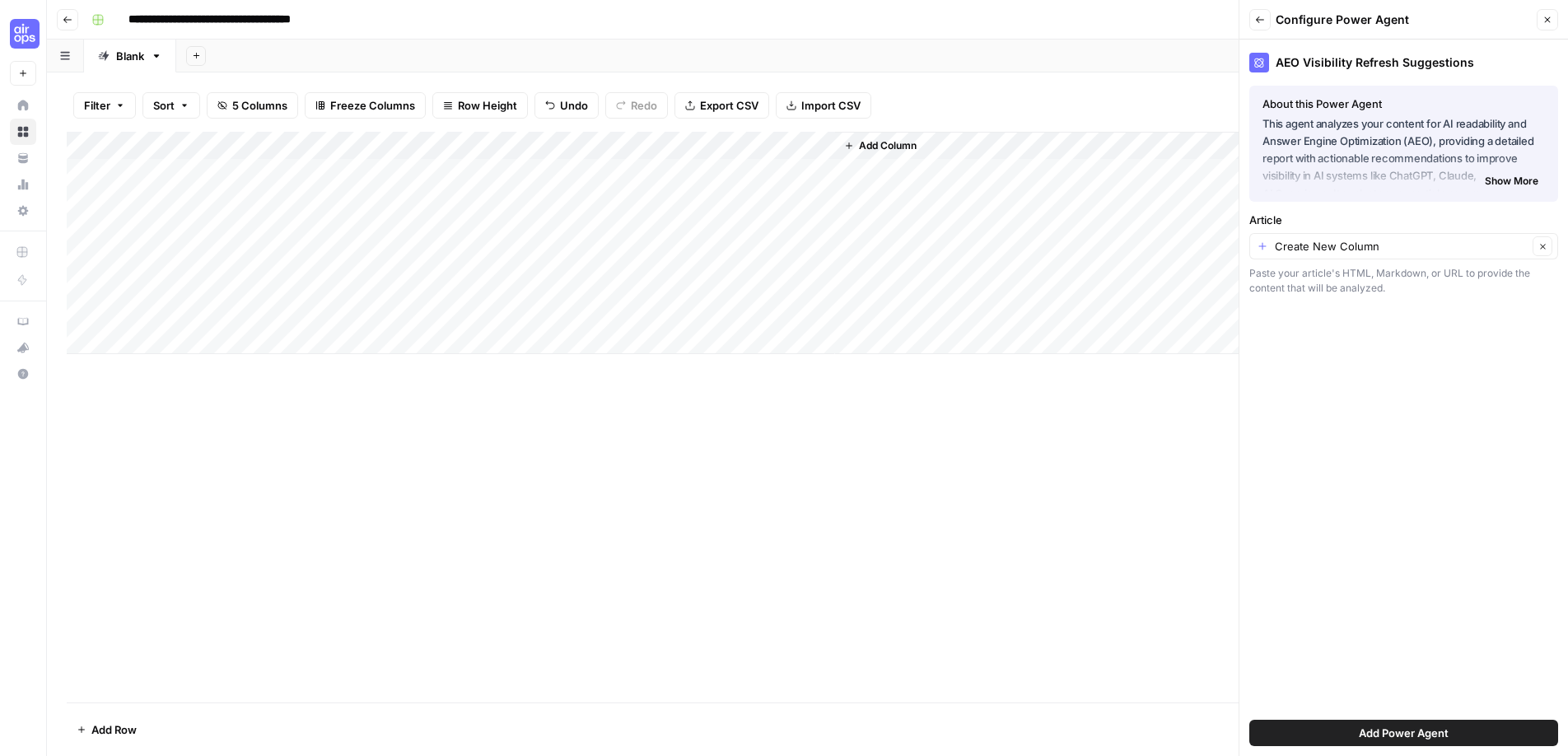 click on "AEO Visibility Refresh Suggestions About this Power Agent This agent analyzes your content for AI readability and Answer Engine Optimization (AEO), providing a detailed report with actionable recommendations to improve visibility in AI systems like ChatGPT, Claude, and Google AI Overviews. It evaluates your article across multiple dimensions including sentence complexity, content structure, evidence quality, and authority signals, then delivers a comprehensive improvement brief with prioritized fixes to enhance your content's chances of being cited by AI systems.
Key Features:
Performs multi-dimensional content analysis across 7 key readability factors
Generates quality scores with visual indicators for each content dimension
Identifies critical issues affecting AI visibility and citation potential
Provides a prioritized list of high-impact improvements with detailed rationales
Delivers dimension-by-dimension analysis with specific recommendations
Show More About this Power Agent" at bounding box center (1403, 398) 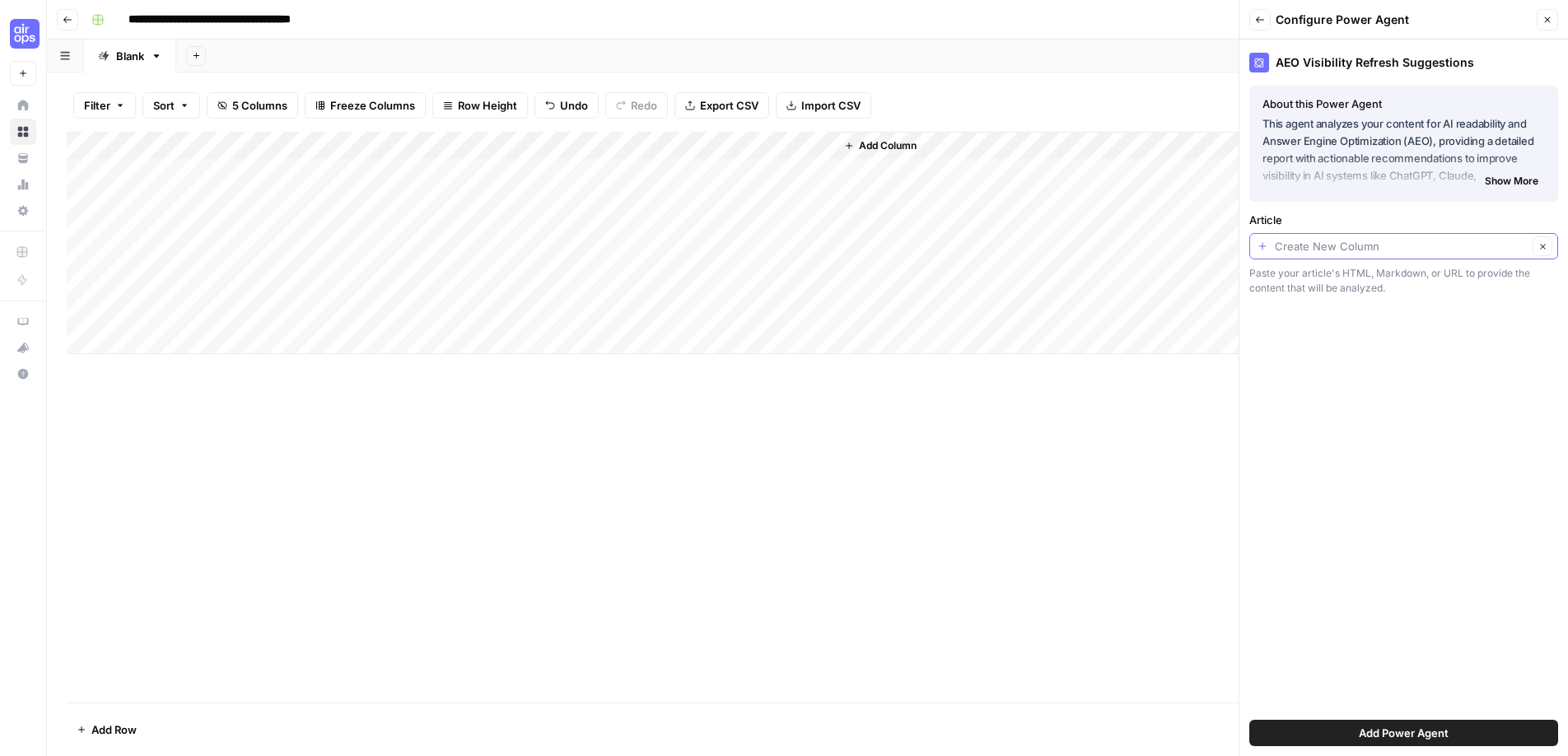 click on "Article" at bounding box center [1401, 246] 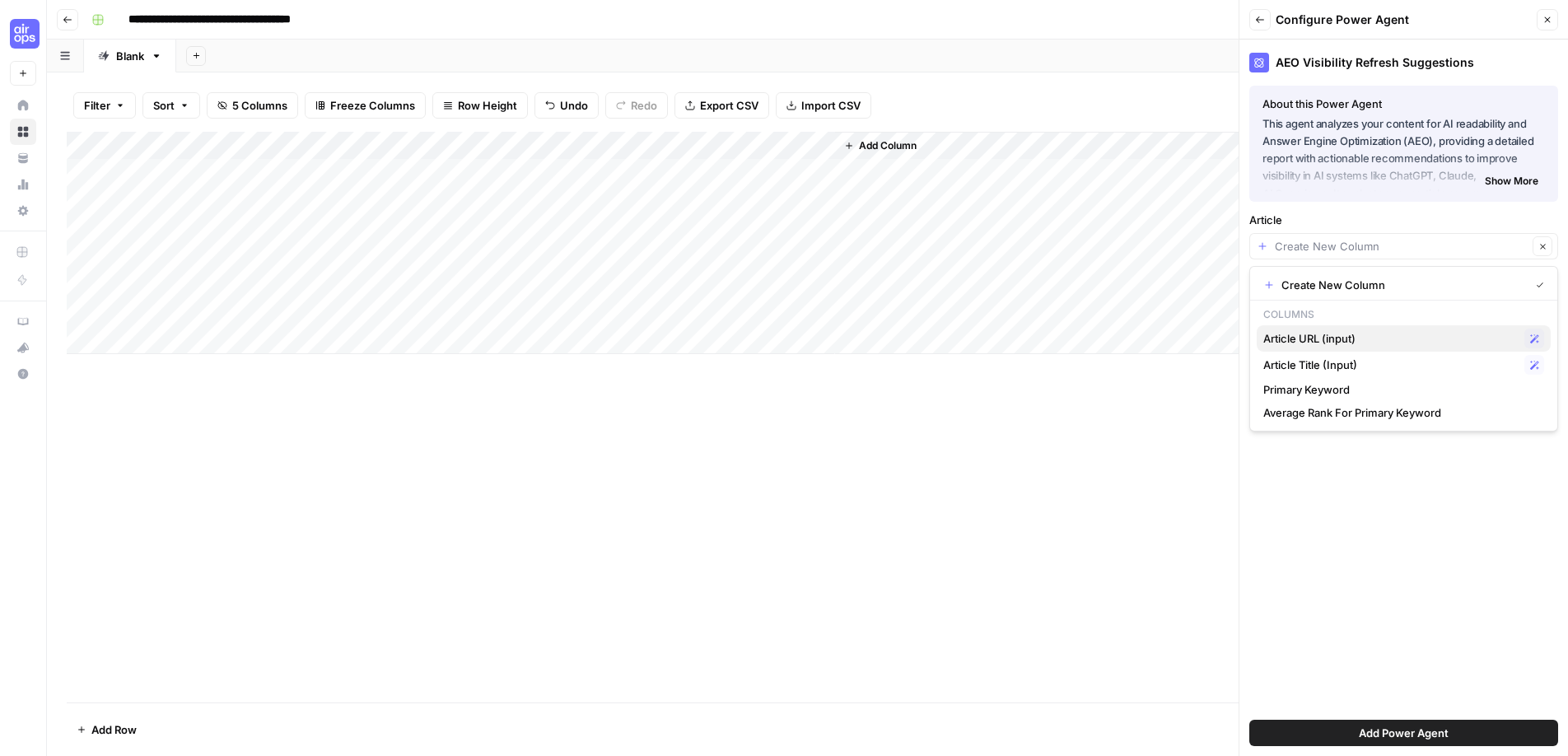 click on "Article URL (input)" at bounding box center (1390, 338) 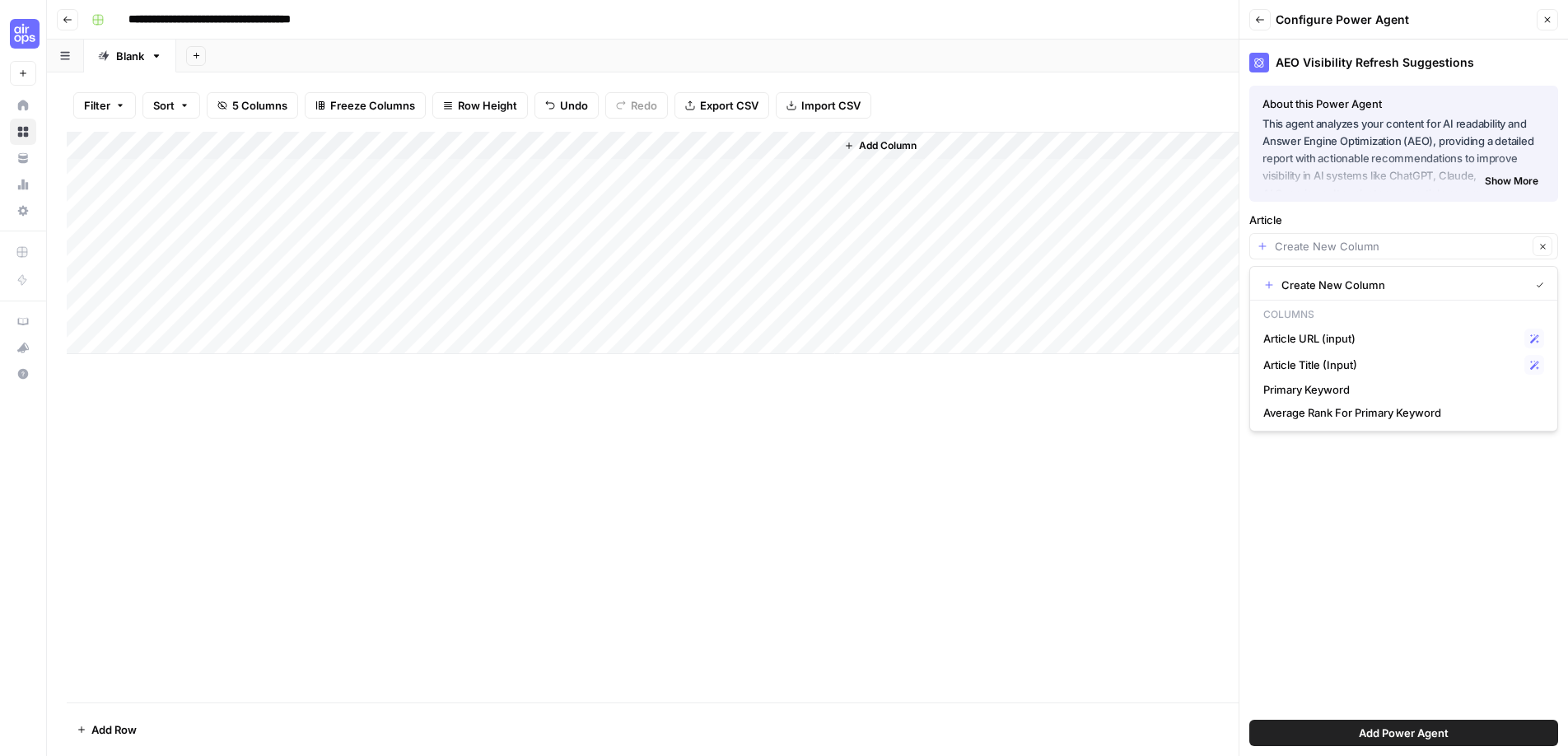 type on "Article URL (input)" 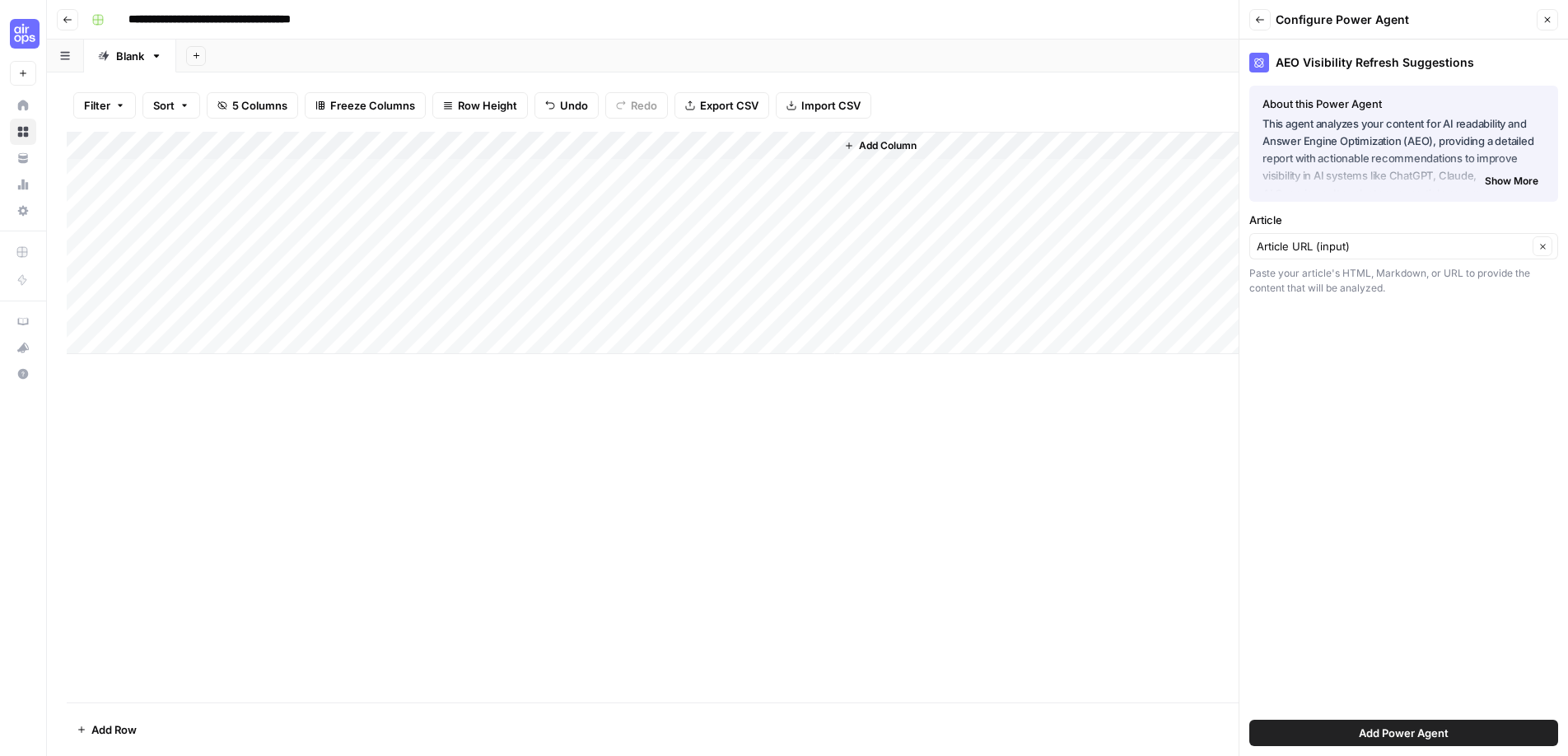 click on "Add Power Agent" at bounding box center (1403, 733) 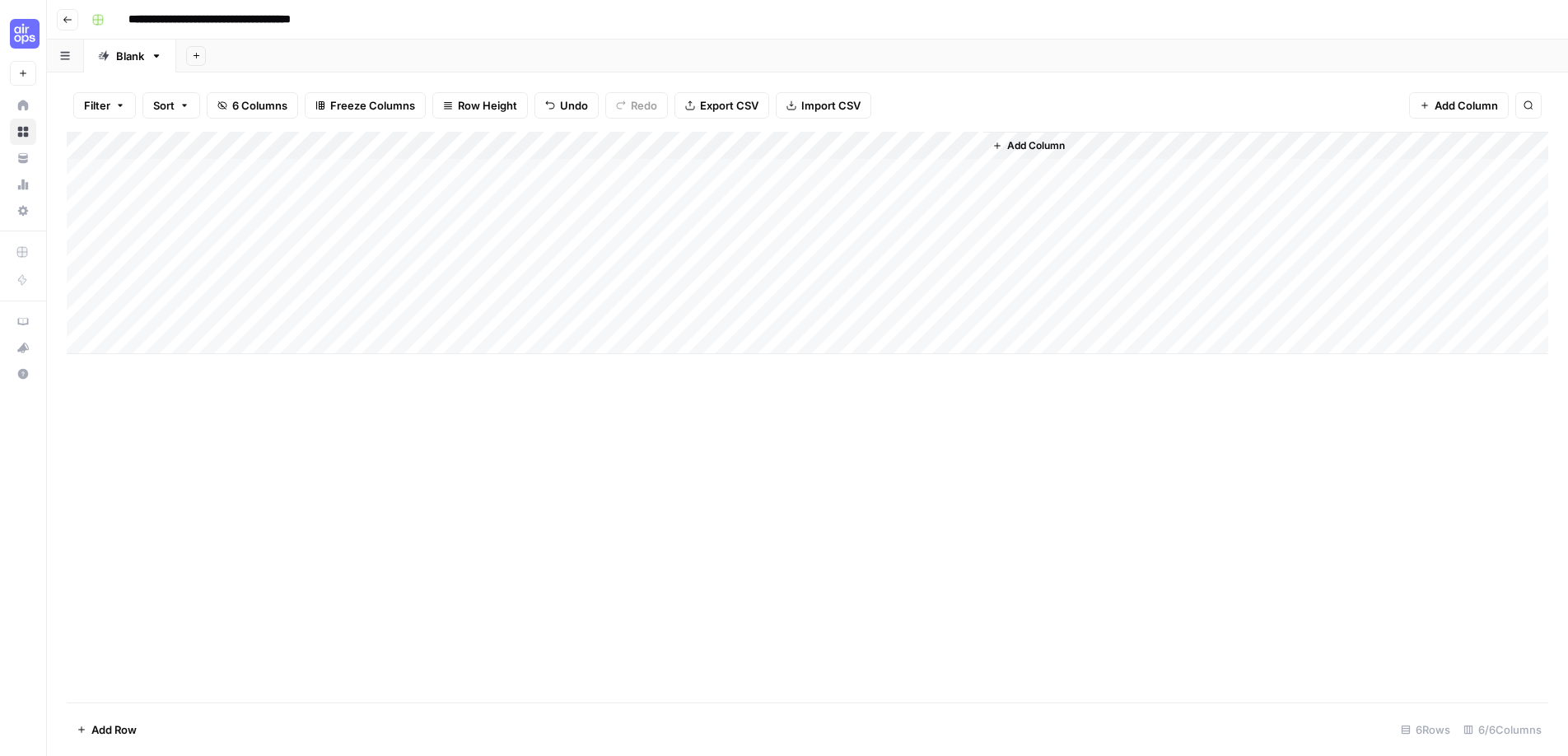 click on "Add Column" at bounding box center (1036, 146) 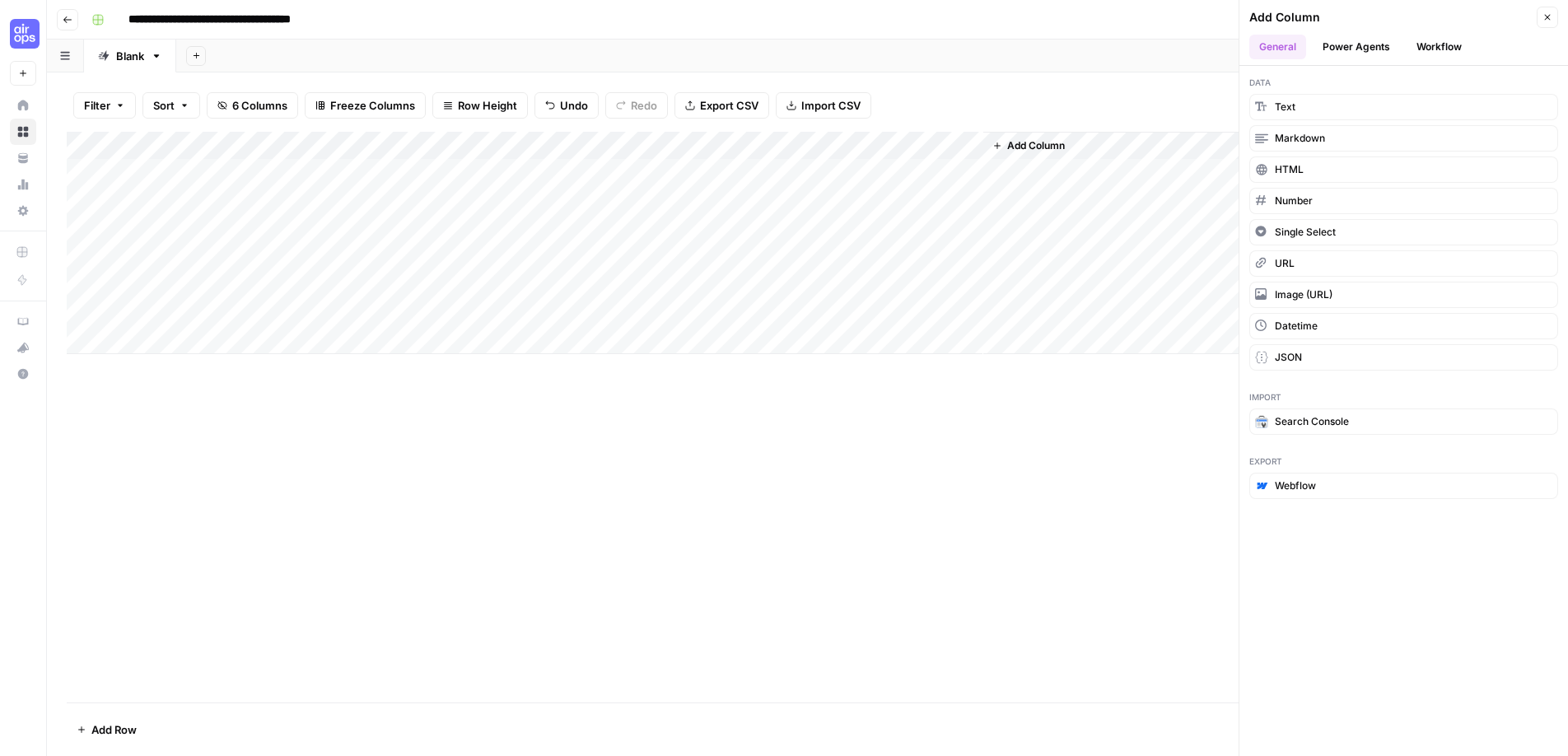 click on "Add Column" at bounding box center (1036, 146) 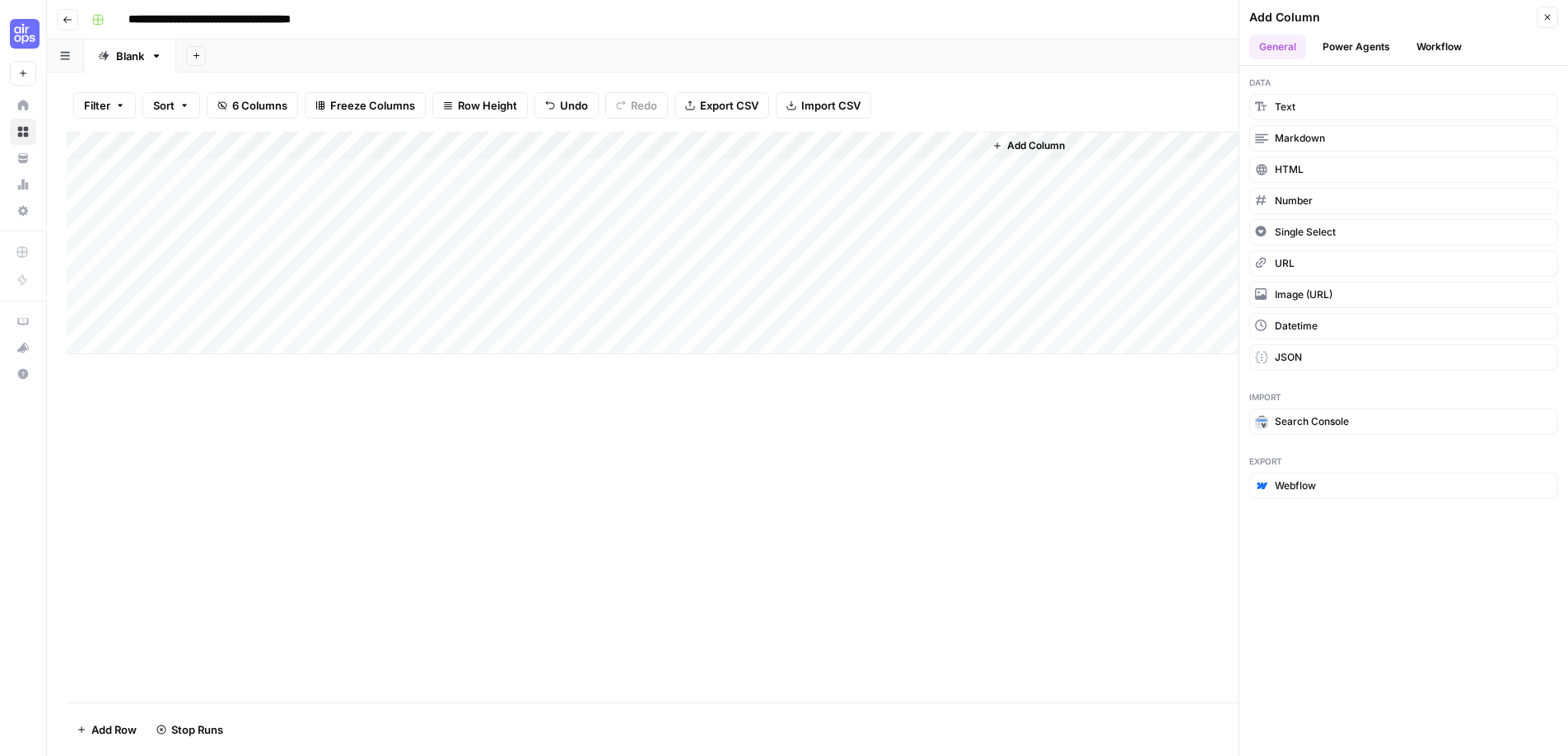 click on "Close" at bounding box center [1547, 17] 